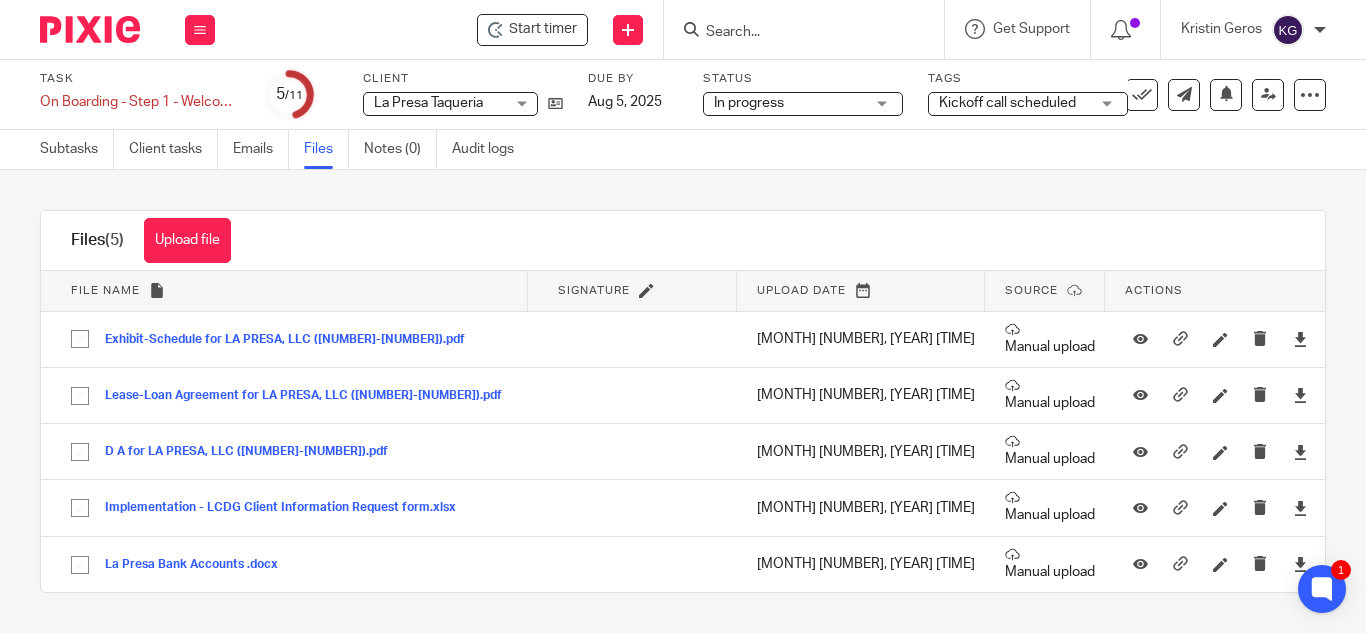 scroll, scrollTop: 0, scrollLeft: 0, axis: both 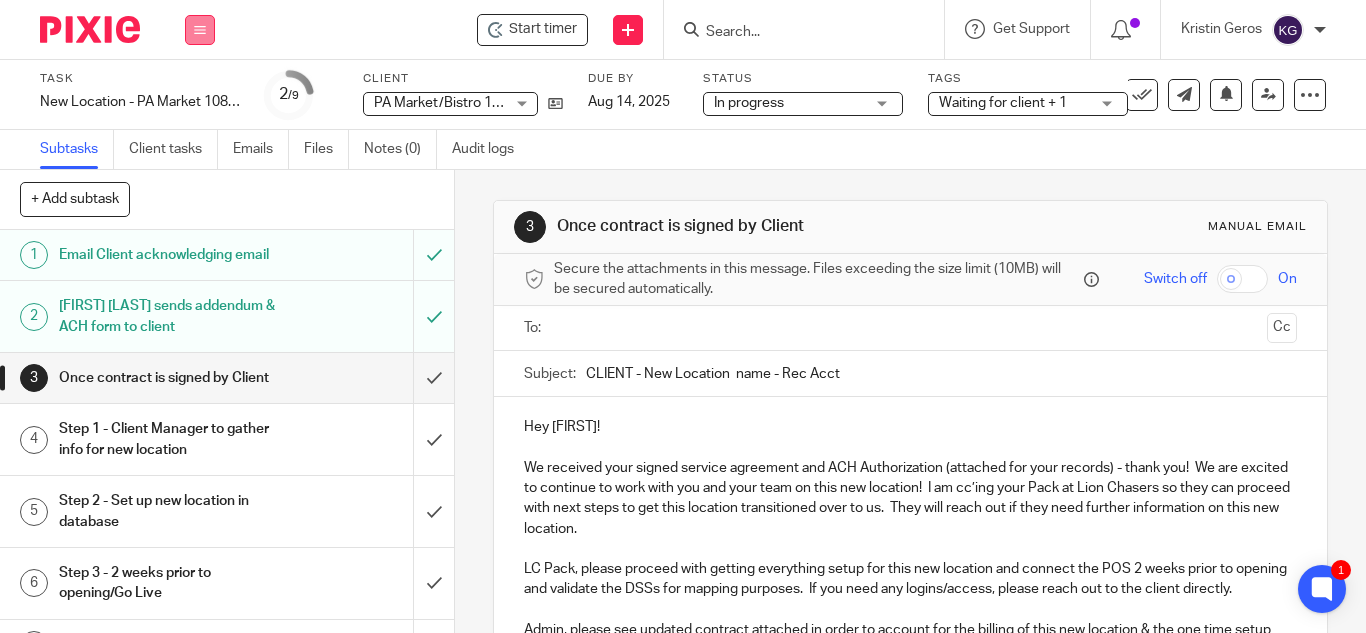 click at bounding box center [200, 30] 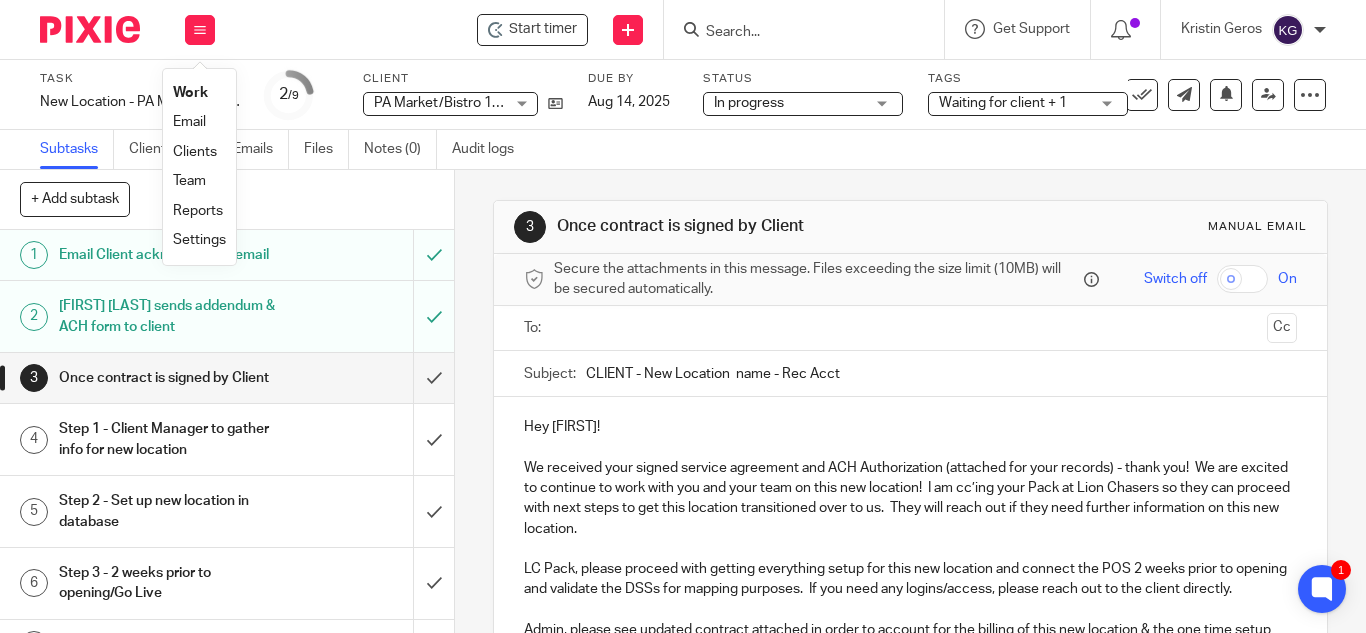 click on "Work" at bounding box center [190, 93] 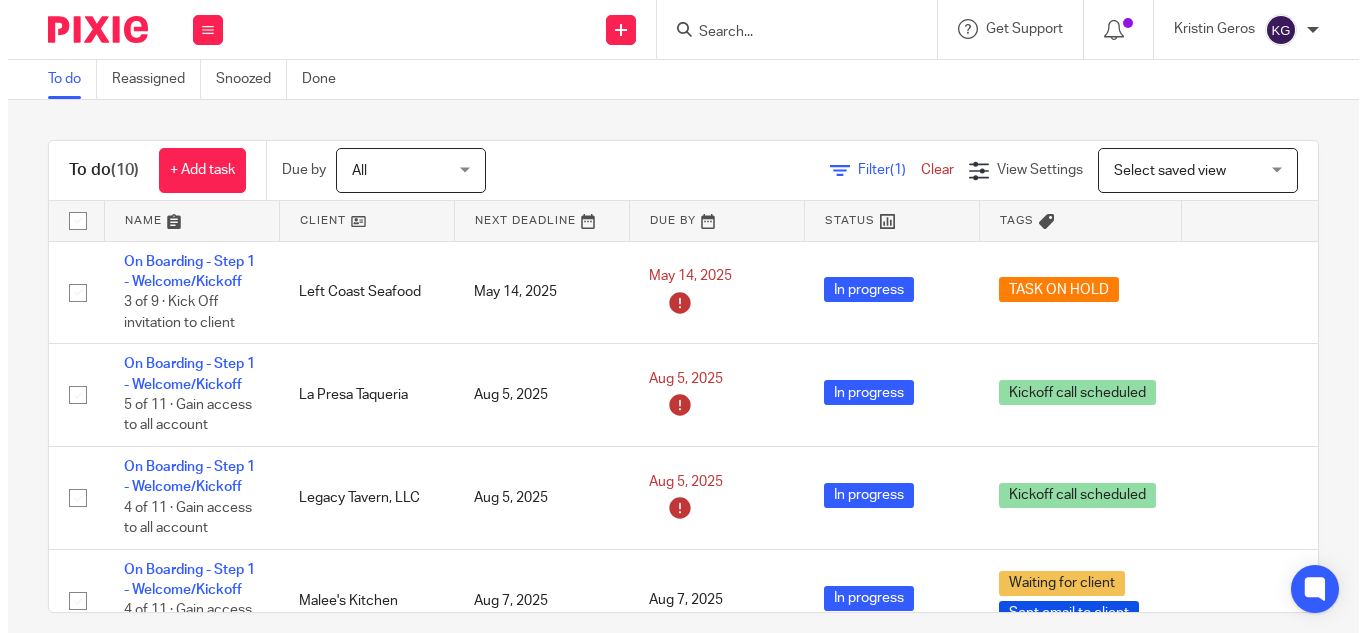 scroll, scrollTop: 0, scrollLeft: 0, axis: both 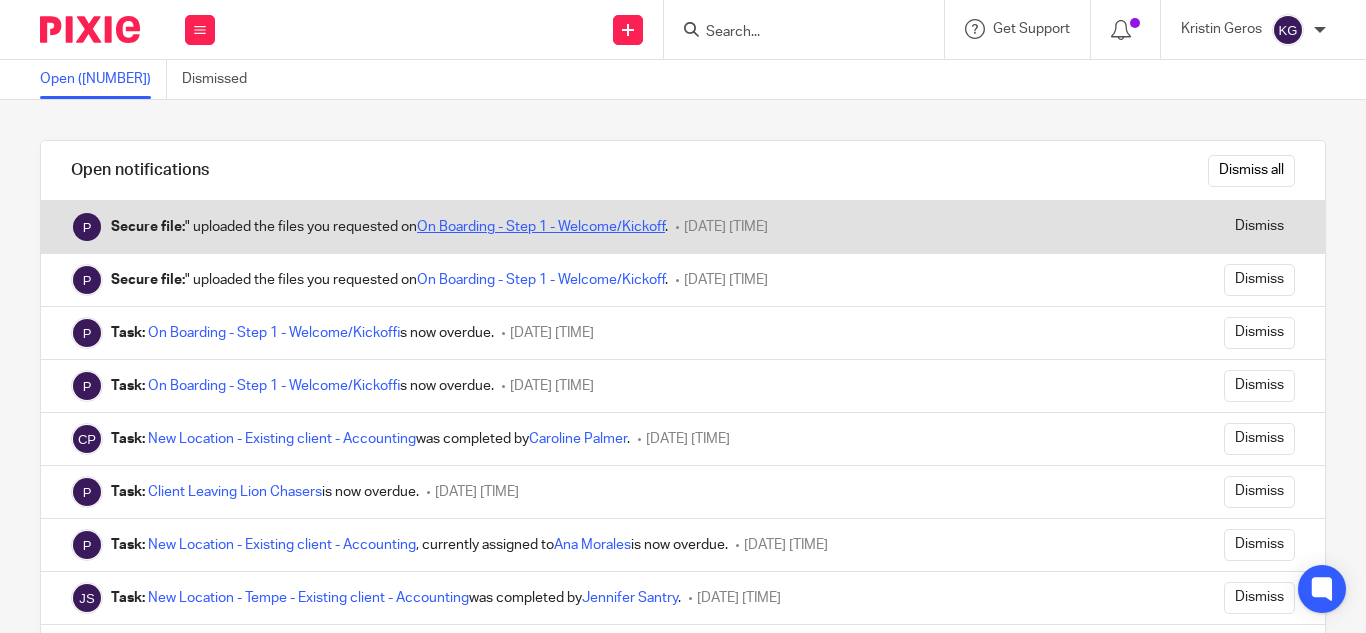 click on "On Boarding - Step 1 - Welcome/Kickoff" at bounding box center (541, 227) 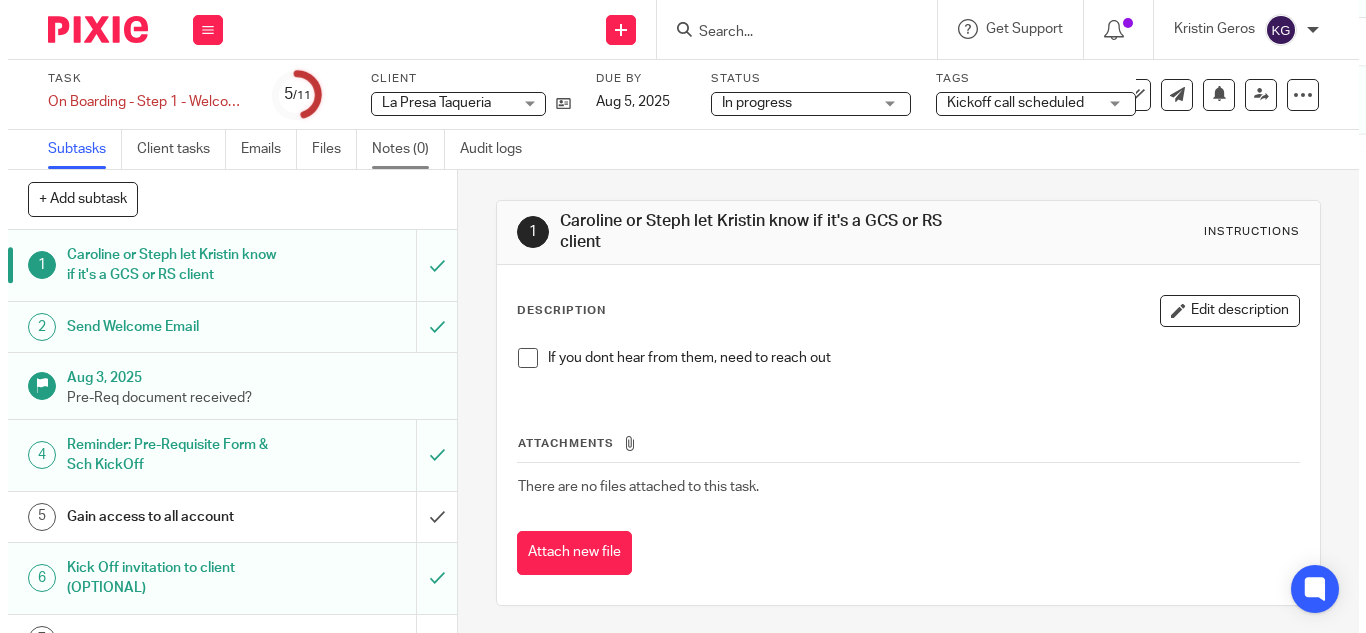 scroll, scrollTop: 0, scrollLeft: 0, axis: both 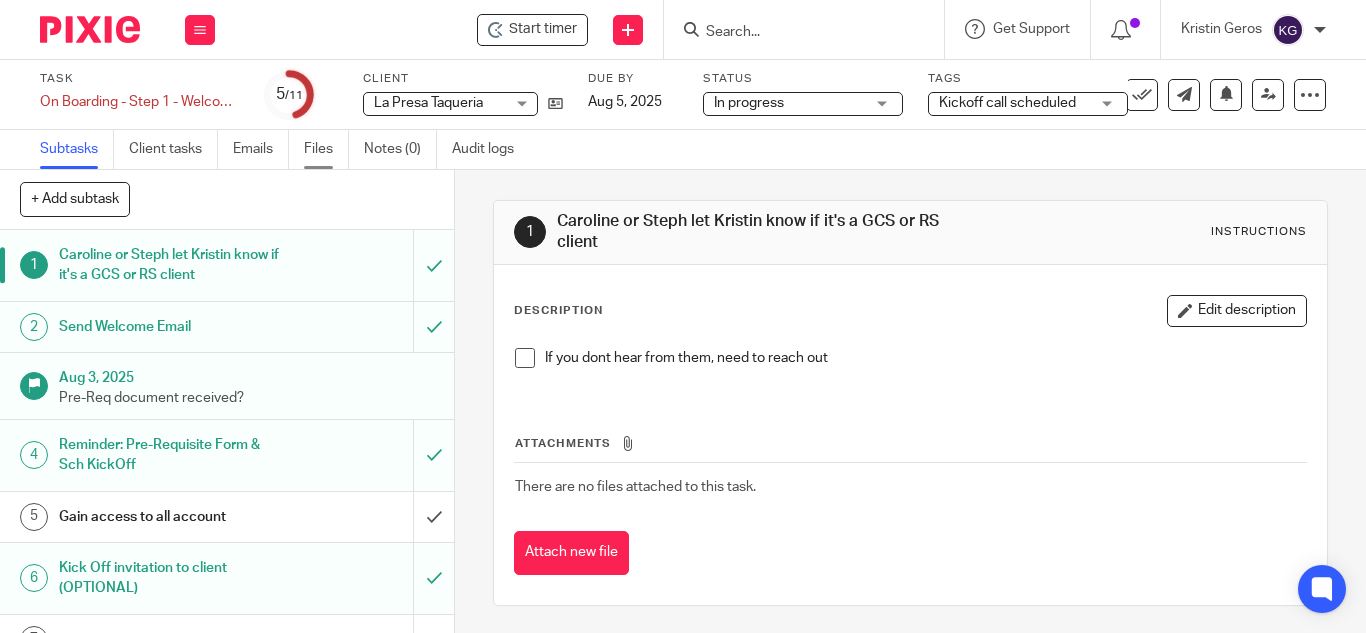 click on "Files" at bounding box center [326, 149] 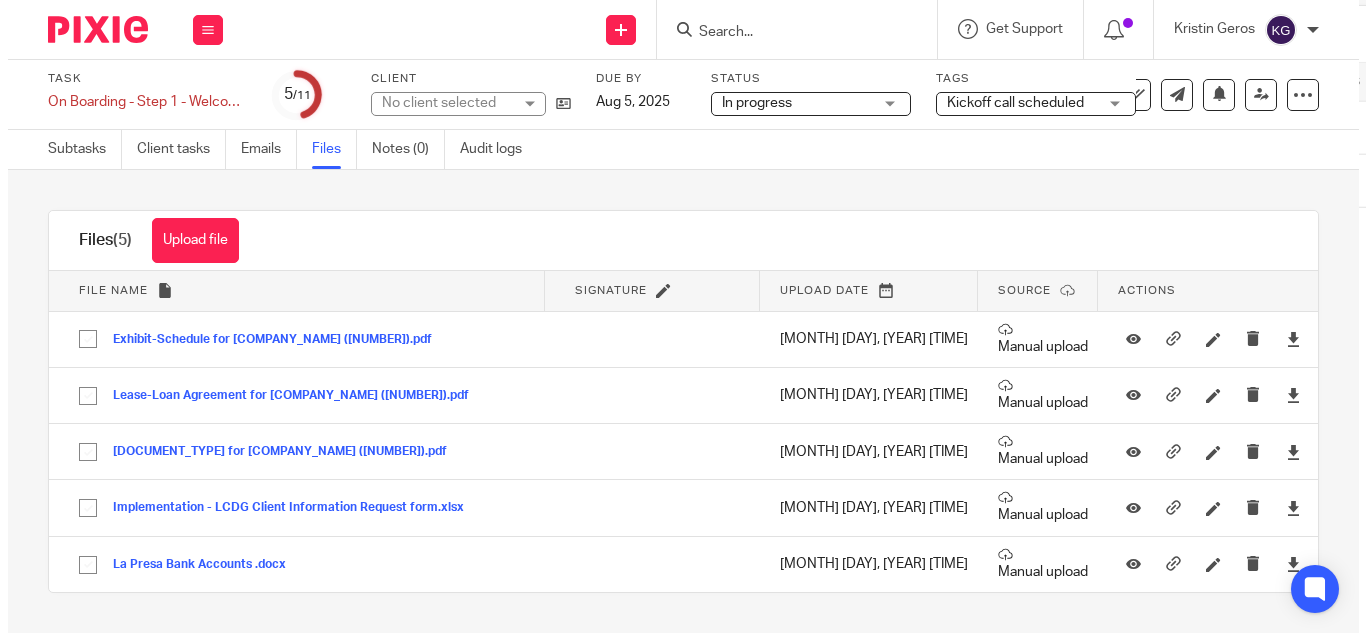 scroll, scrollTop: 0, scrollLeft: 0, axis: both 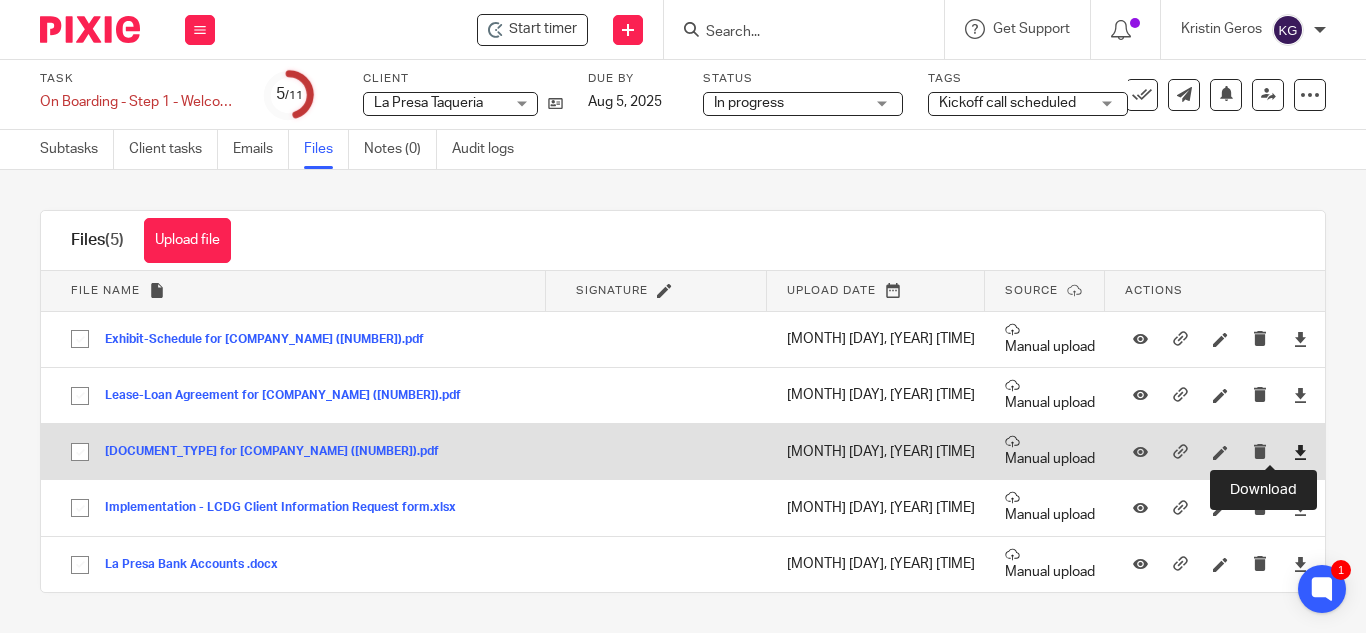 click at bounding box center (1300, 452) 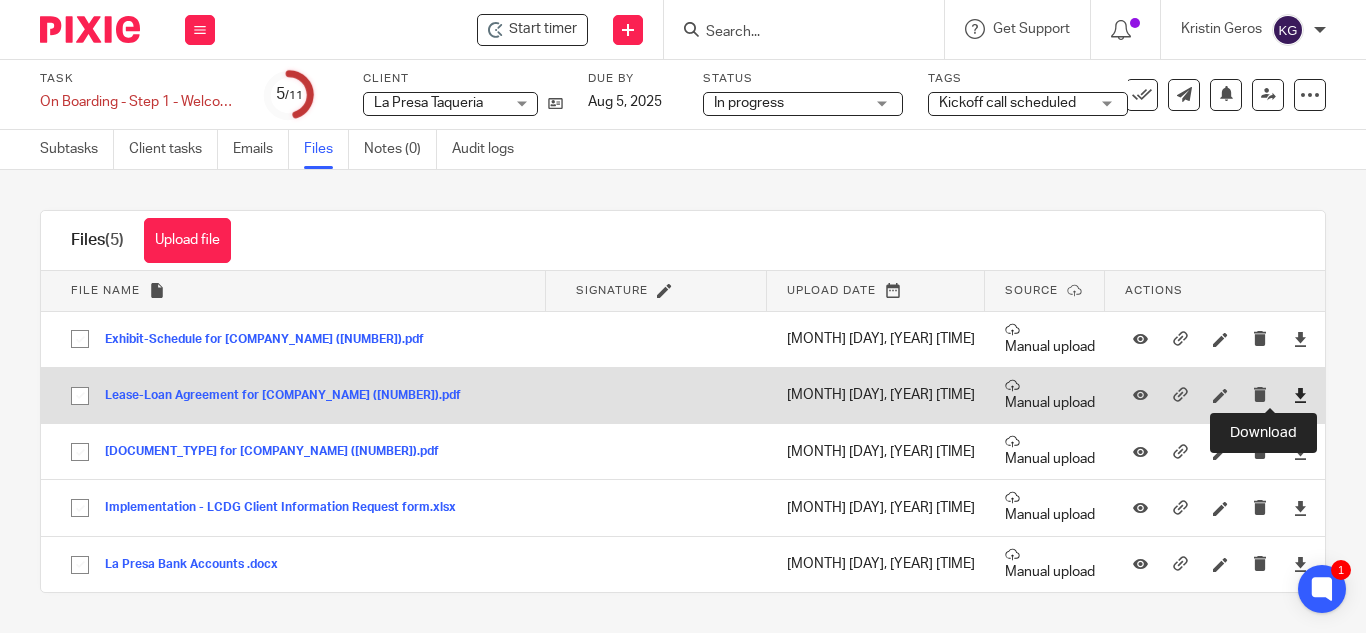click at bounding box center [1300, 395] 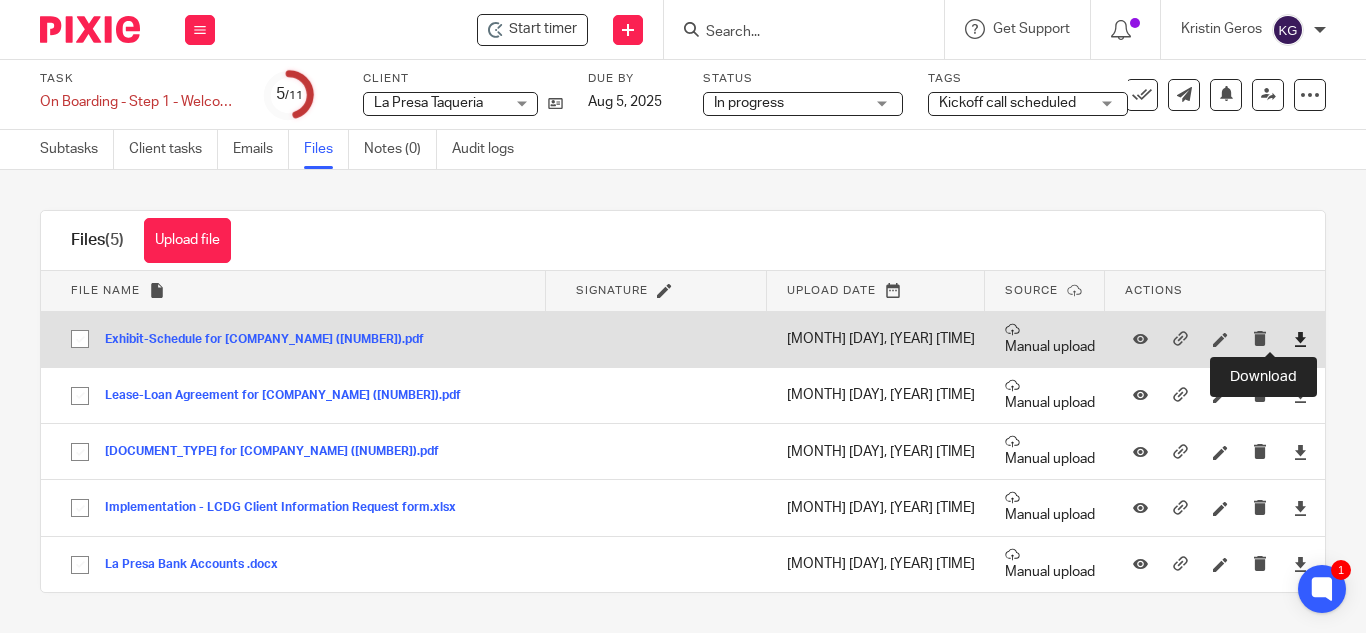 click at bounding box center [1300, 339] 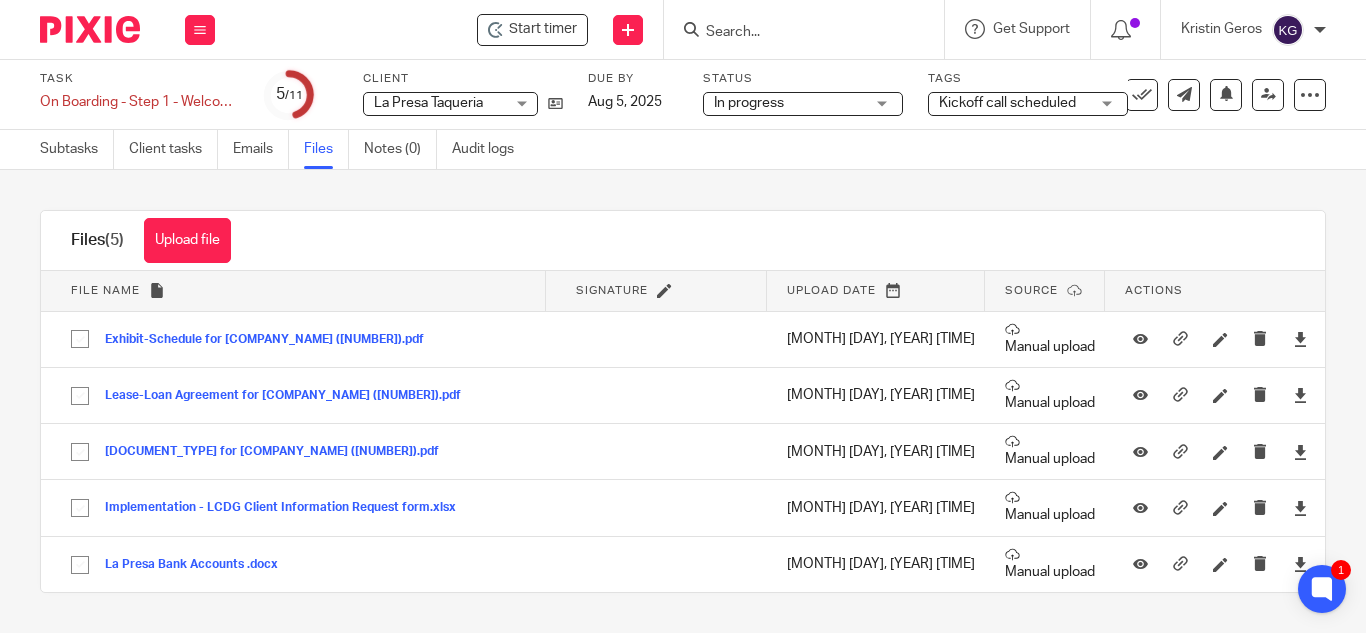 click at bounding box center (794, 33) 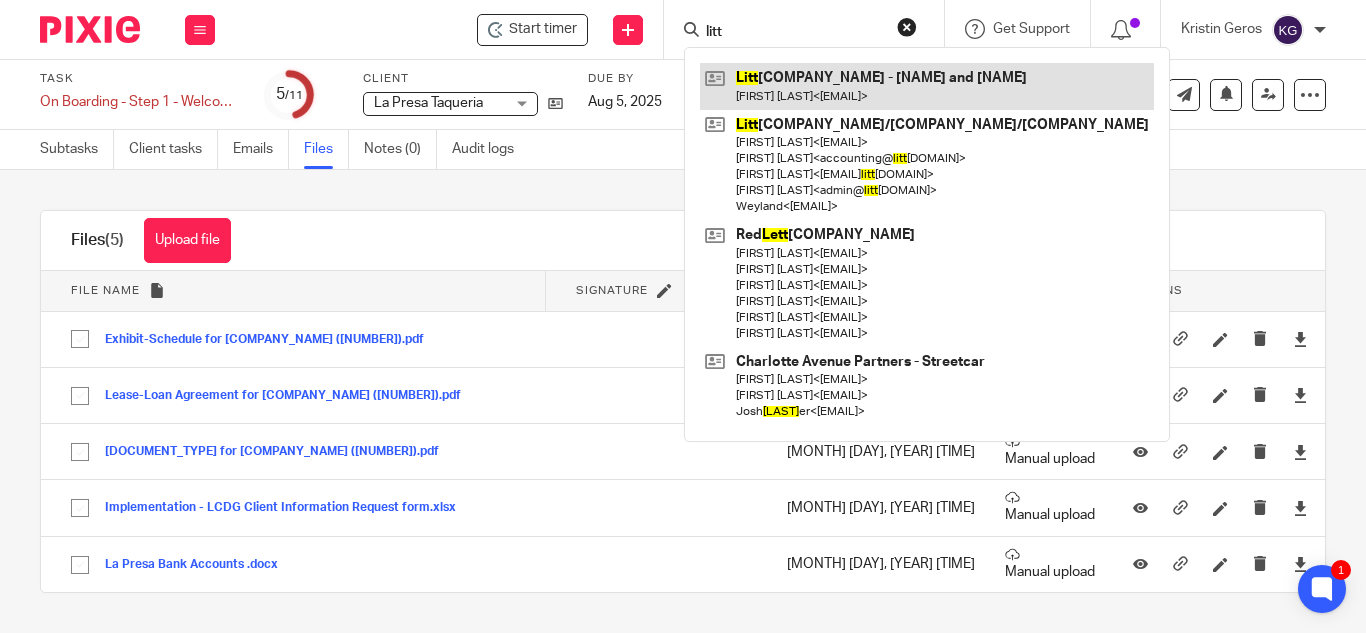 type on "litt" 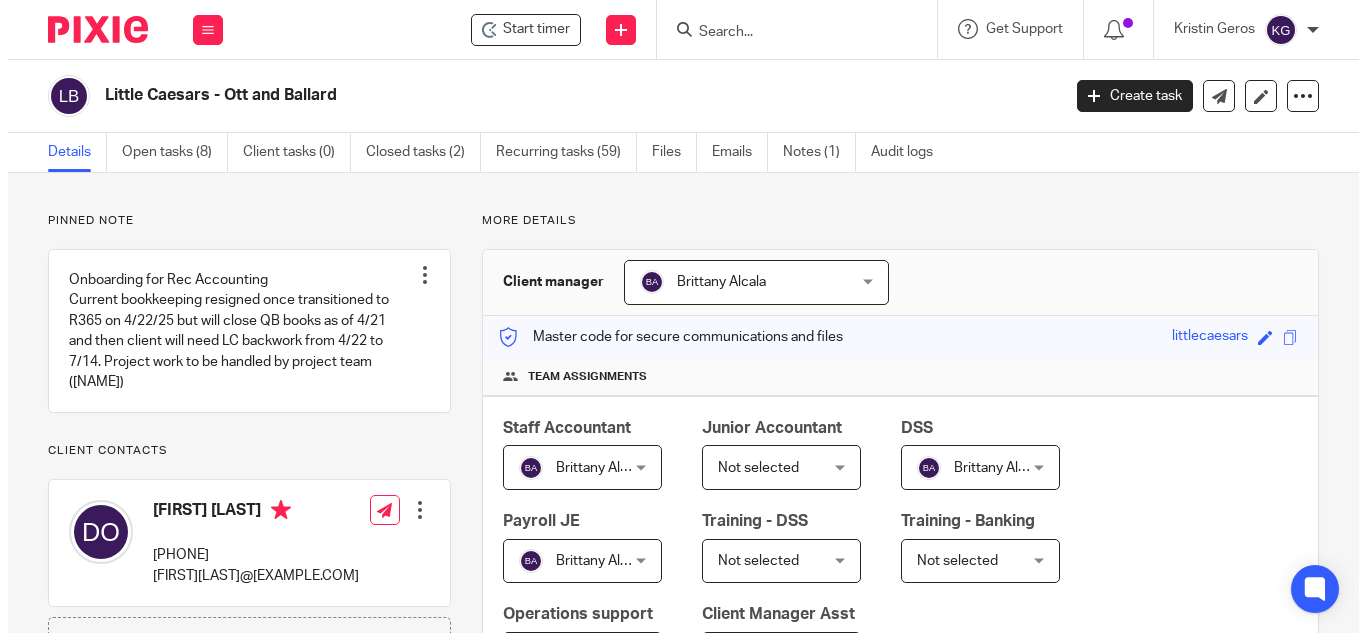 scroll, scrollTop: 0, scrollLeft: 0, axis: both 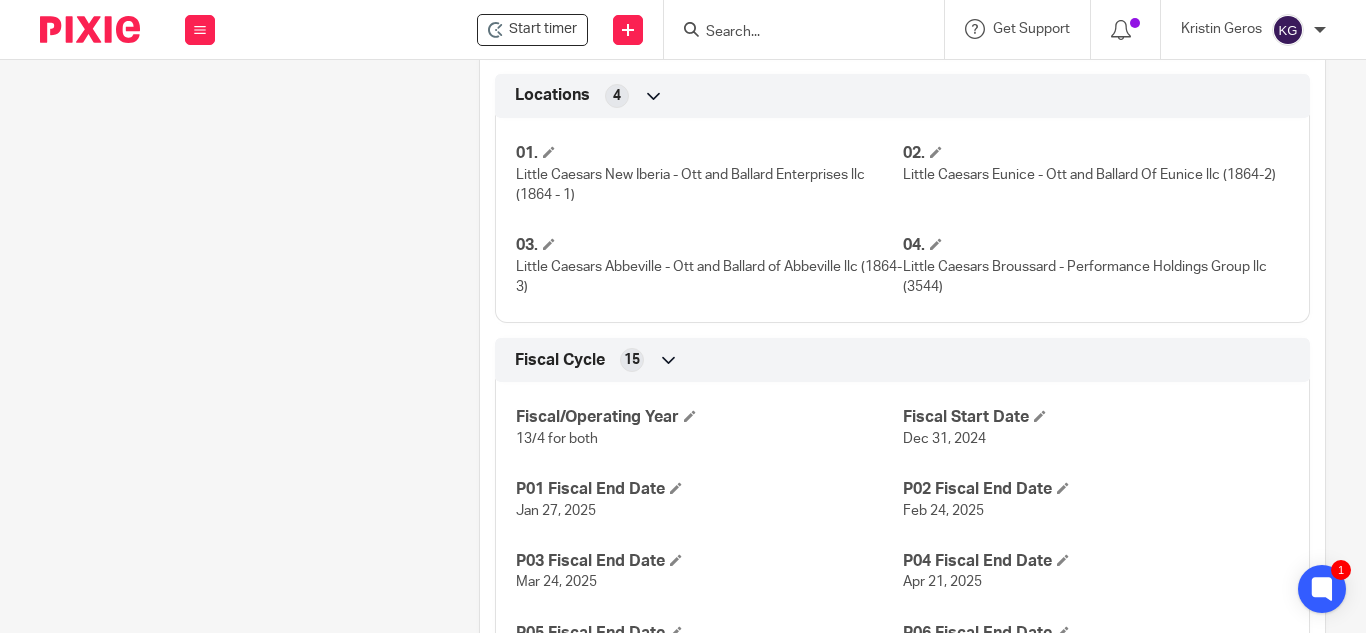 click at bounding box center [794, 33] 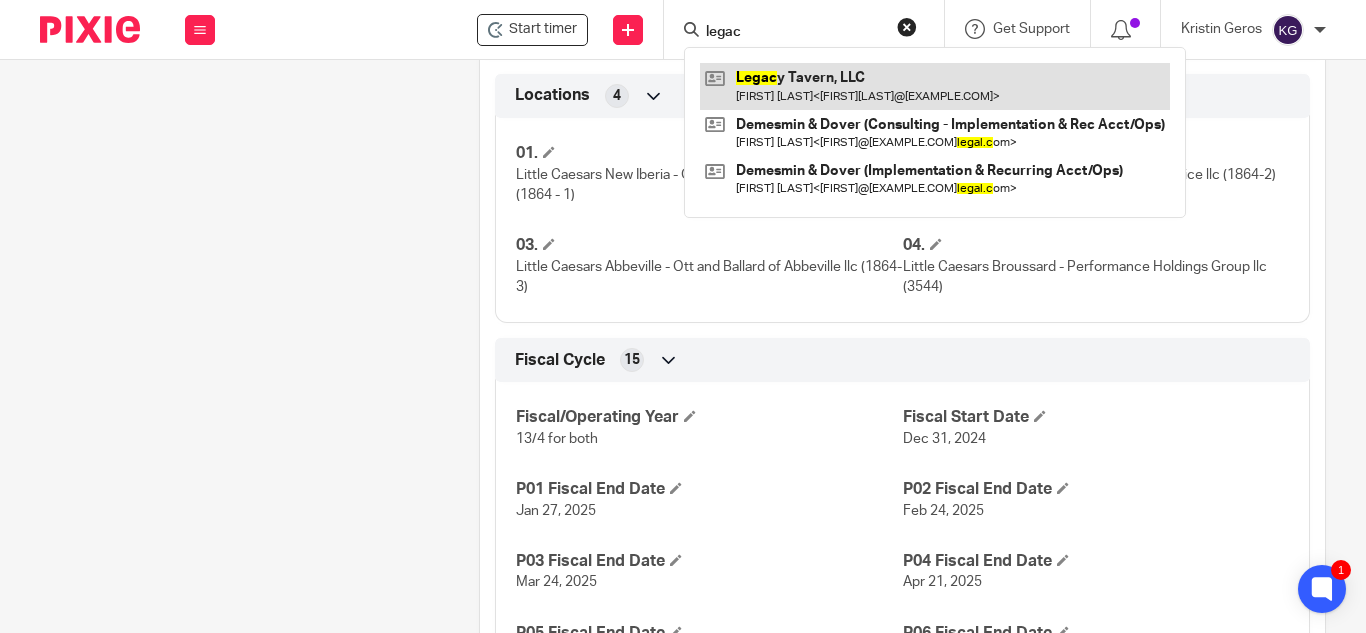 type on "legac" 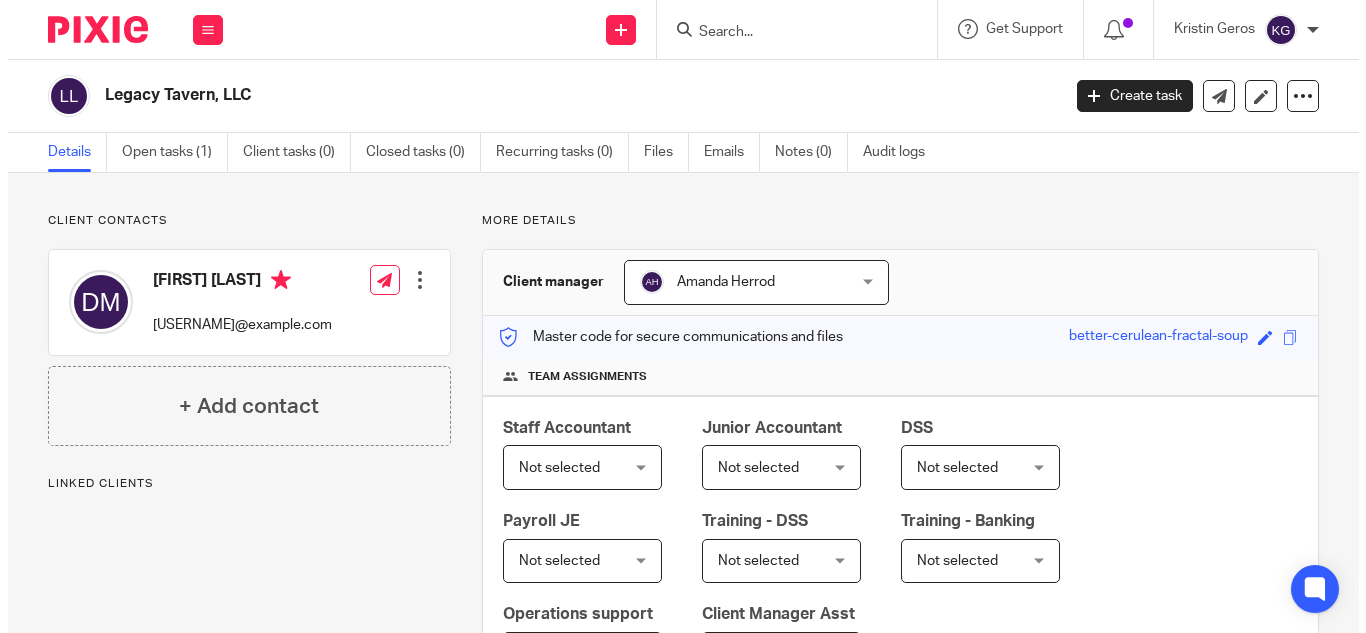 scroll, scrollTop: 0, scrollLeft: 0, axis: both 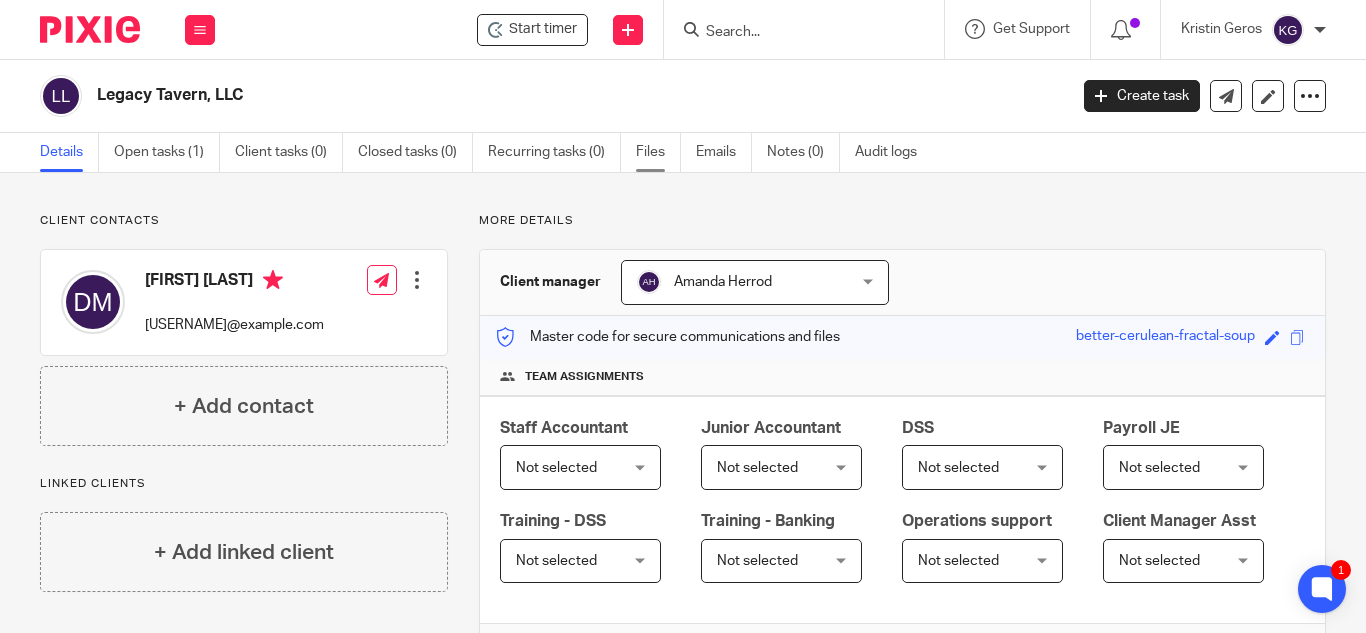 click on "Files" at bounding box center [658, 152] 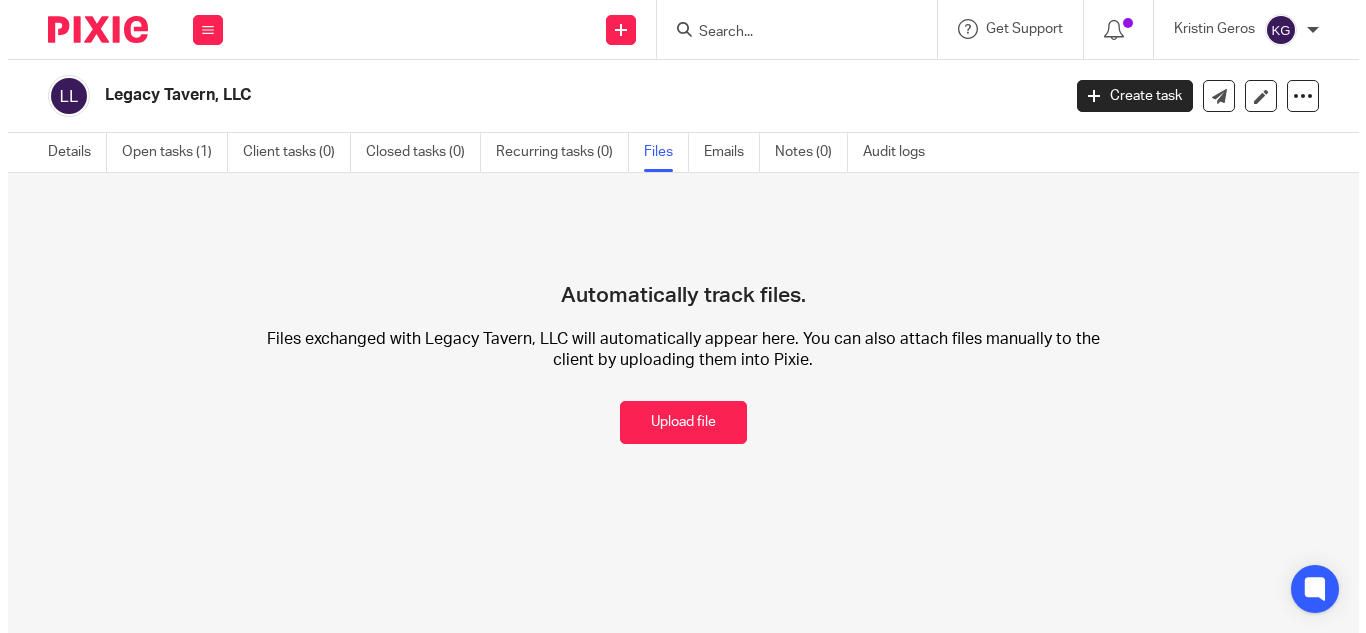 scroll, scrollTop: 0, scrollLeft: 0, axis: both 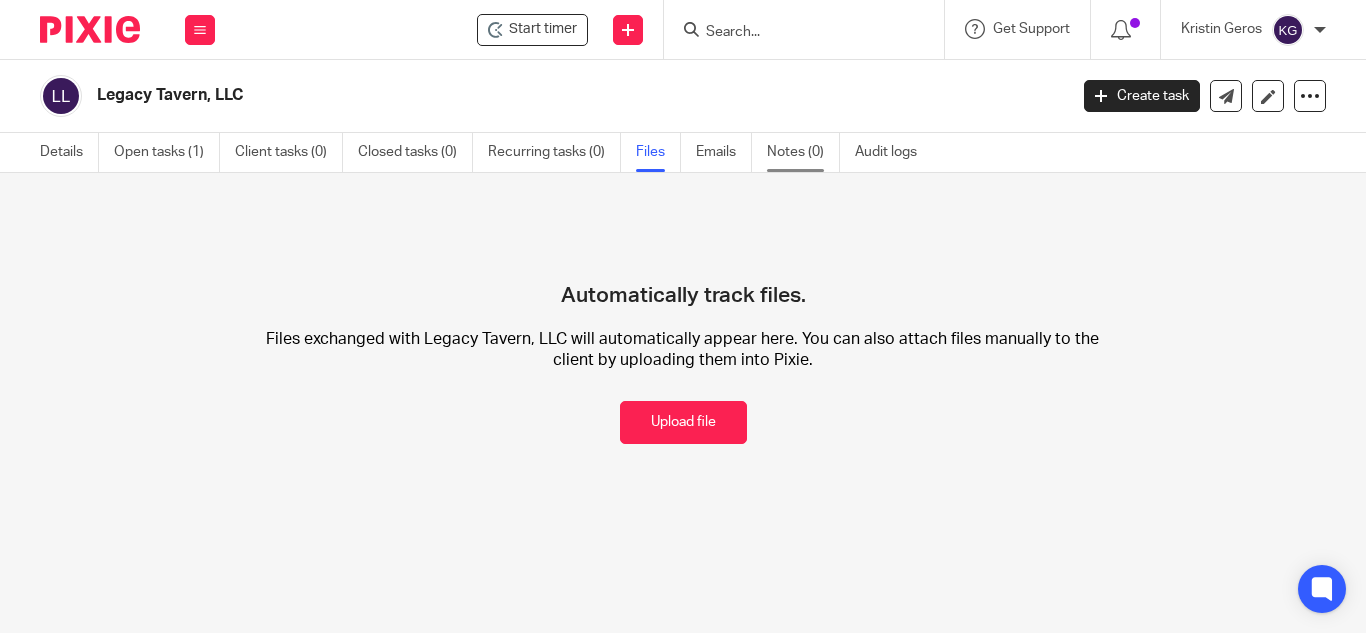 click on "Notes (0)" at bounding box center [803, 152] 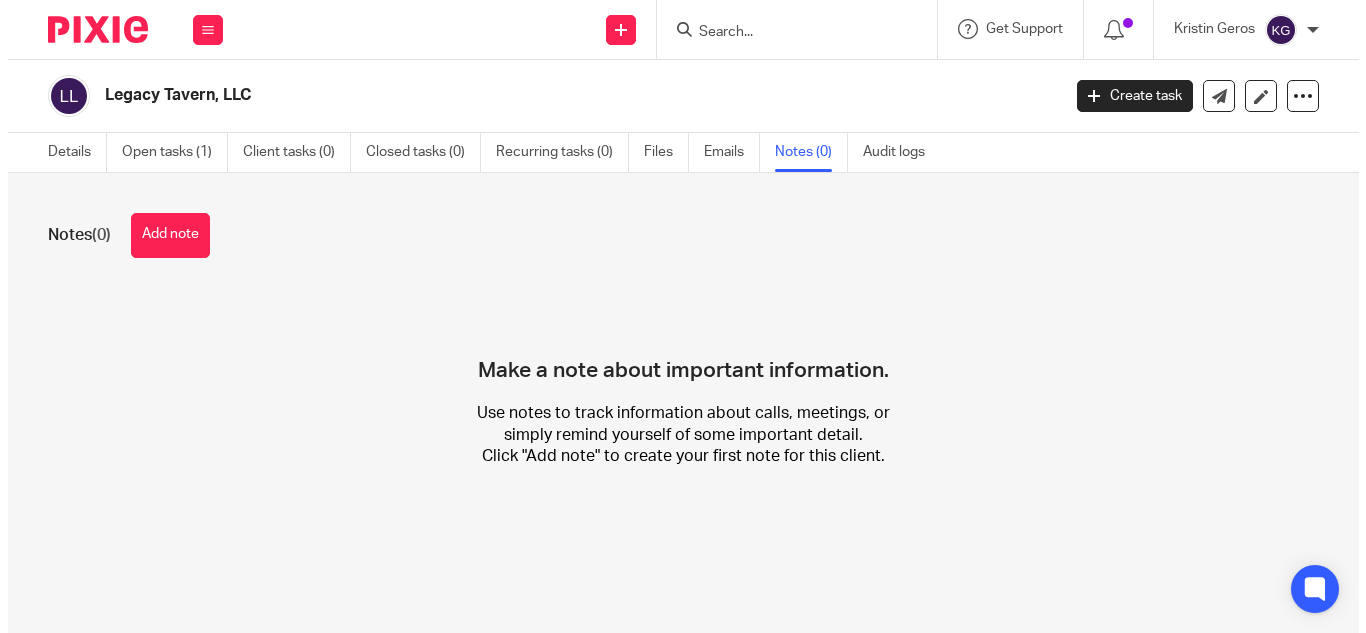 scroll, scrollTop: 0, scrollLeft: 0, axis: both 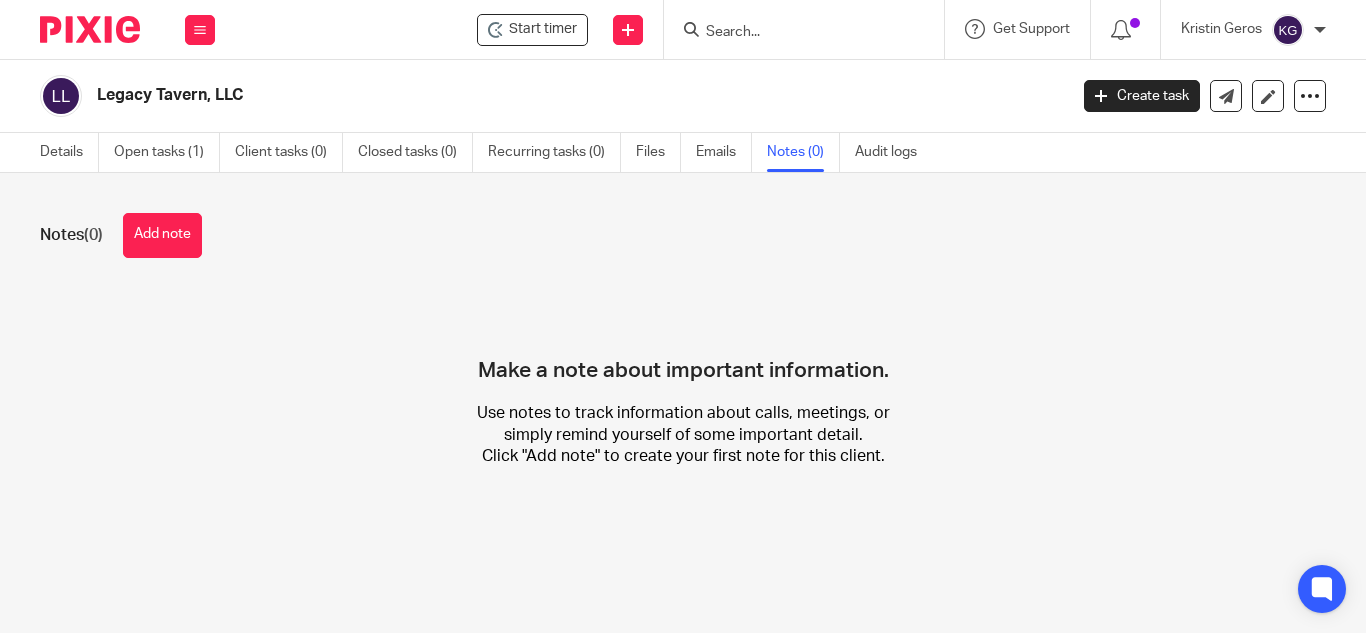 click on "Add note" at bounding box center [162, 235] 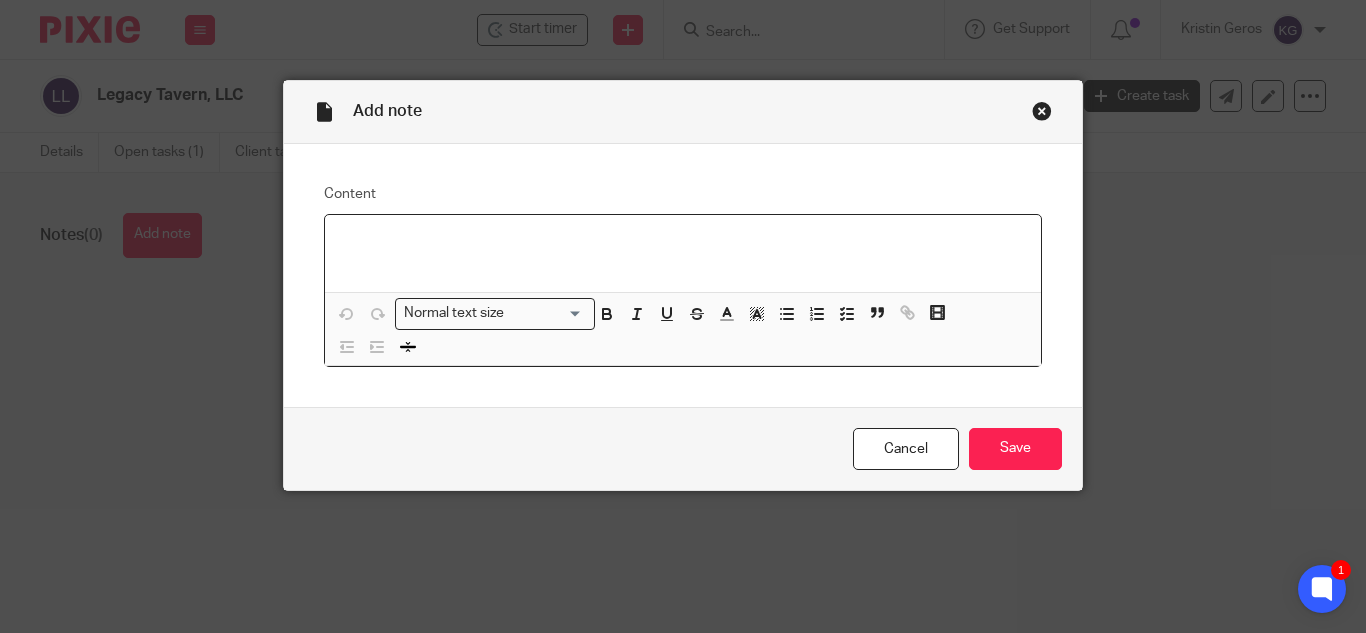 type 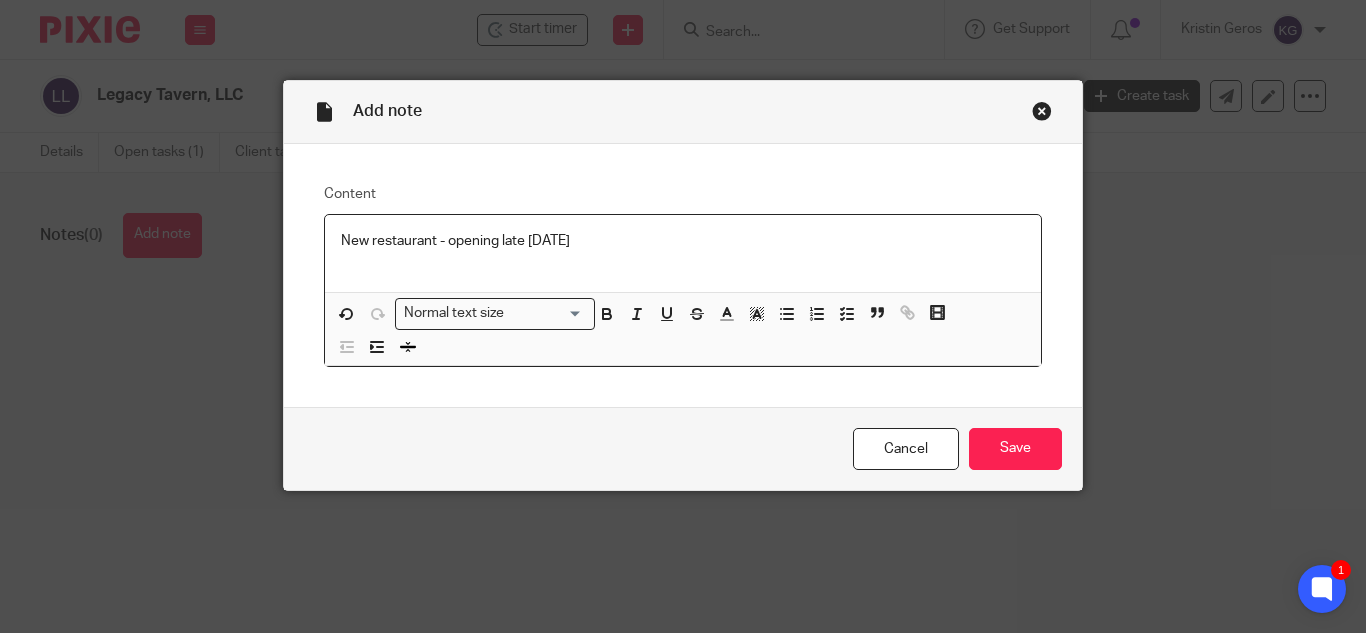 click on "Cancel
Save" at bounding box center [683, 449] 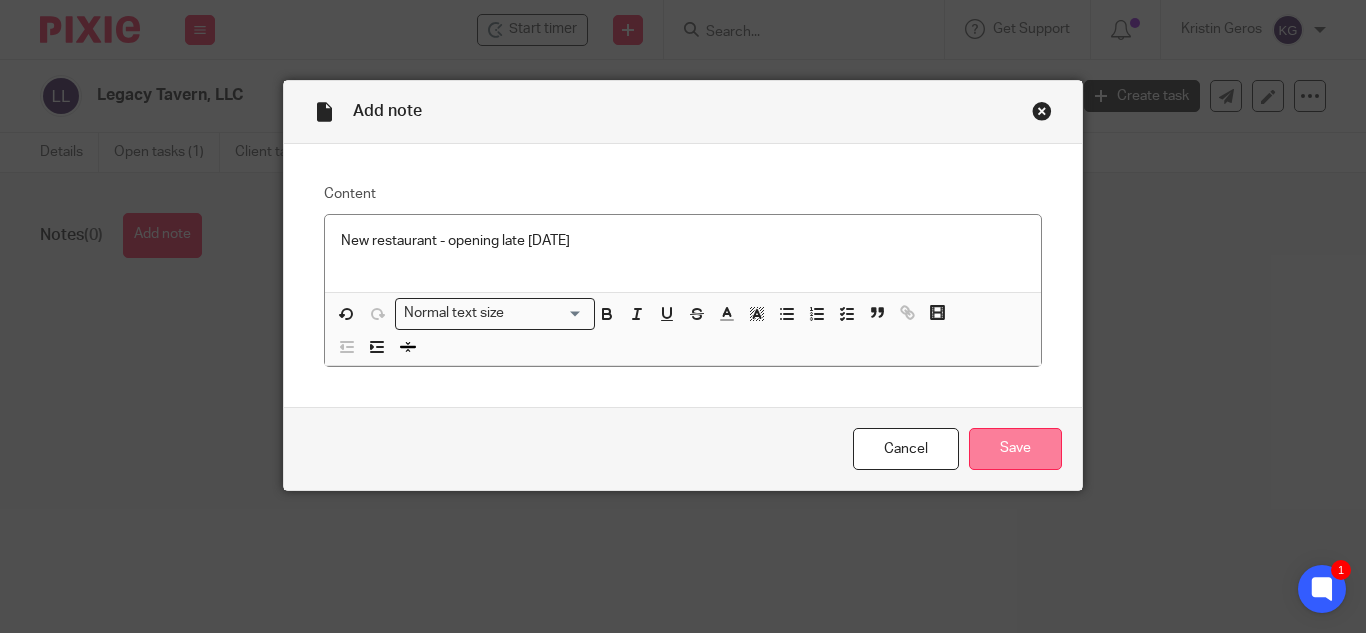 click on "Save" at bounding box center [1015, 449] 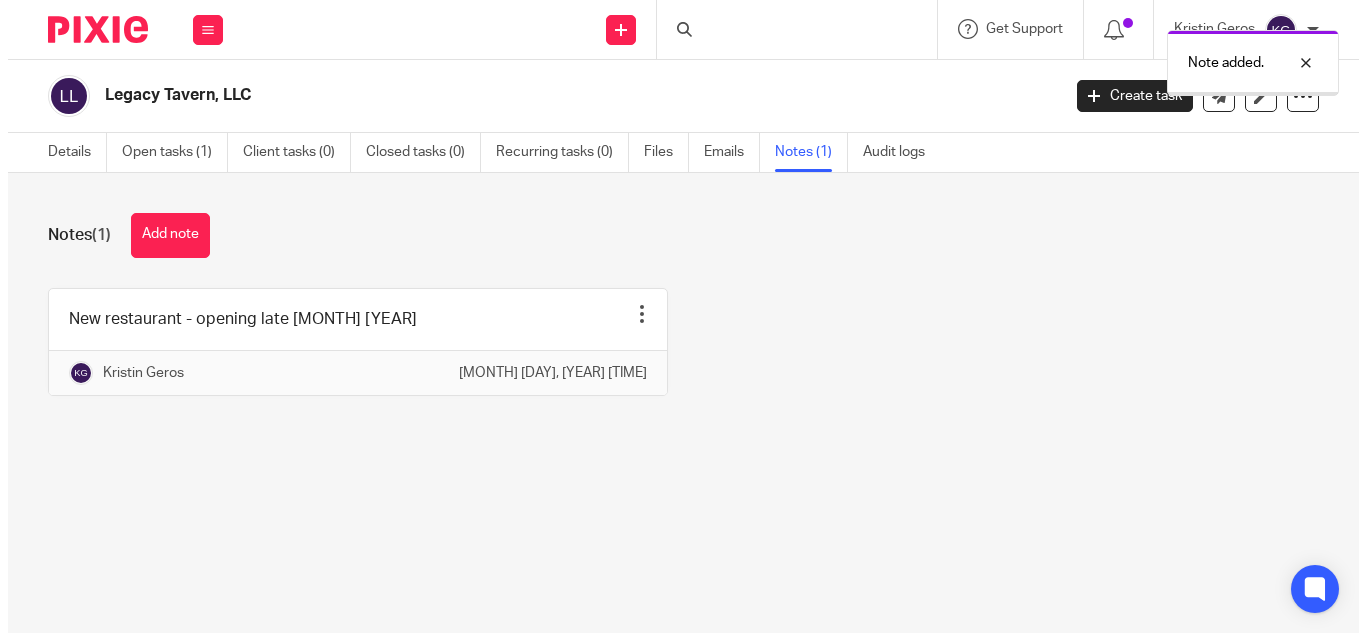scroll, scrollTop: 0, scrollLeft: 0, axis: both 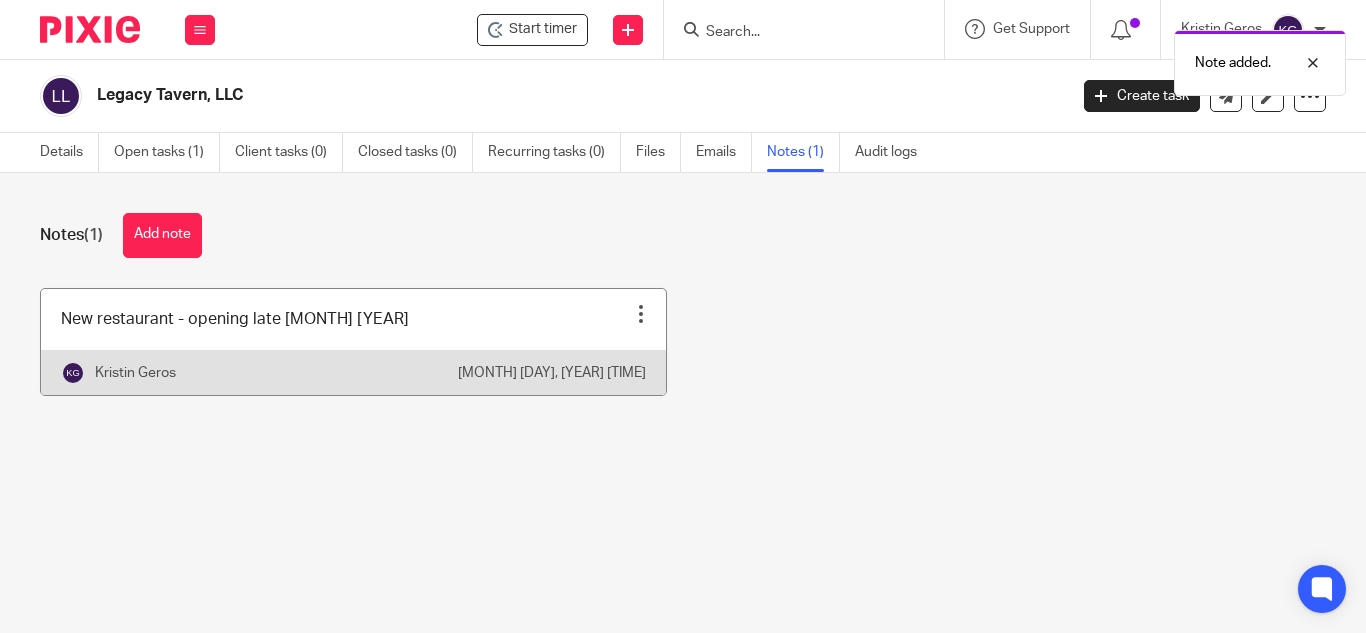 click at bounding box center (641, 314) 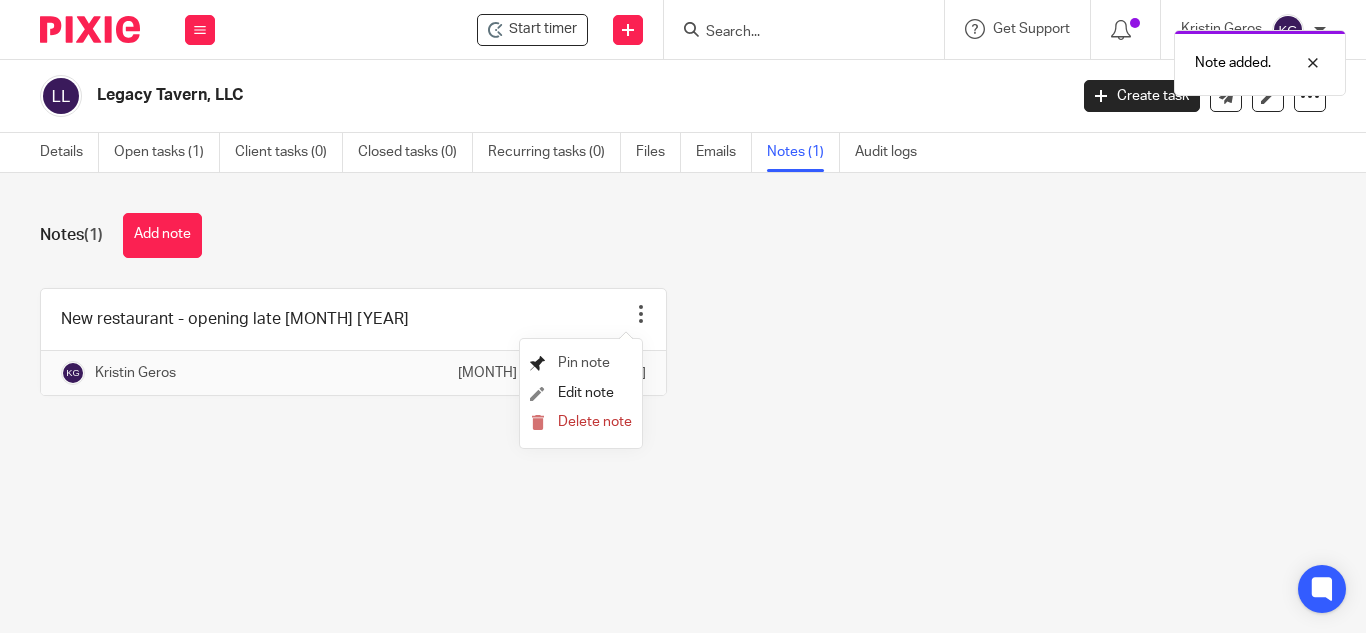 click on "Pin note" at bounding box center [584, 363] 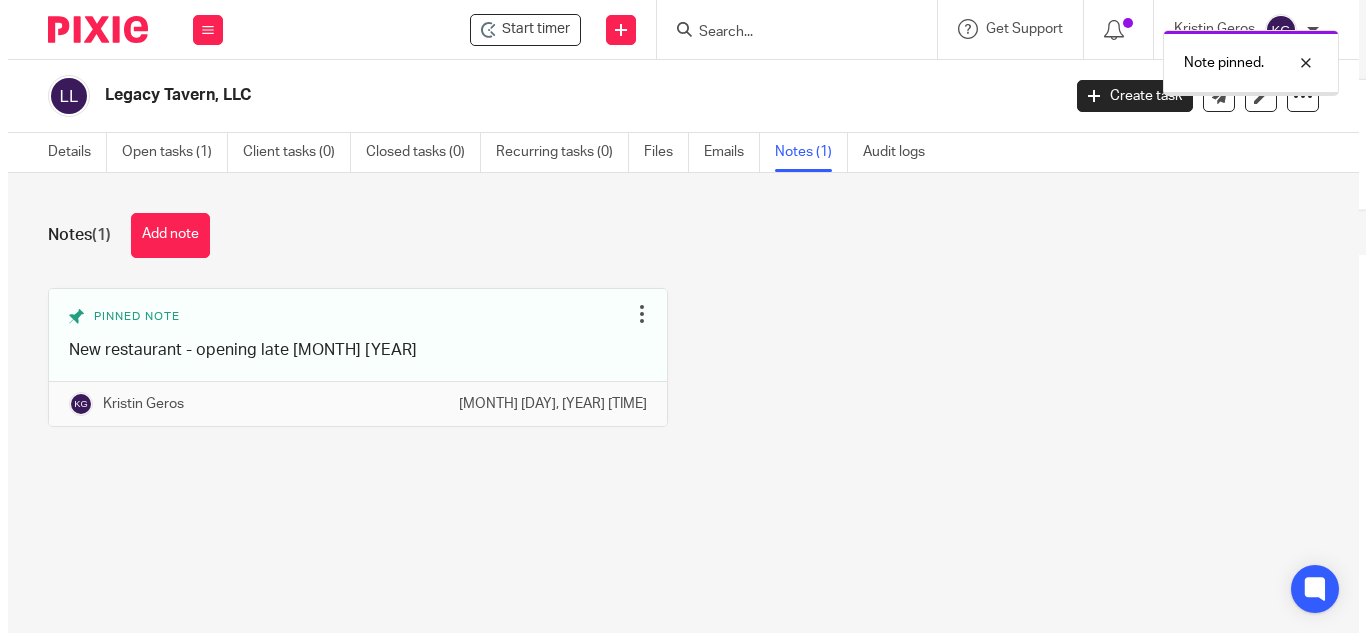 scroll, scrollTop: 0, scrollLeft: 0, axis: both 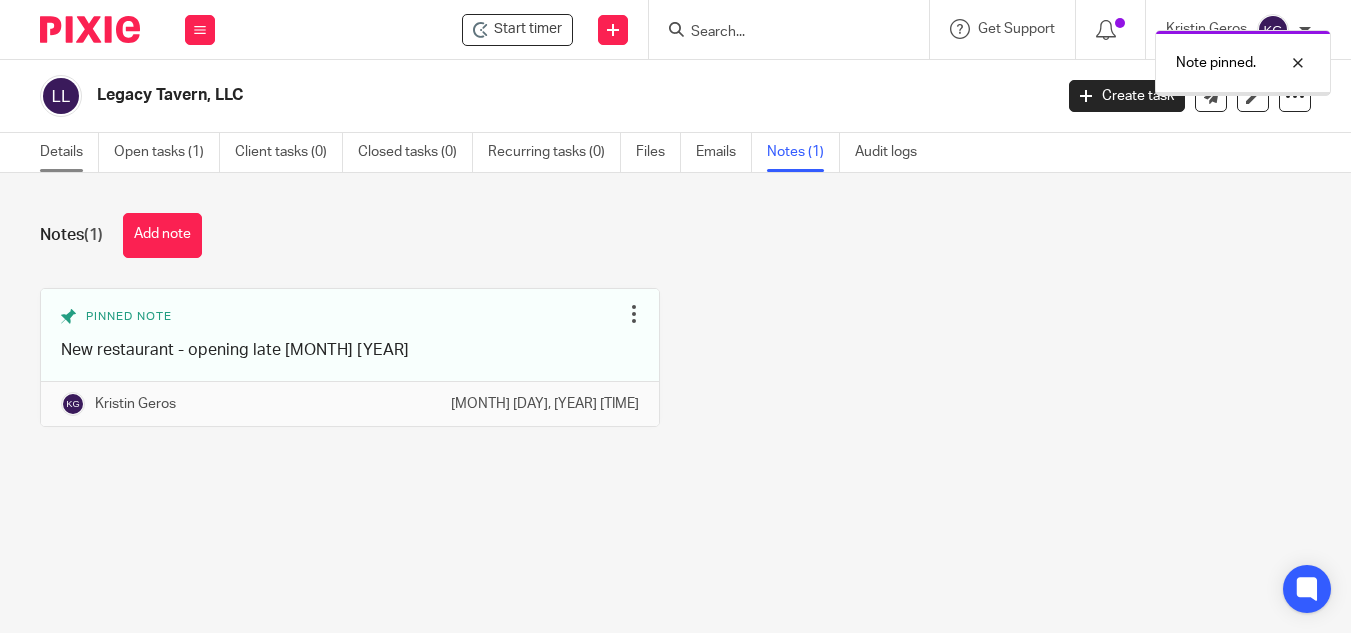 drag, startPoint x: 0, startPoint y: 0, endPoint x: 60, endPoint y: 152, distance: 163.41359 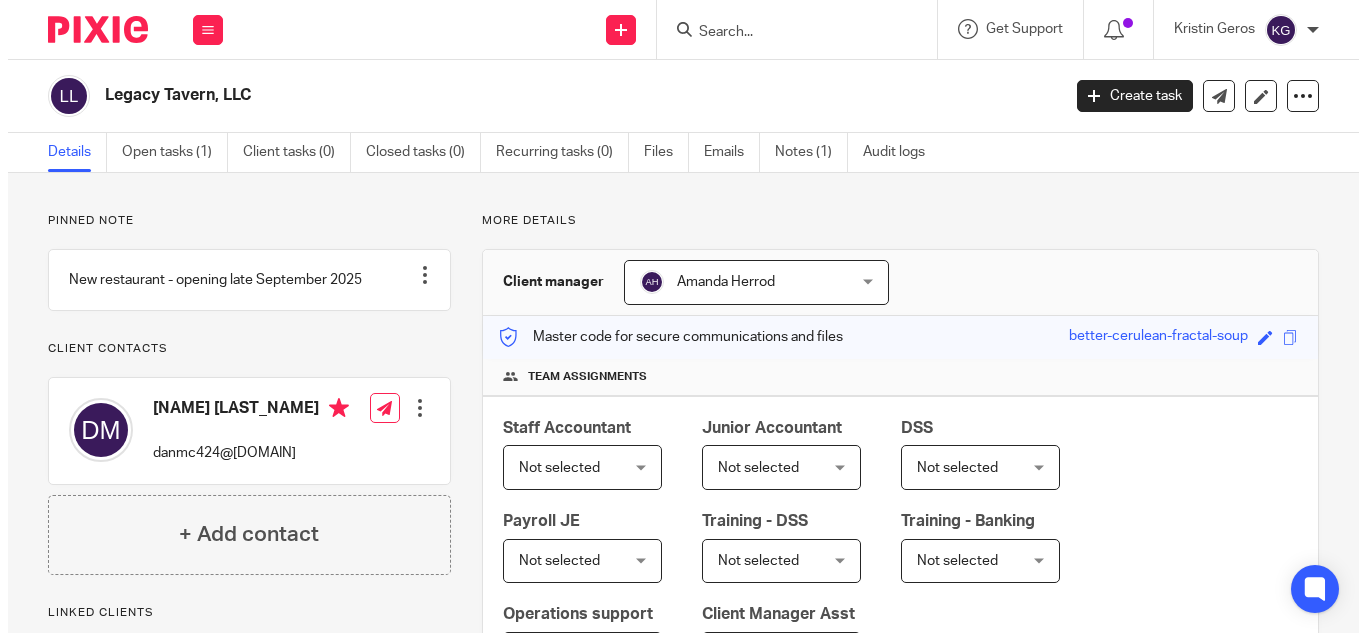 scroll, scrollTop: 0, scrollLeft: 0, axis: both 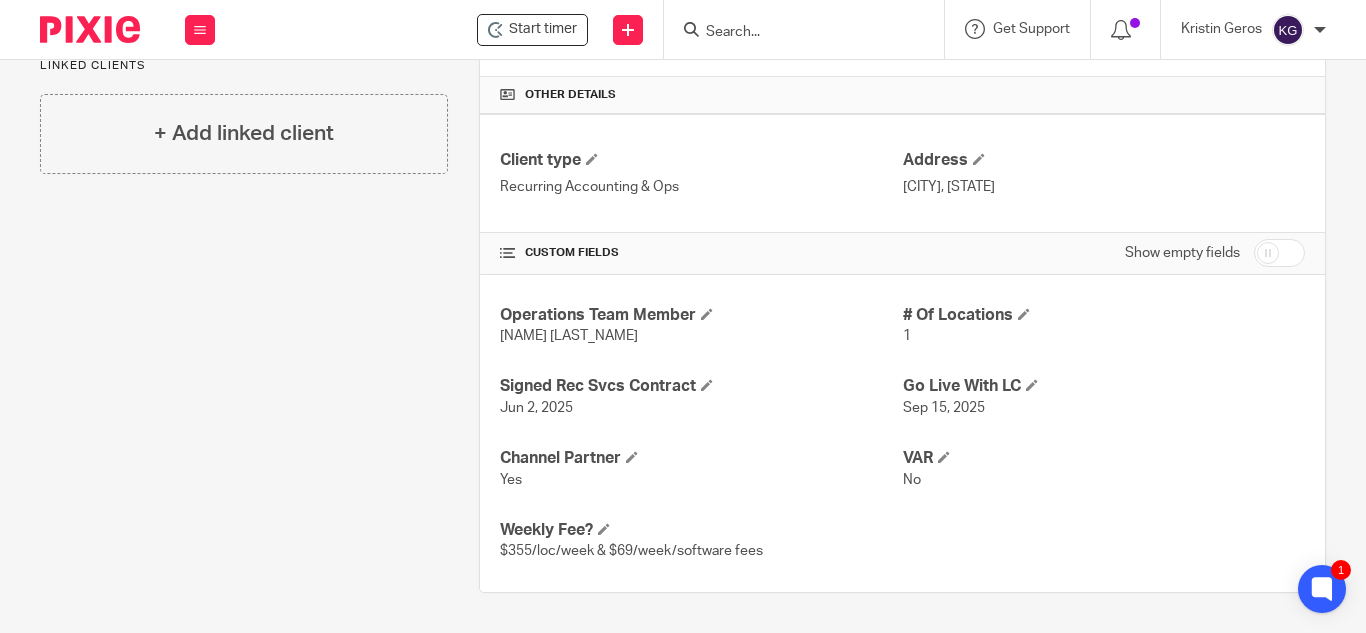 click at bounding box center (1279, 253) 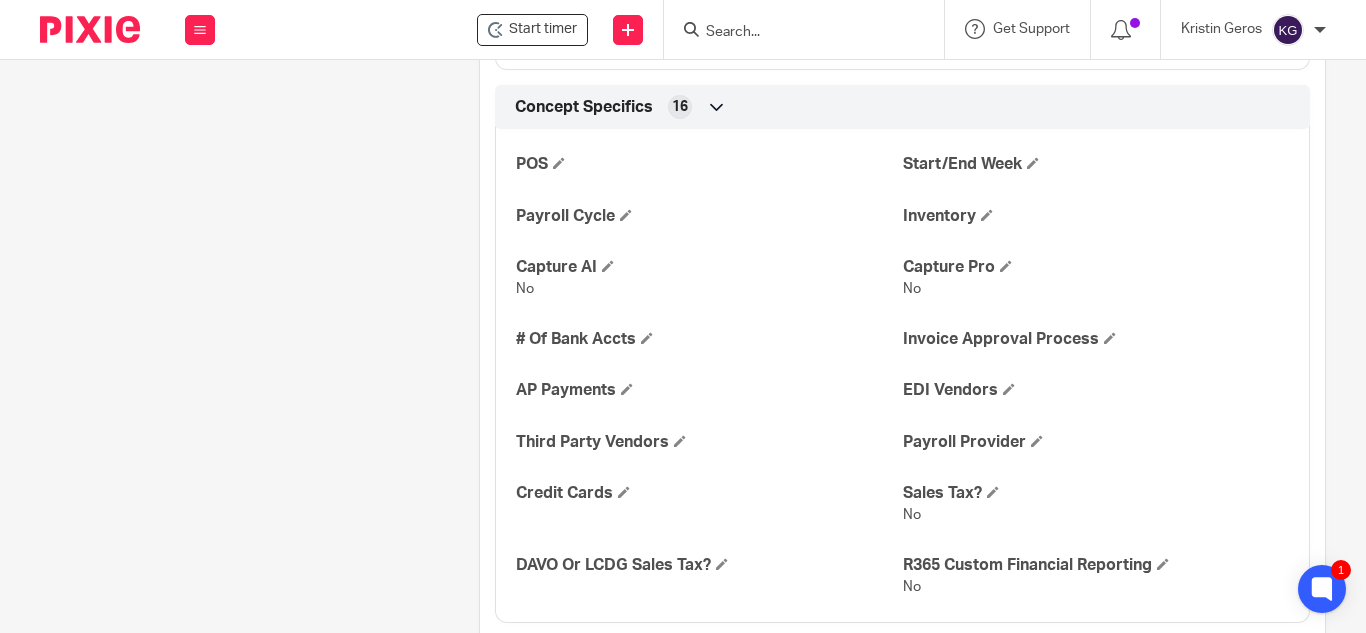 scroll, scrollTop: 2100, scrollLeft: 0, axis: vertical 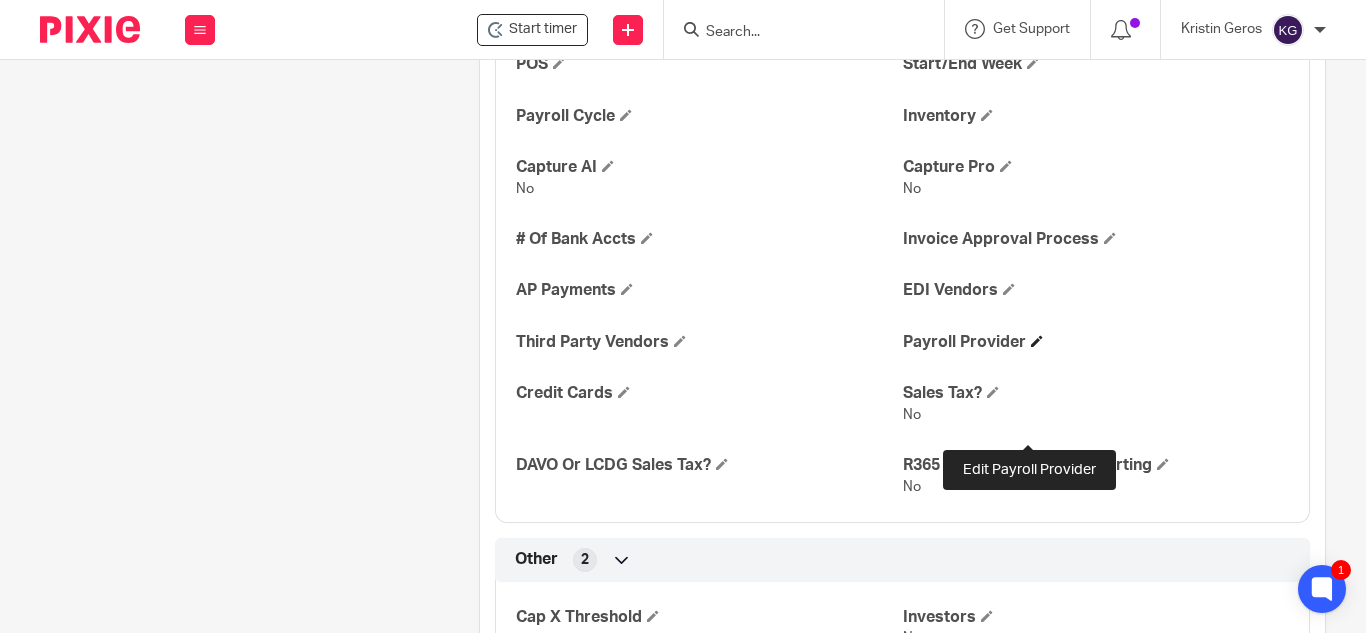 click at bounding box center (1037, 341) 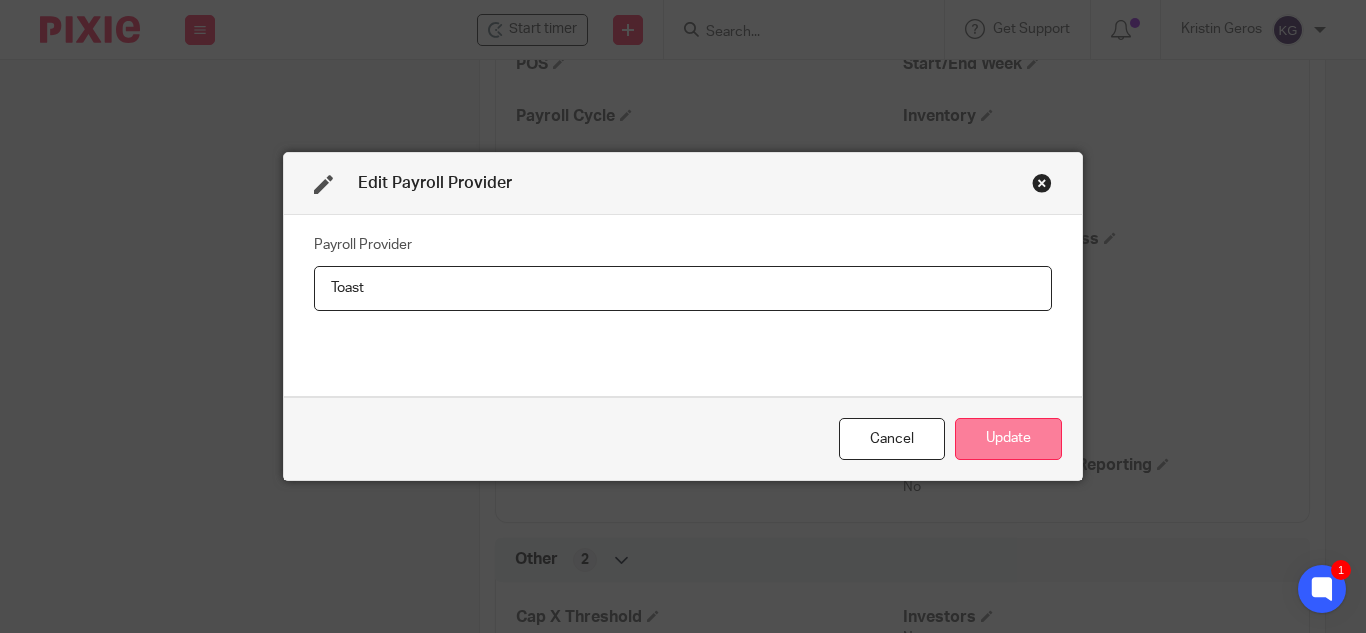 type on "Toast" 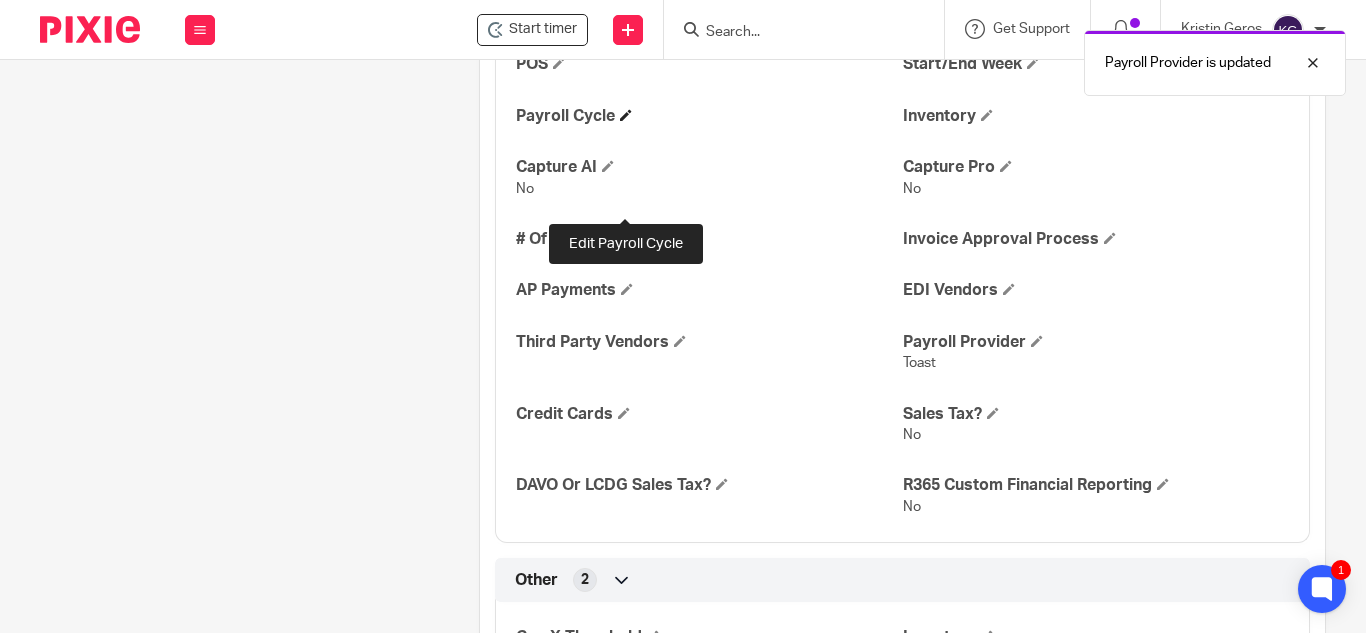 click at bounding box center (626, 115) 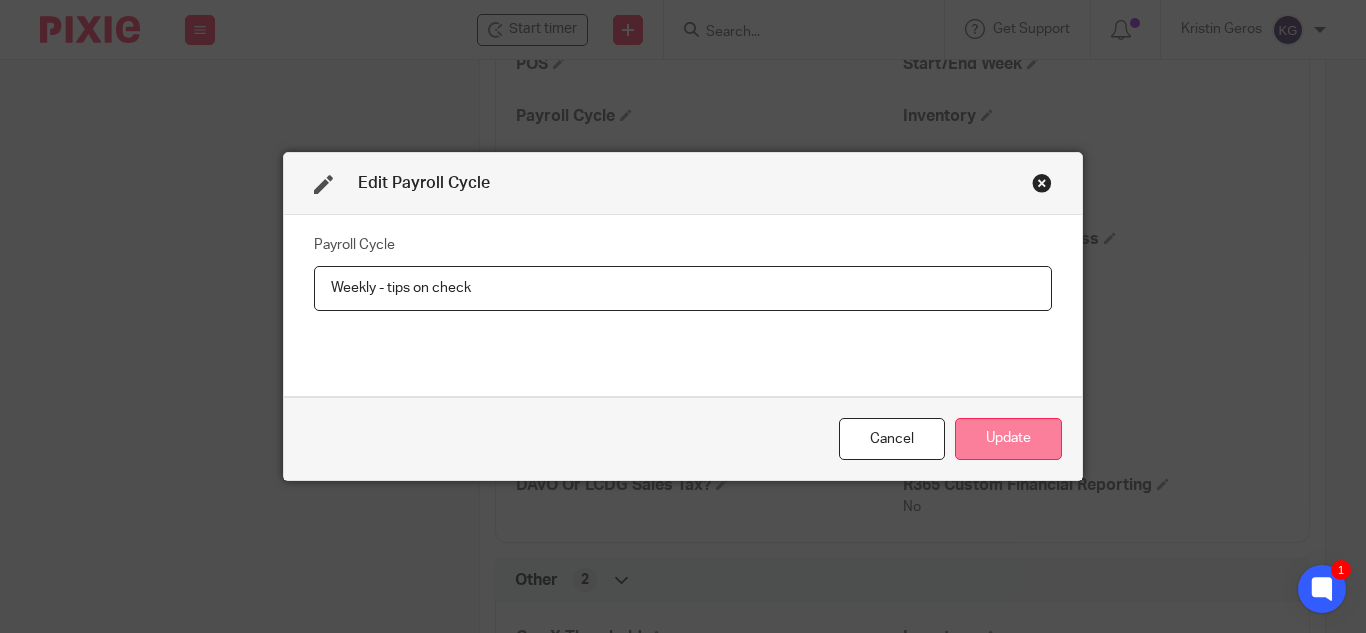 type on "Weekly - tips on check" 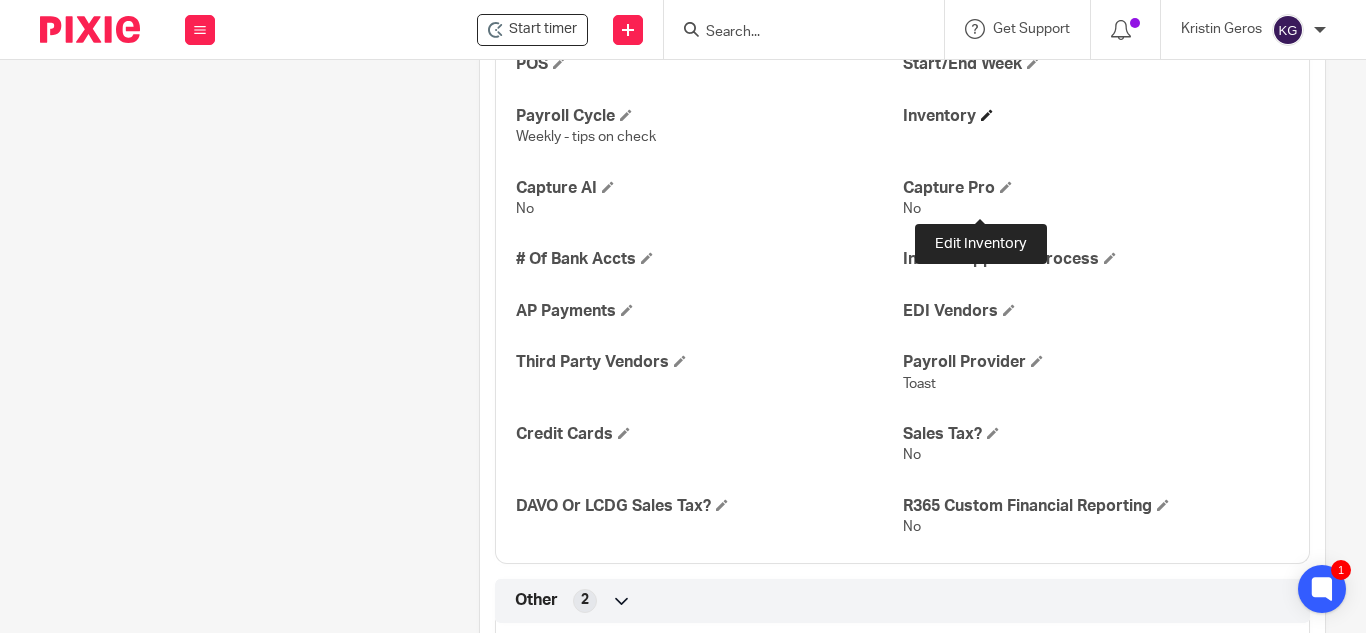 click at bounding box center [987, 115] 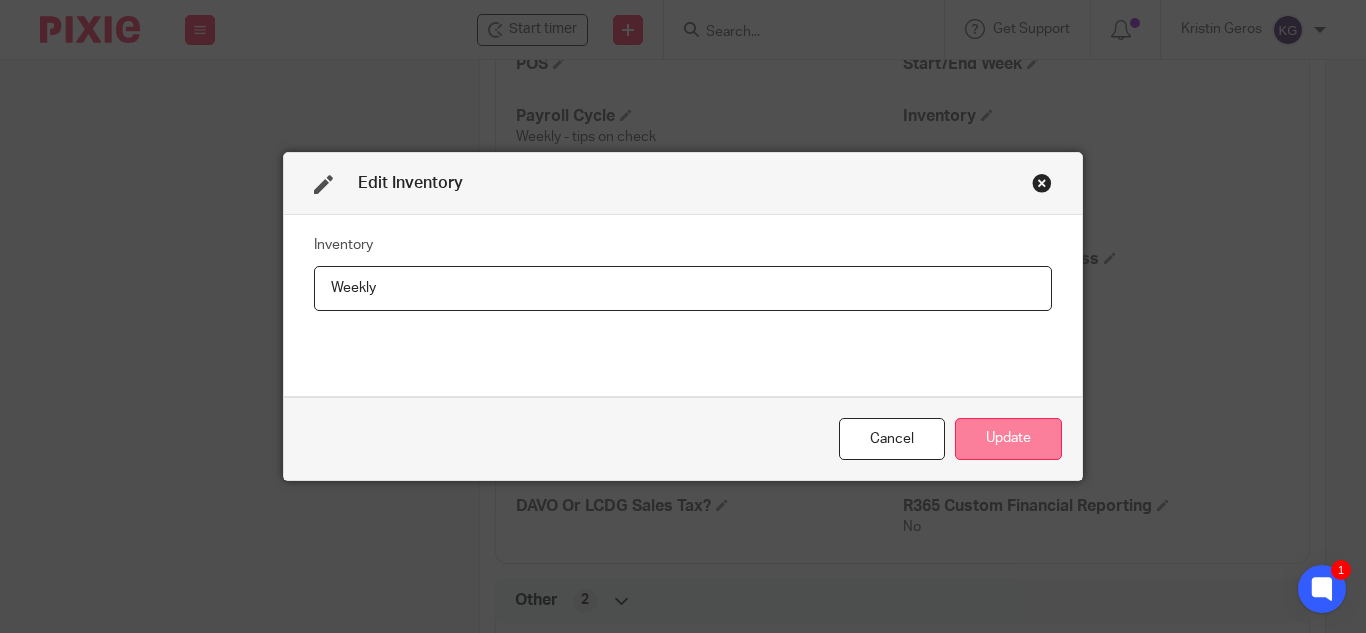 type on "Weekly" 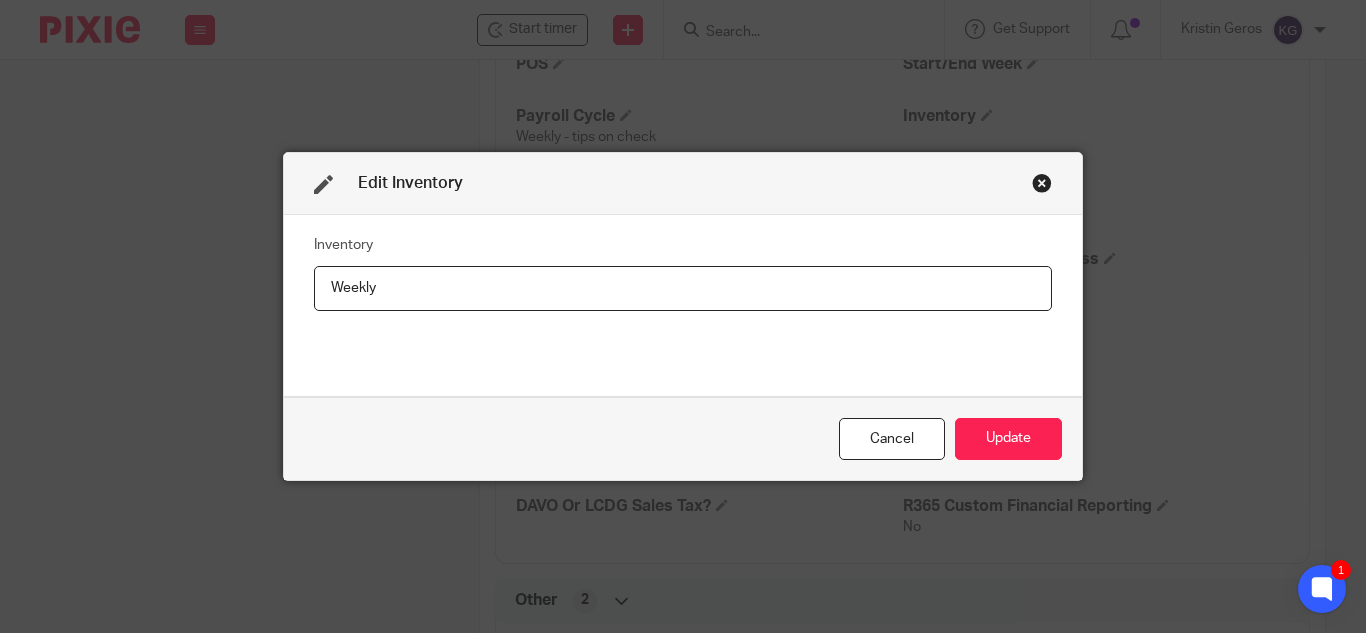 click on "Update" at bounding box center (1008, 439) 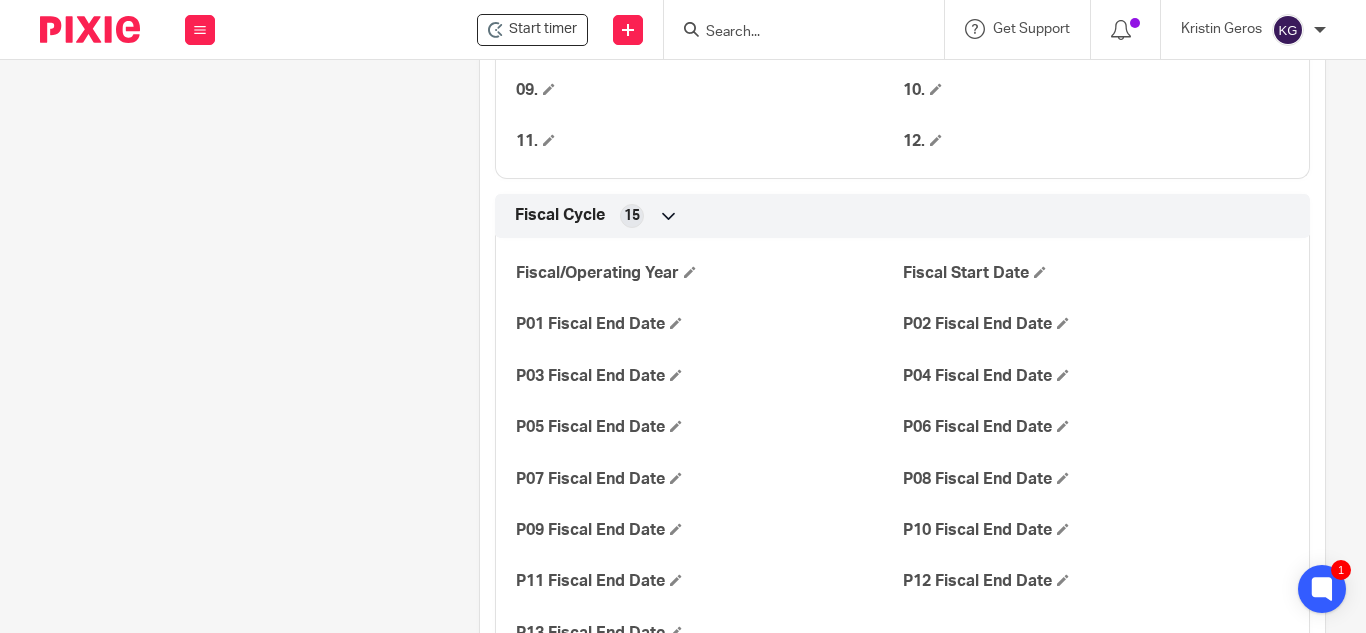 scroll, scrollTop: 1200, scrollLeft: 0, axis: vertical 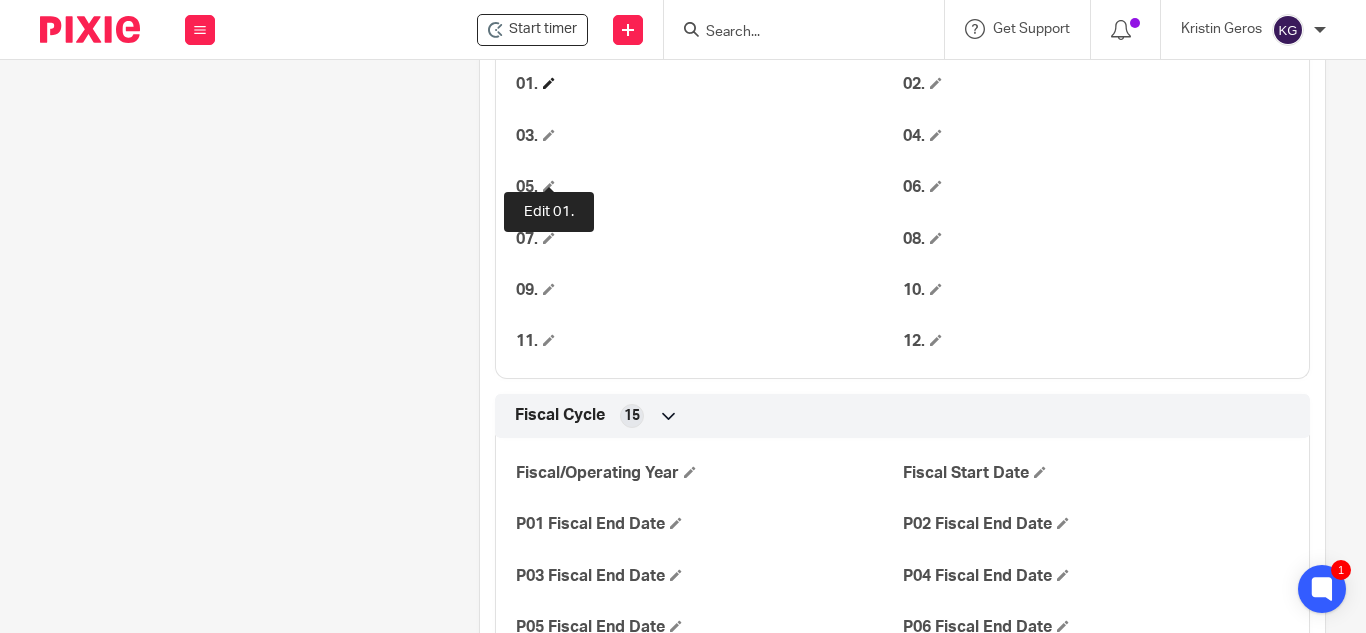 click at bounding box center [549, 83] 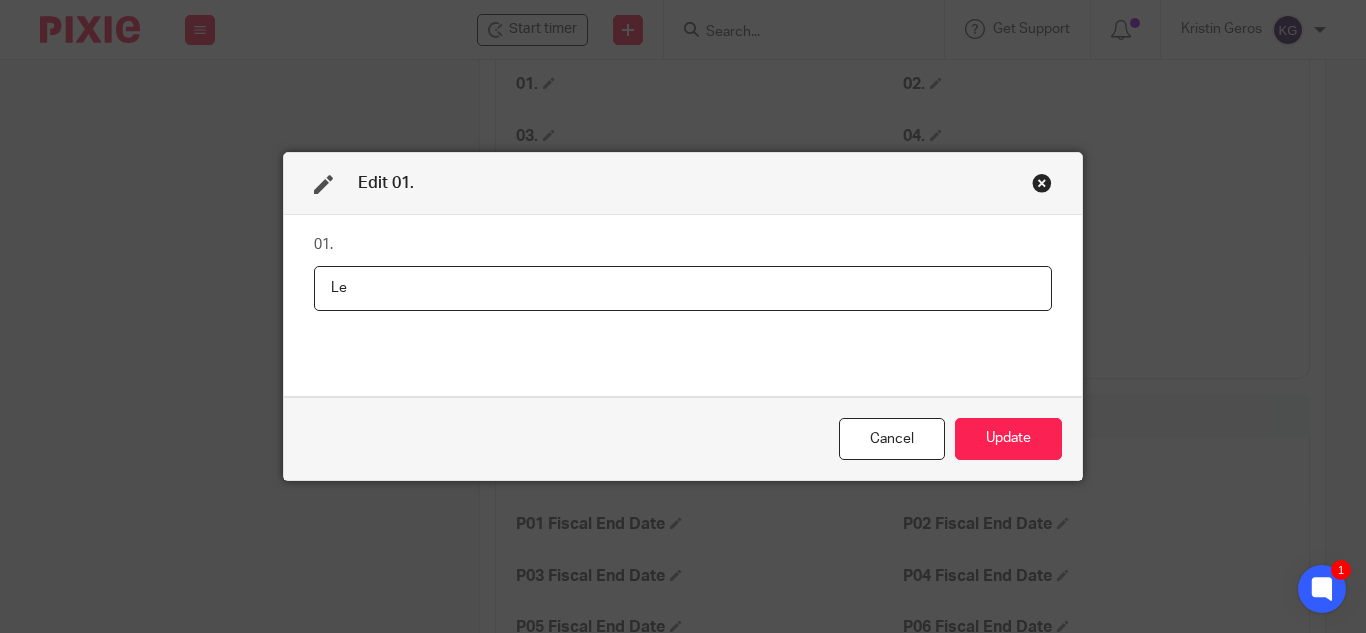 type on "L" 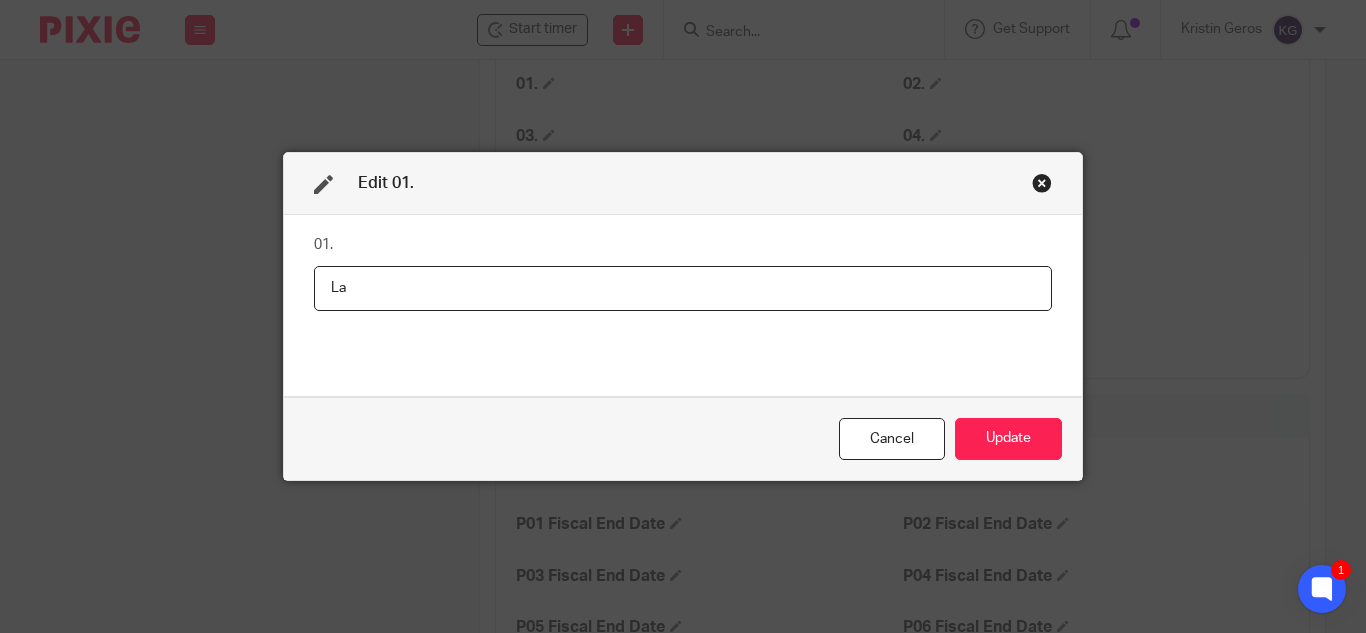 type on "L" 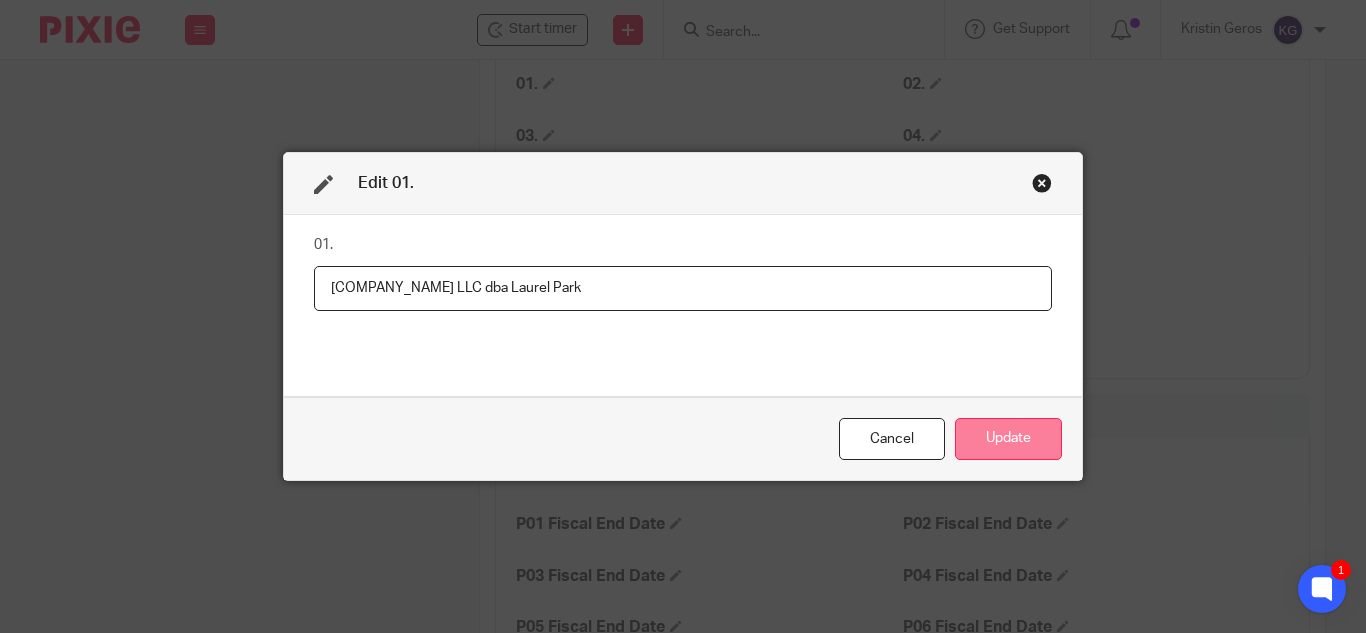 type on "Legacy Tavern LLC dba Laurel Park" 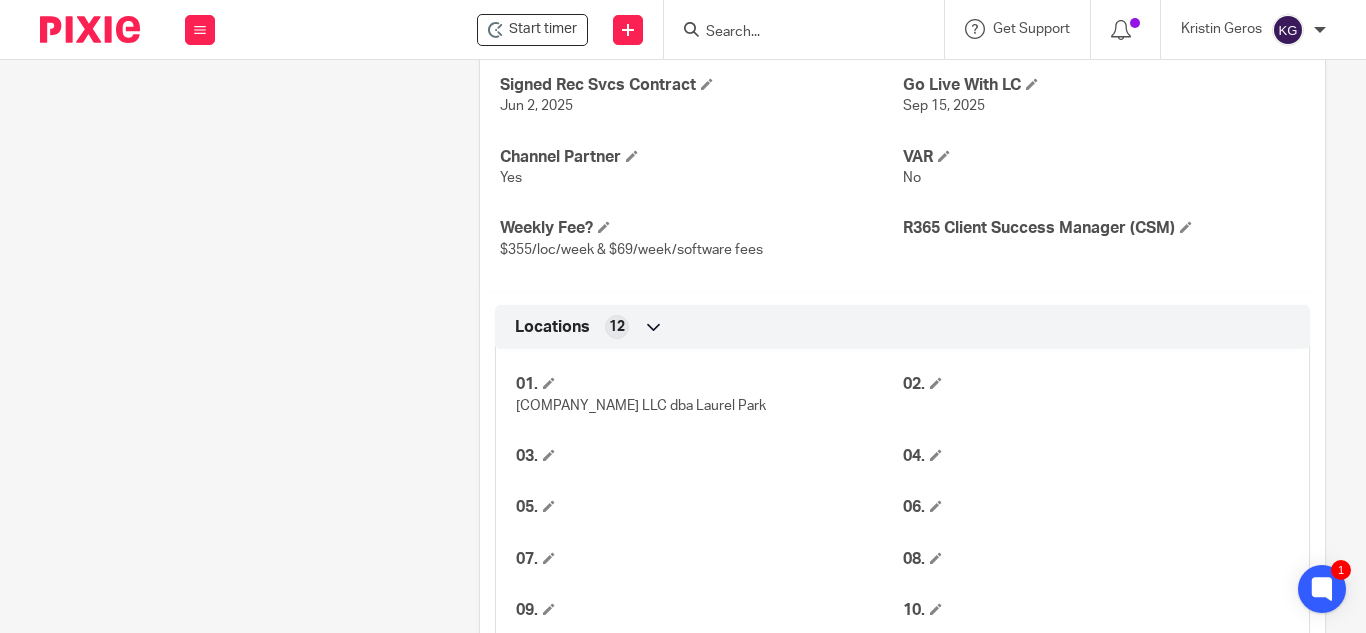 scroll, scrollTop: 1400, scrollLeft: 0, axis: vertical 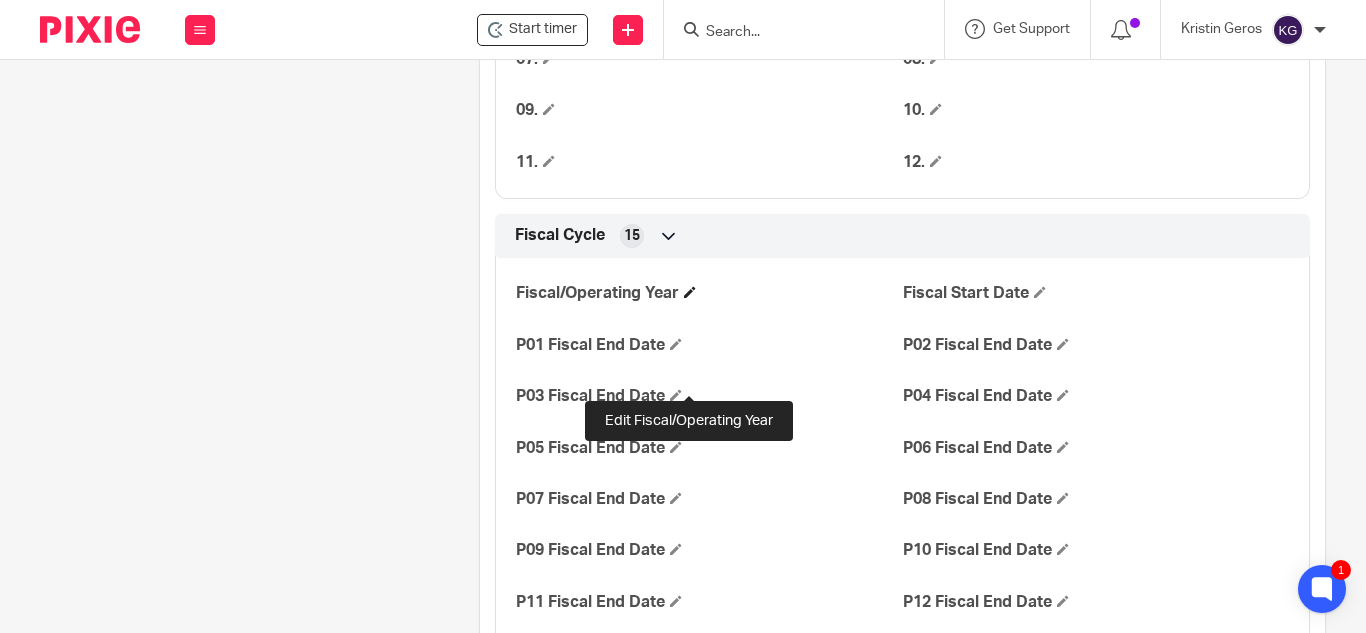 click at bounding box center (690, 292) 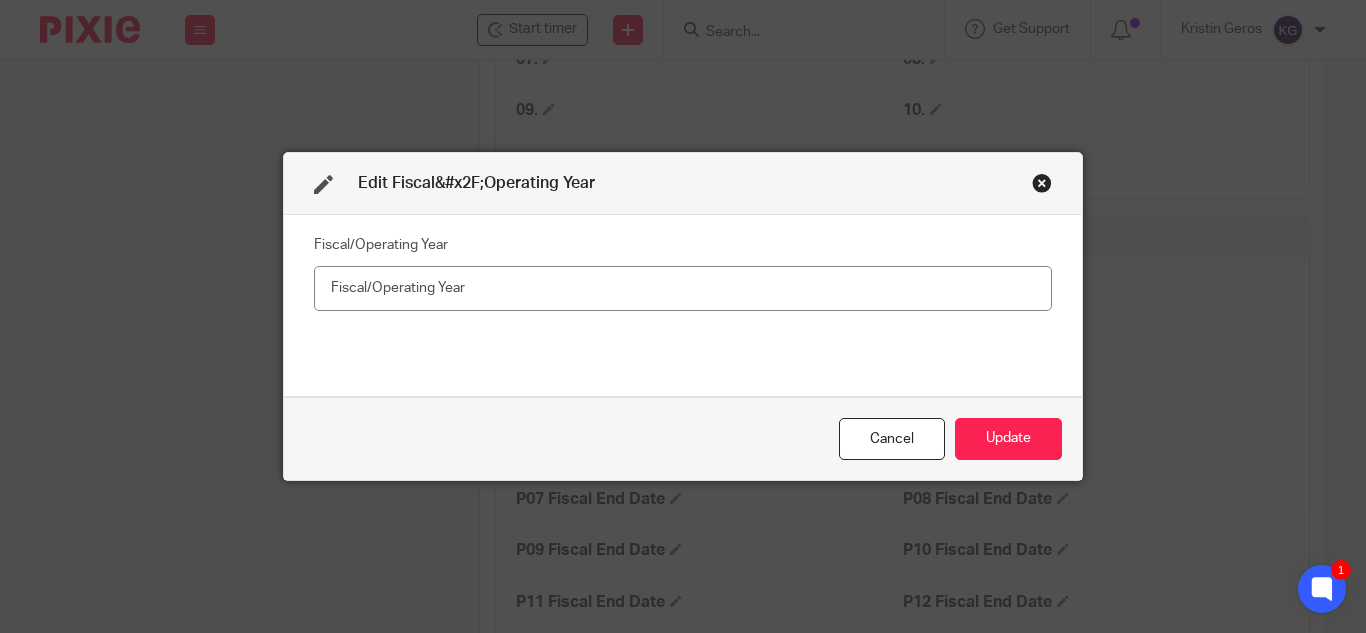 click on "Cancel" at bounding box center (892, 439) 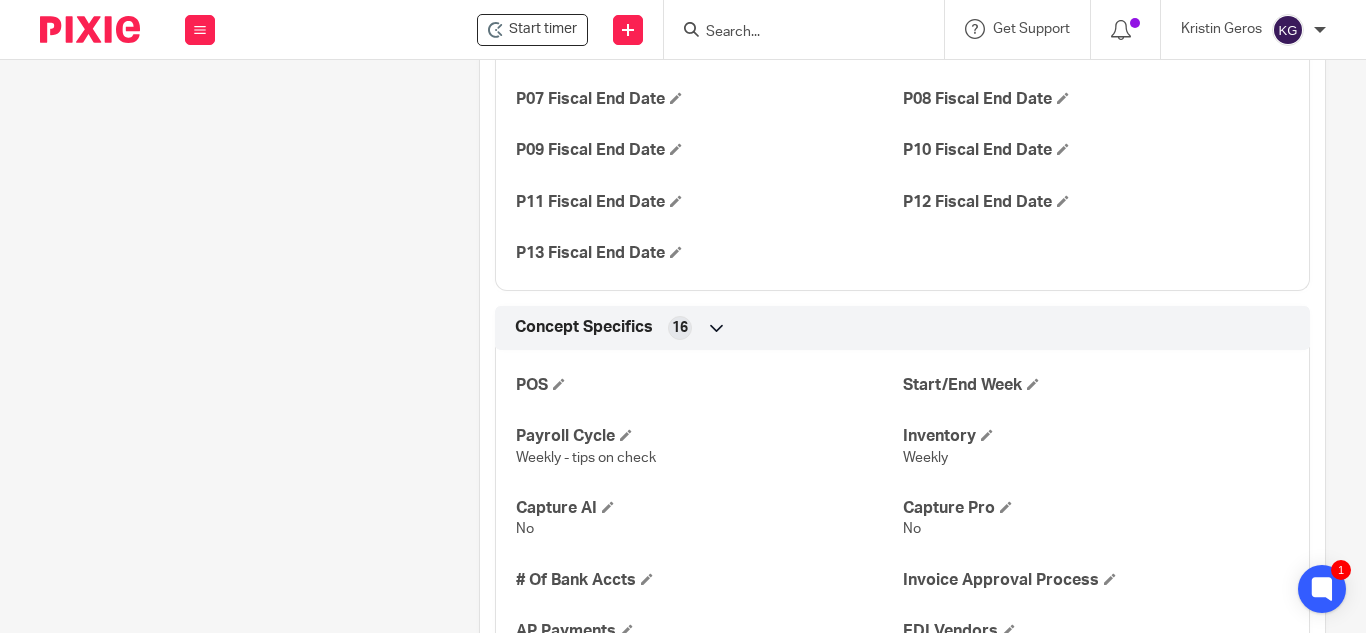 scroll, scrollTop: 2000, scrollLeft: 0, axis: vertical 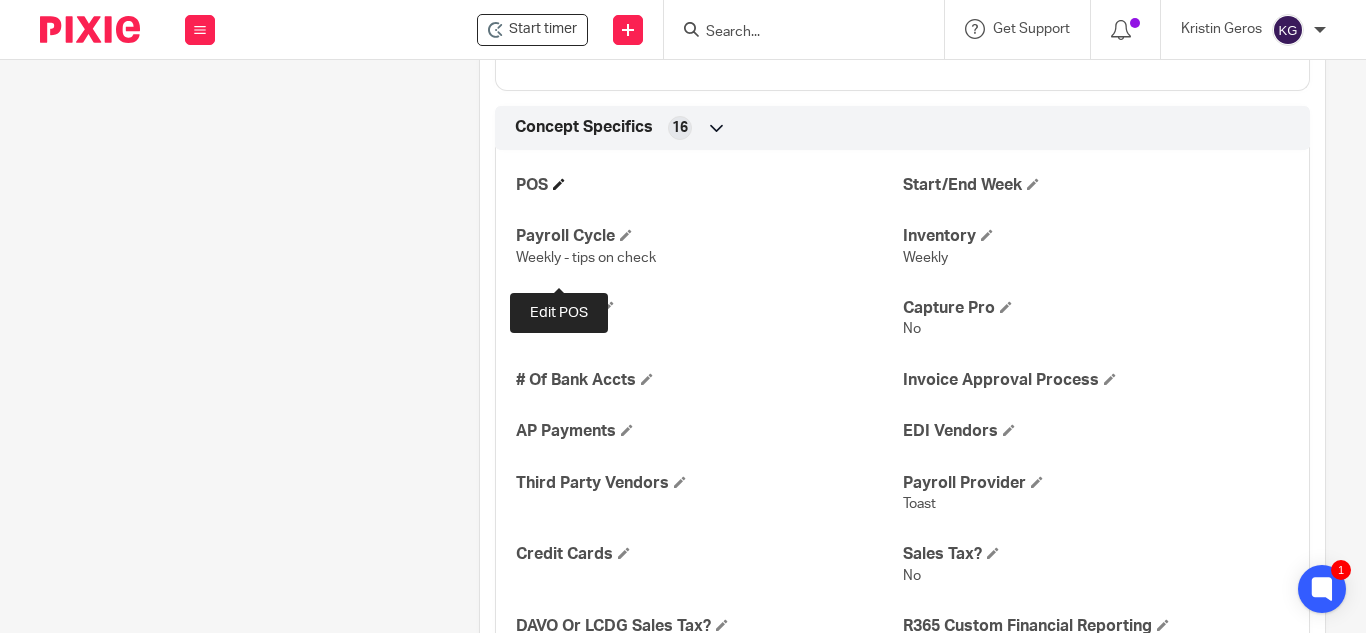 click at bounding box center (559, 184) 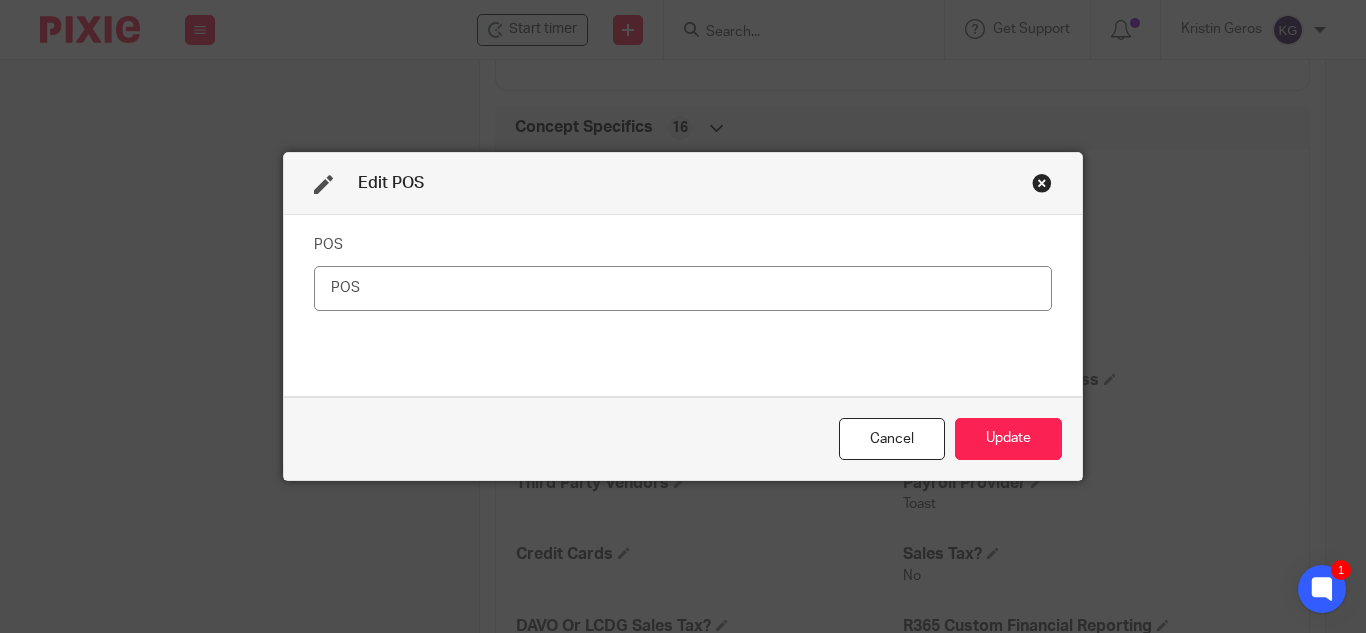click at bounding box center (683, 288) 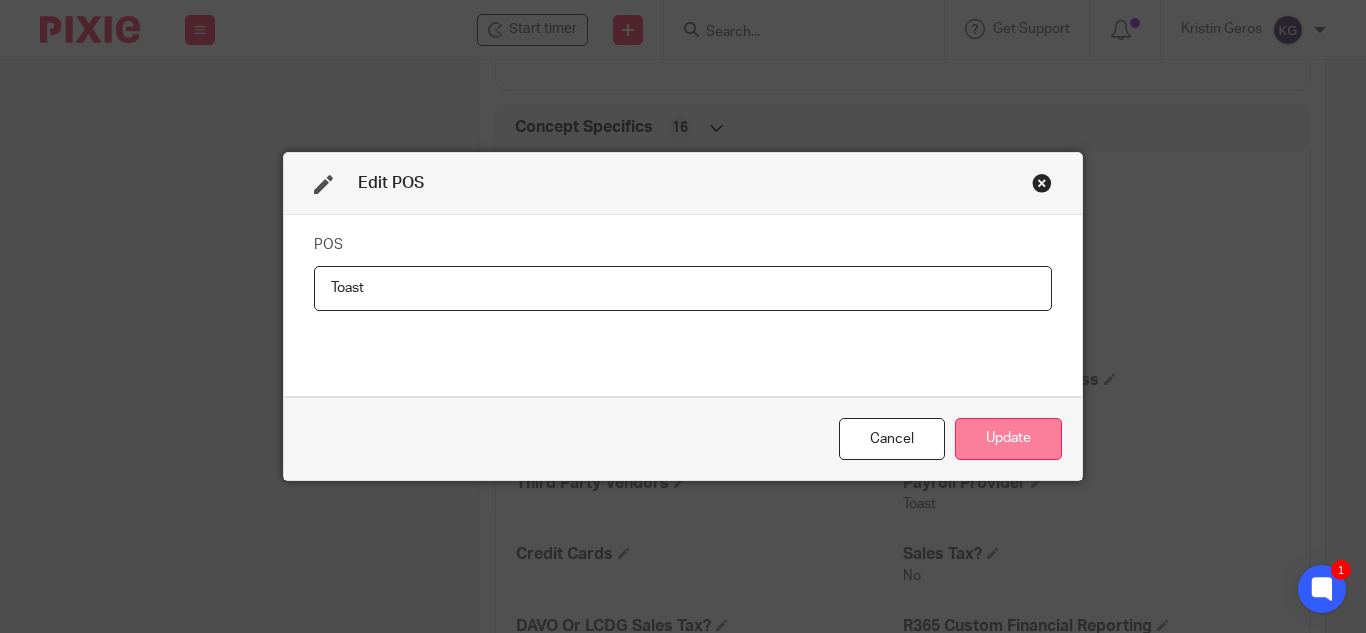 type on "Toast" 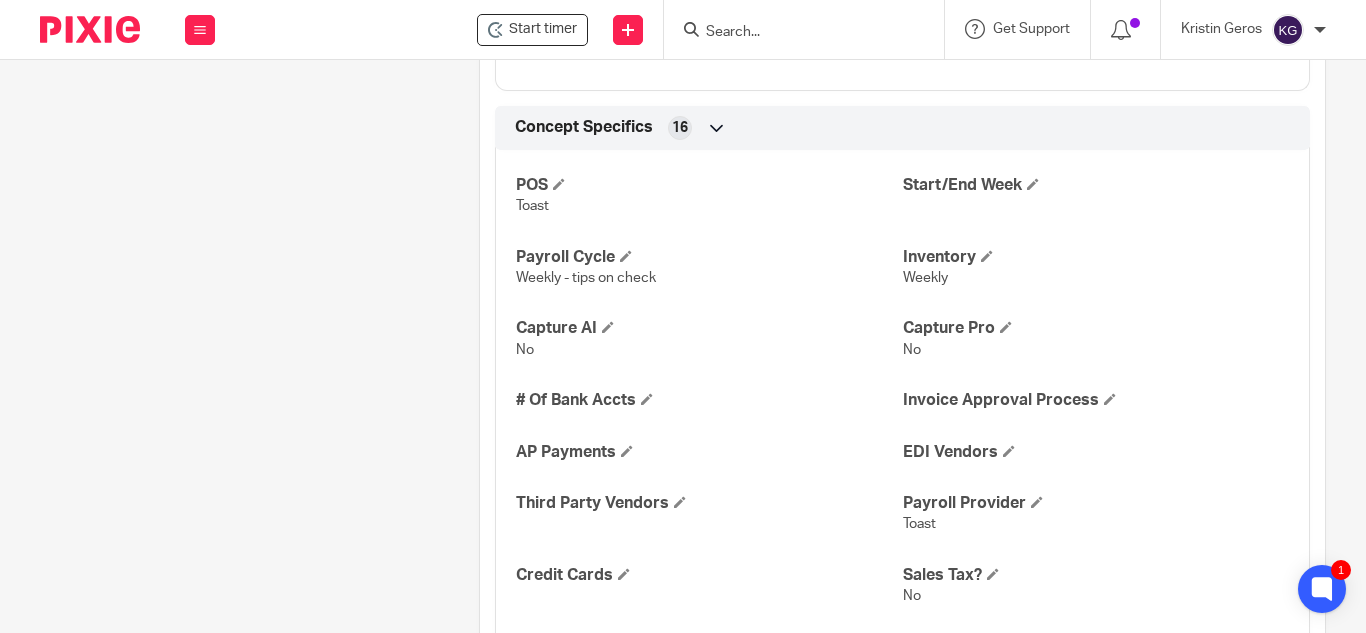 scroll, scrollTop: 2100, scrollLeft: 0, axis: vertical 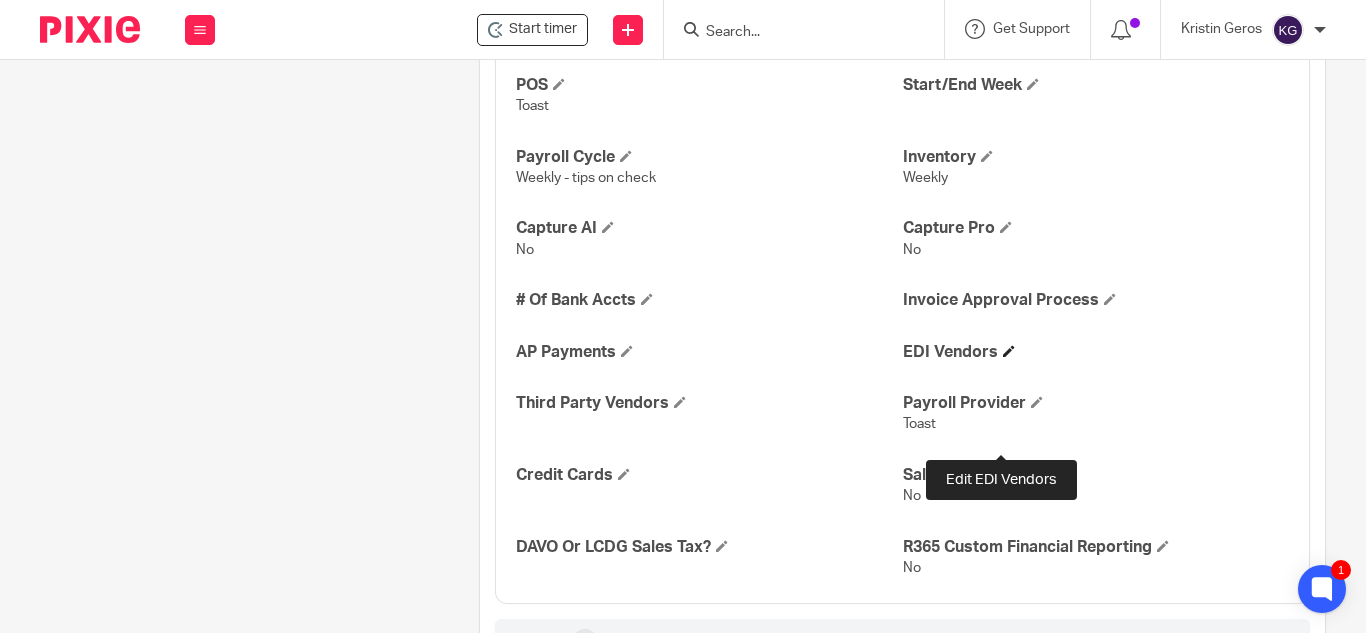 click at bounding box center (1009, 351) 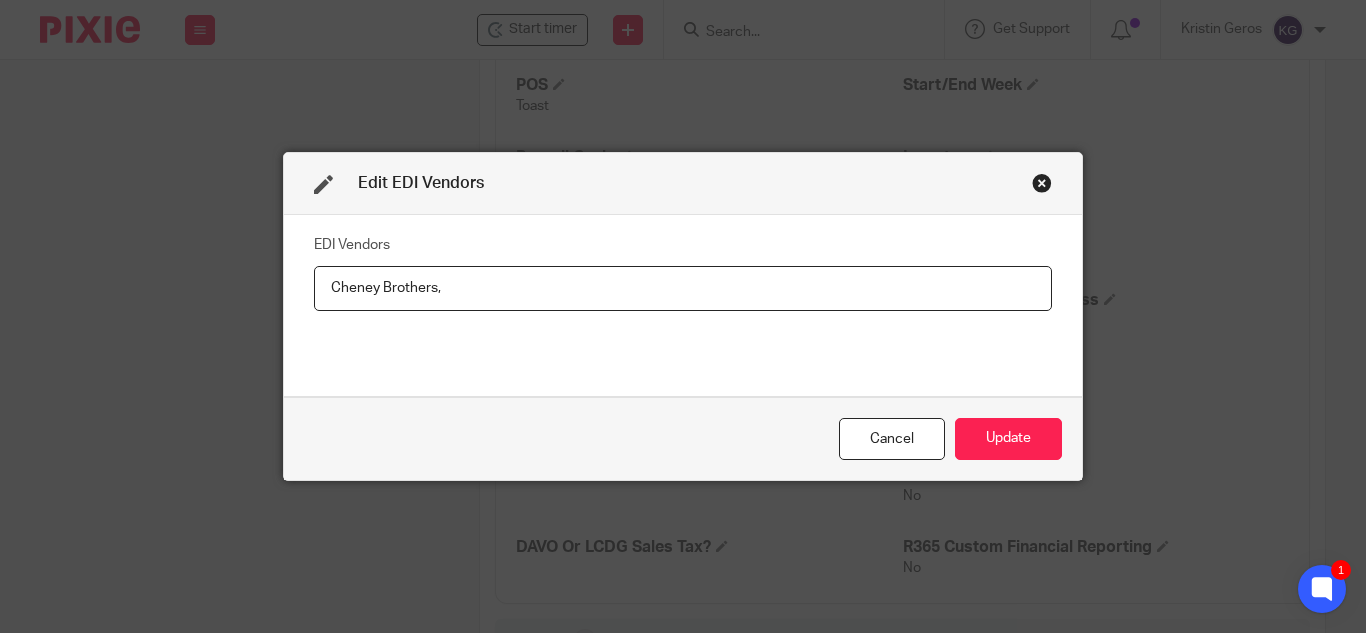 click on "Cheney Brothers," at bounding box center [683, 288] 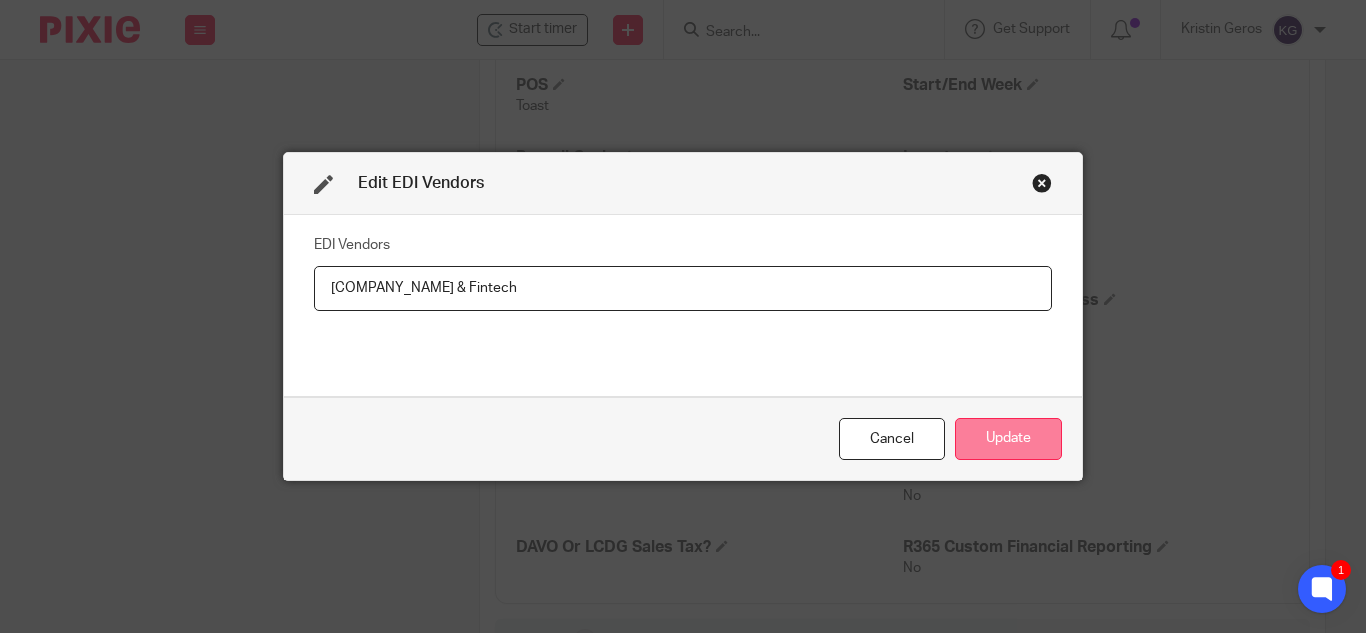type on "Cheney Brothers & Fintech" 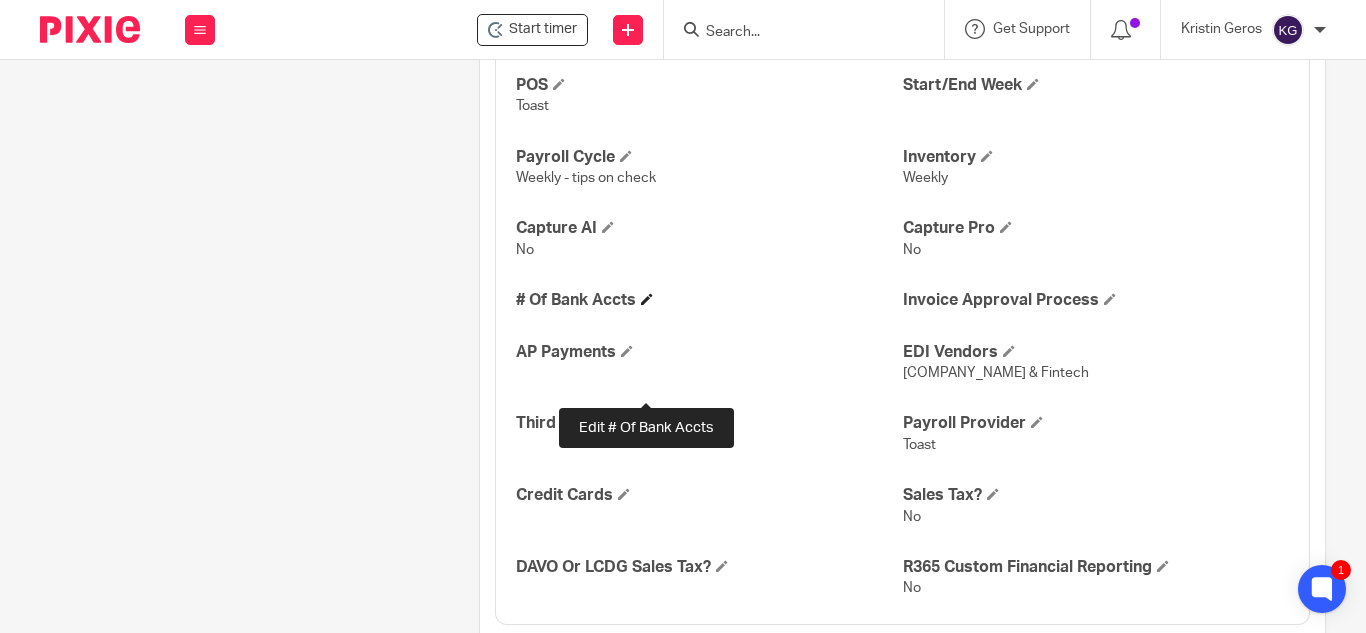 click at bounding box center (647, 299) 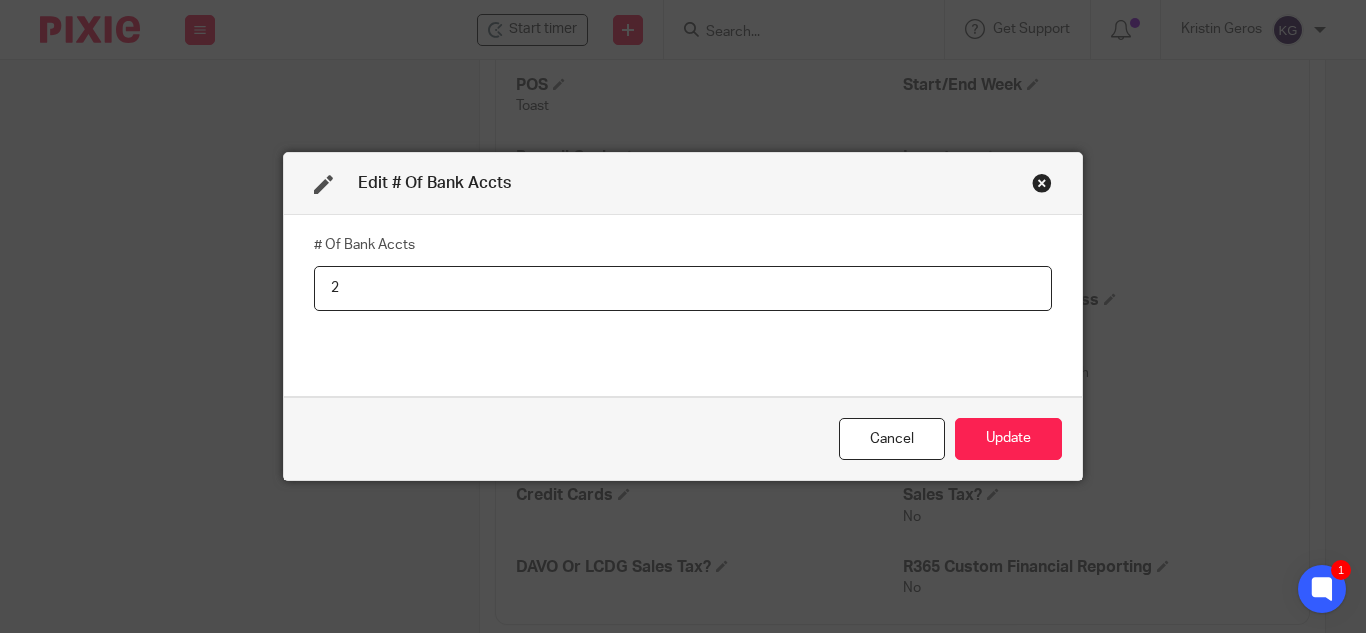 type on "2" 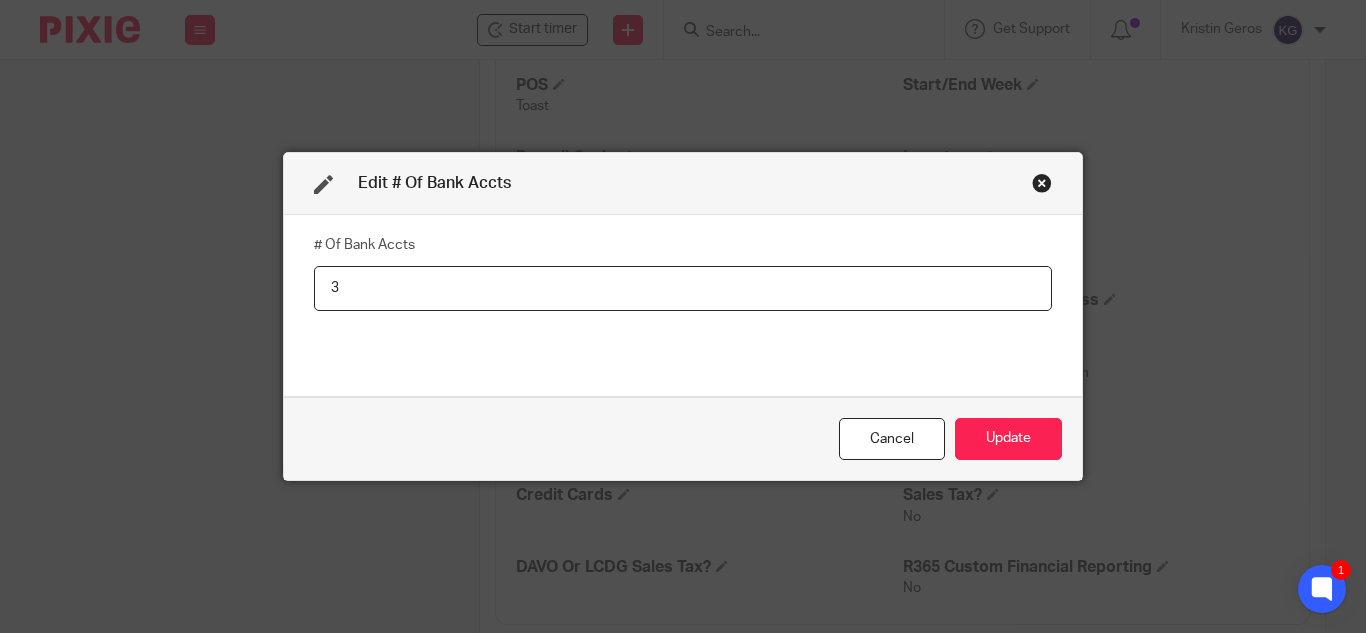 type on "3" 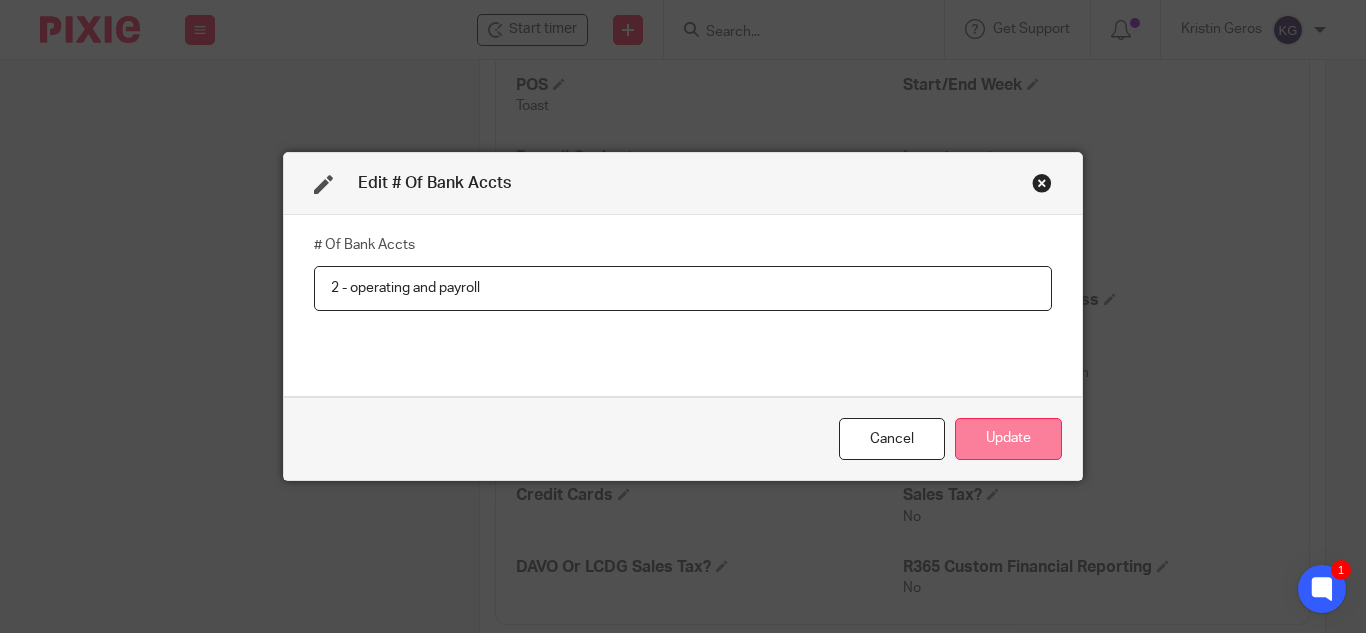 type on "2 - operating and payroll" 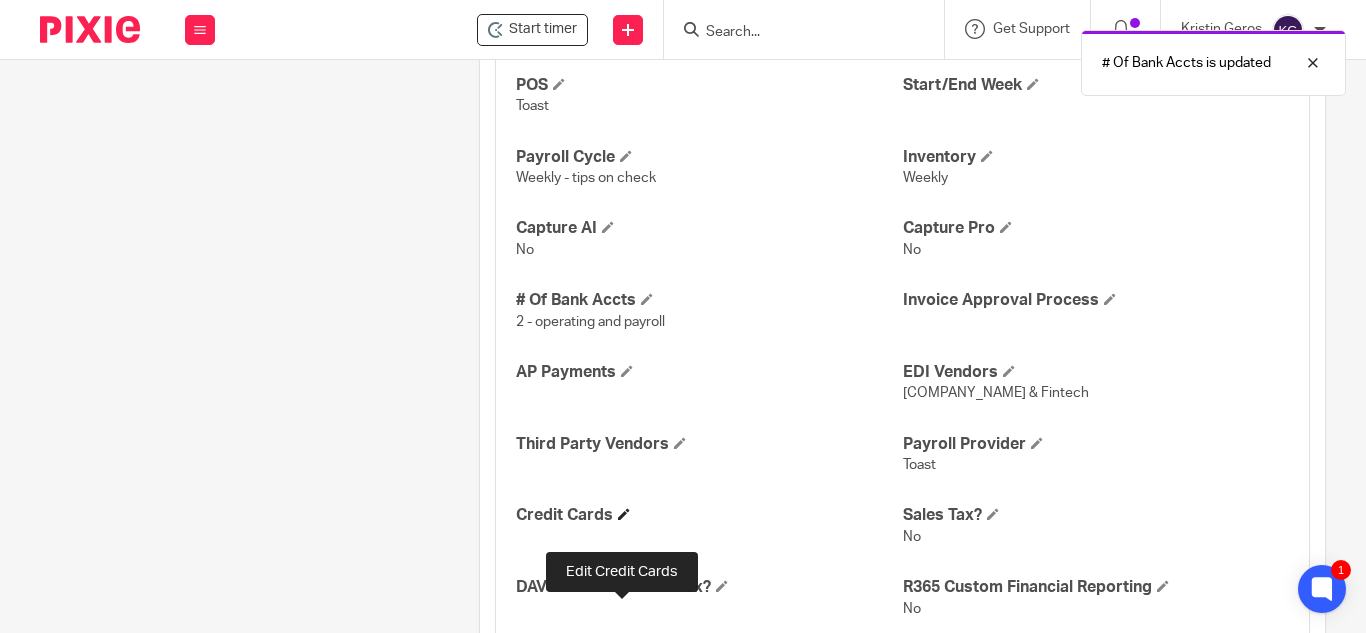 click at bounding box center (624, 514) 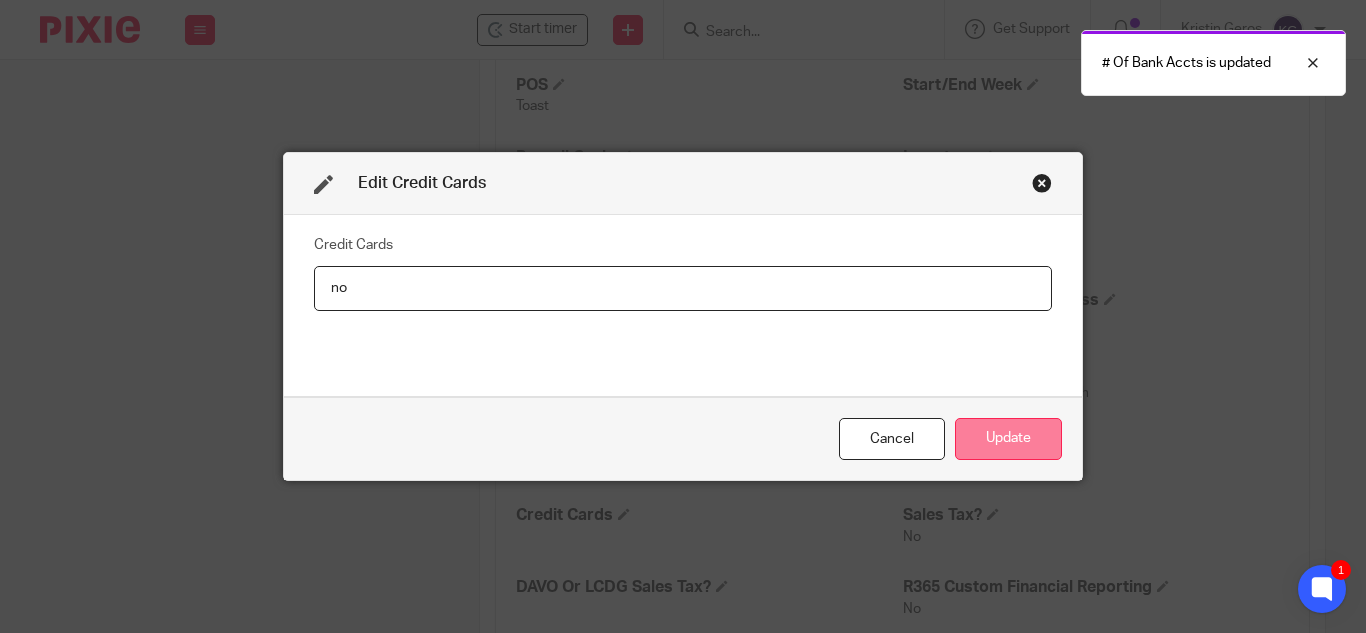 type on "no" 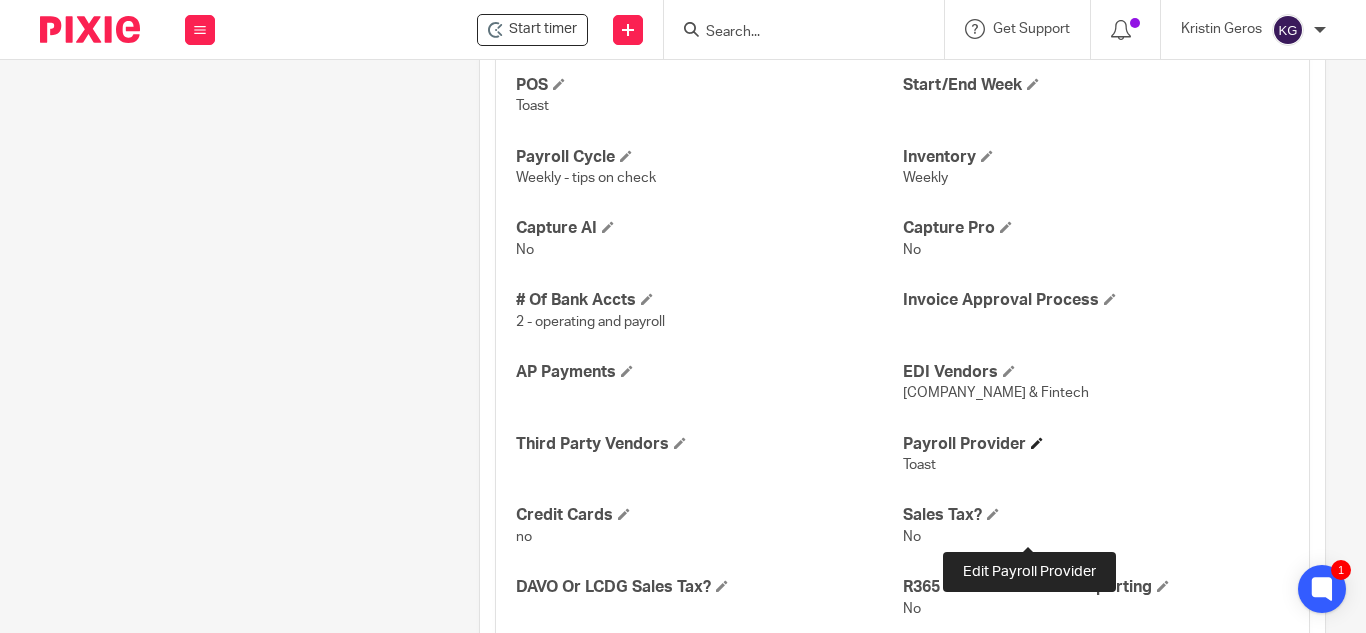 click at bounding box center [1037, 443] 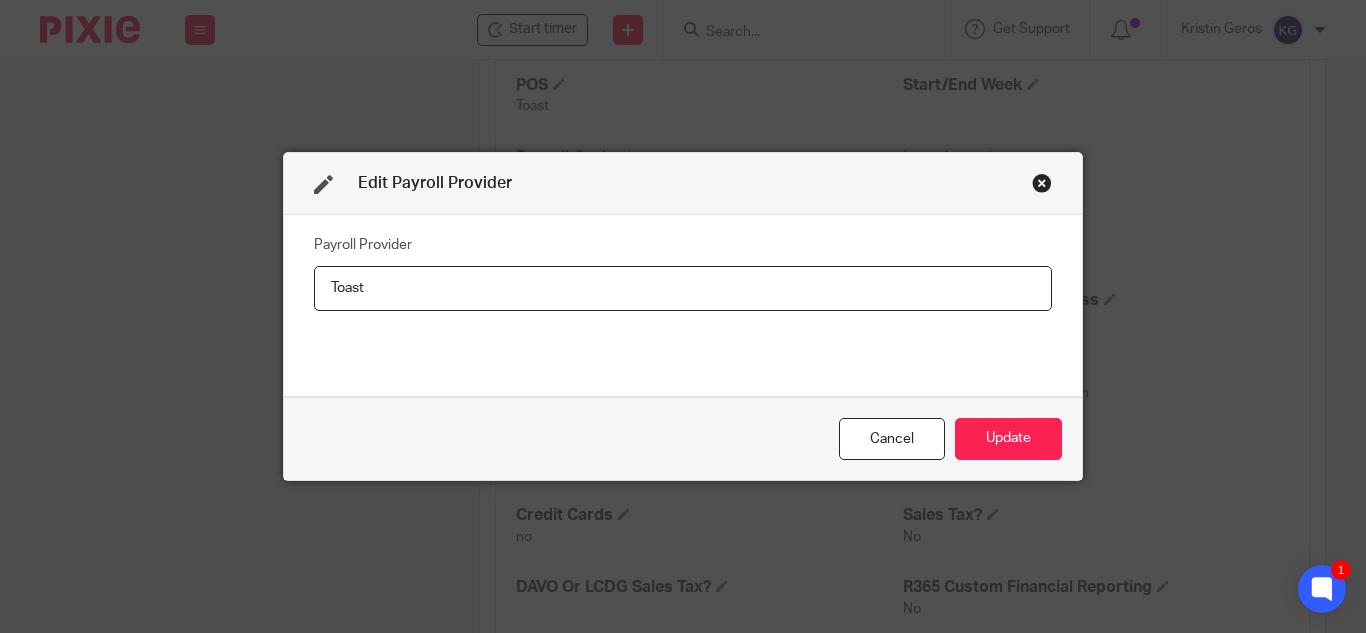 click on "Toast" at bounding box center [683, 288] 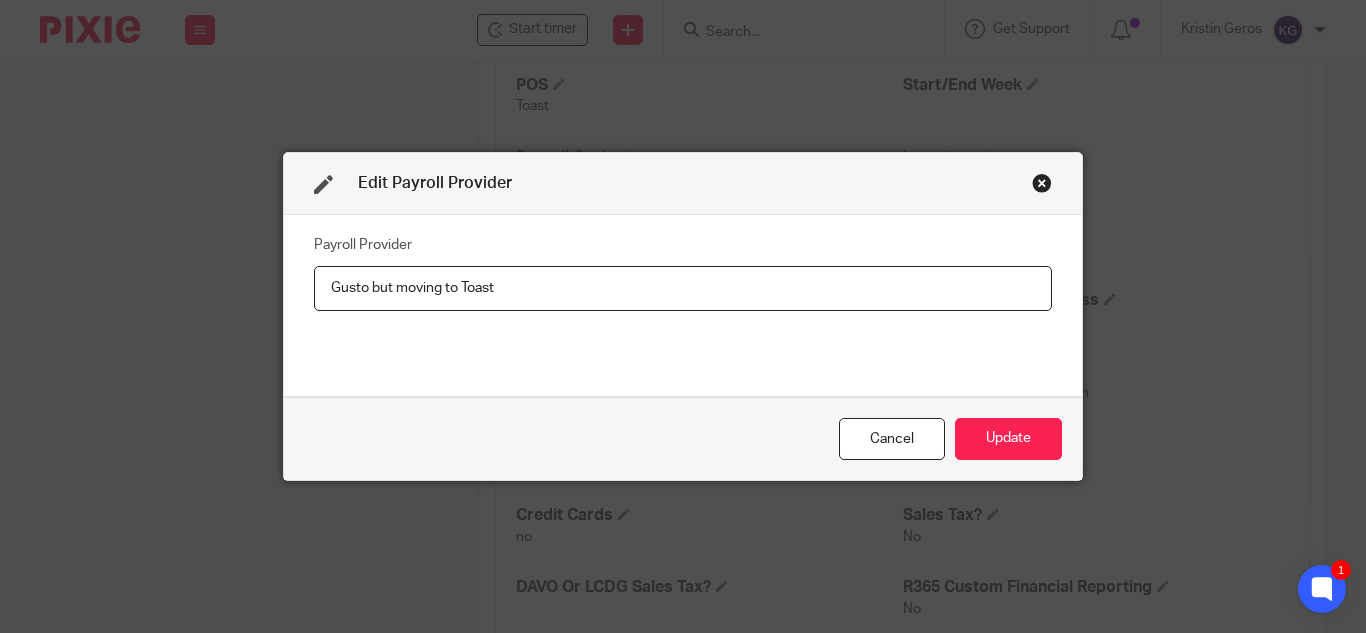click on "Gusto but moving to Toast" at bounding box center [683, 288] 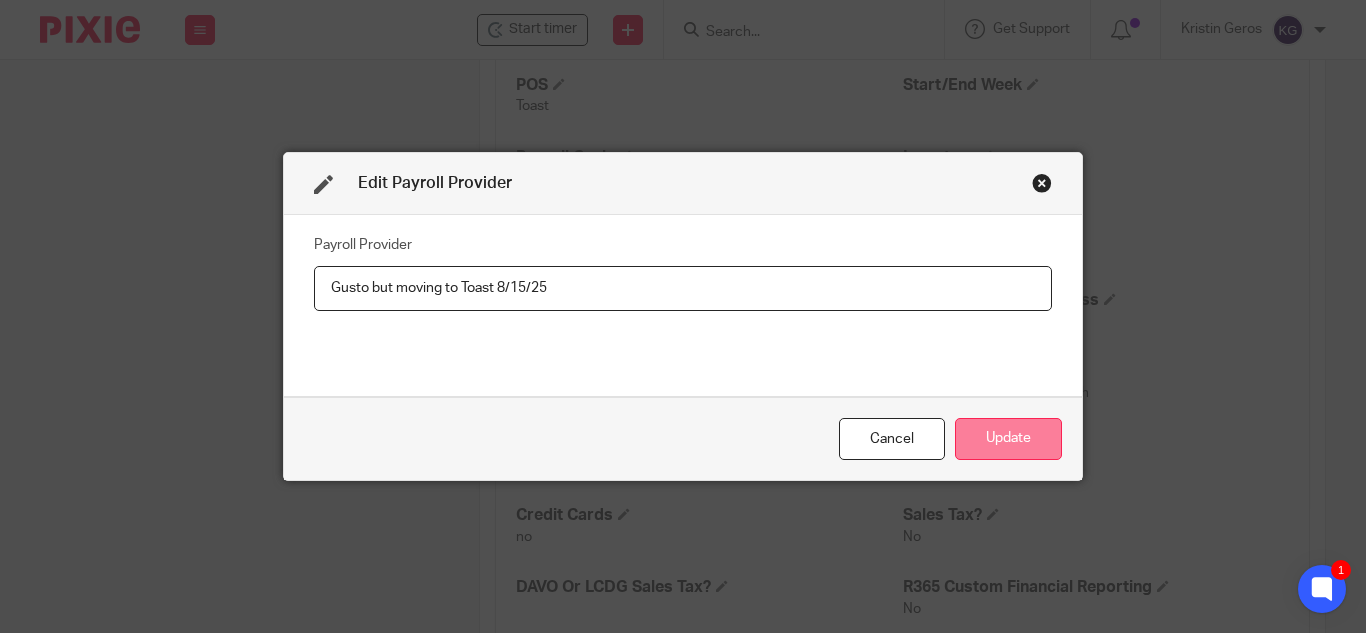 type on "Gusto but moving to Toast 8/15/25" 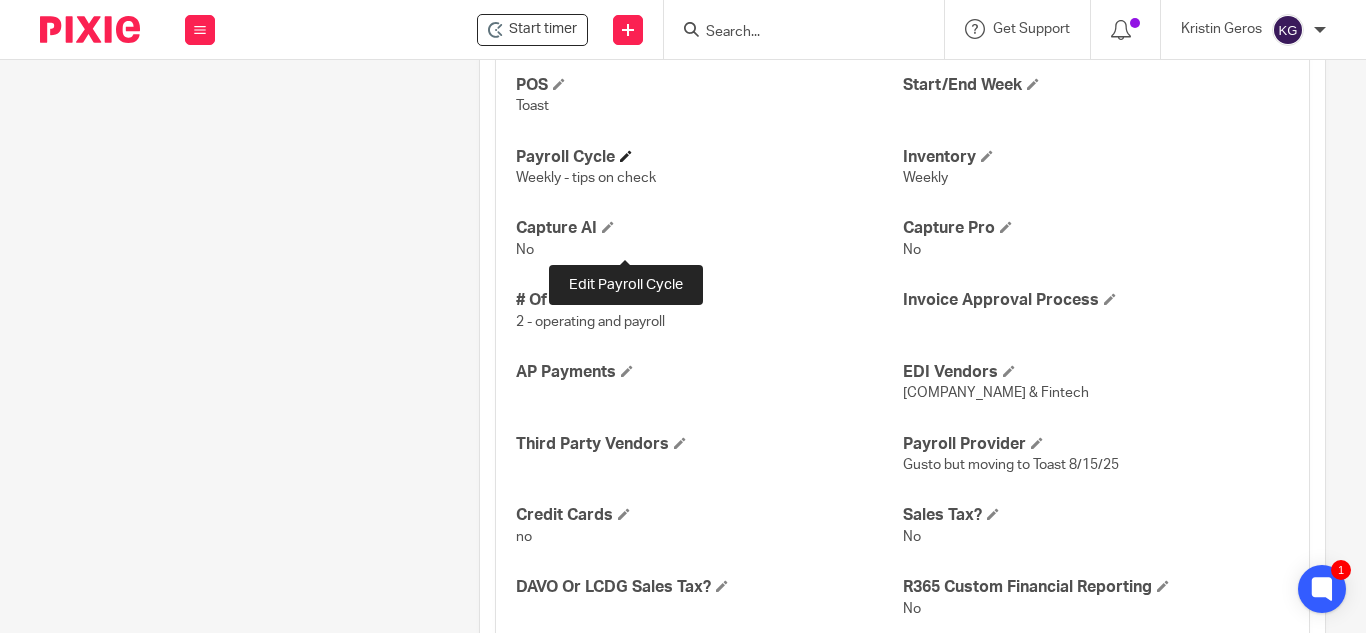 click at bounding box center (626, 156) 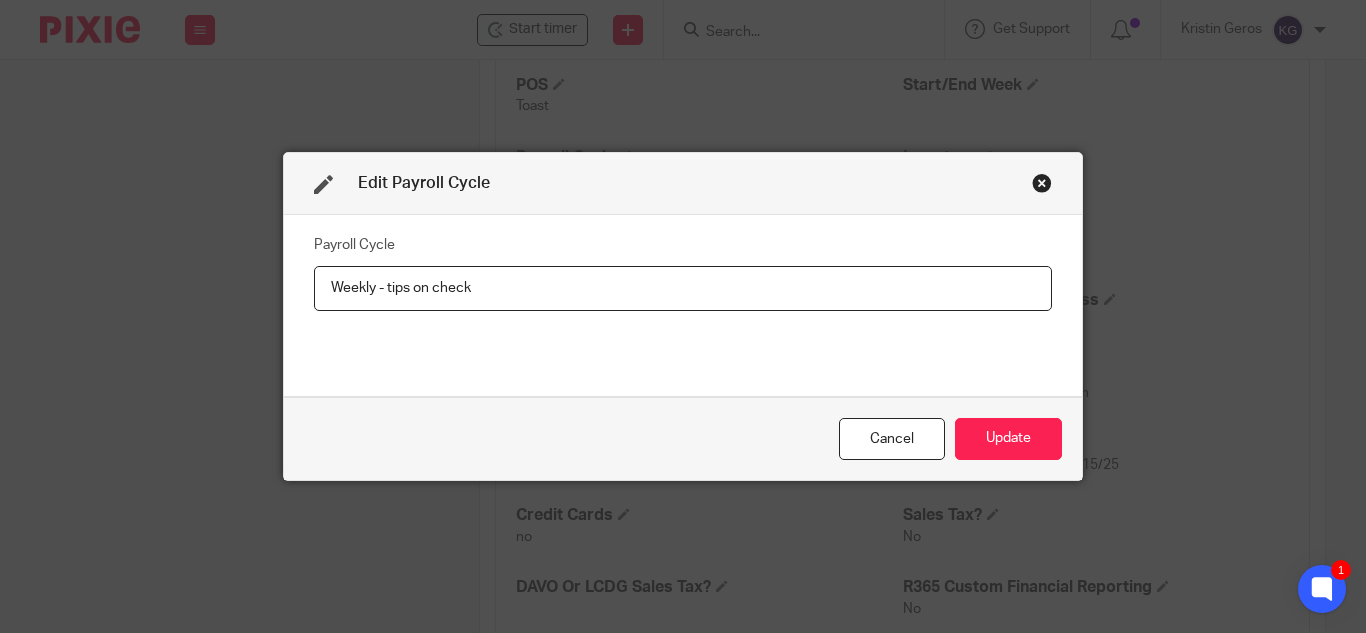 click on "Weekly - tips on check" at bounding box center [683, 288] 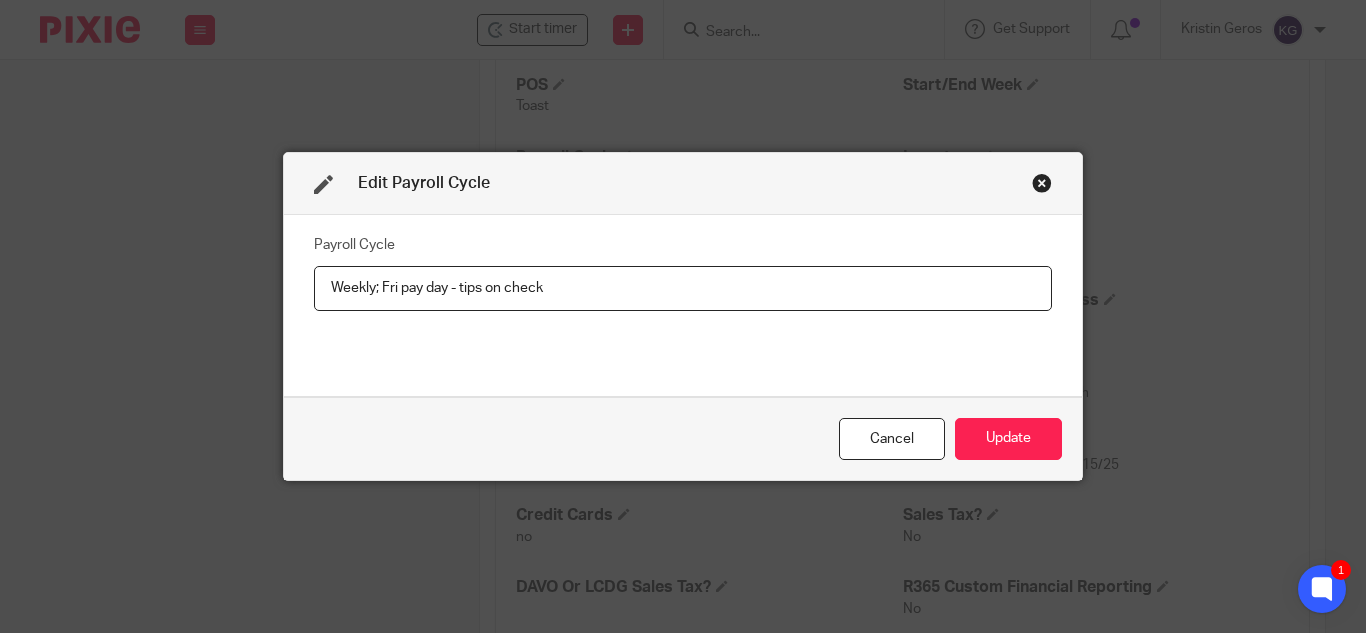 click on "Weekly; Fri pay day - tips on check" at bounding box center (683, 288) 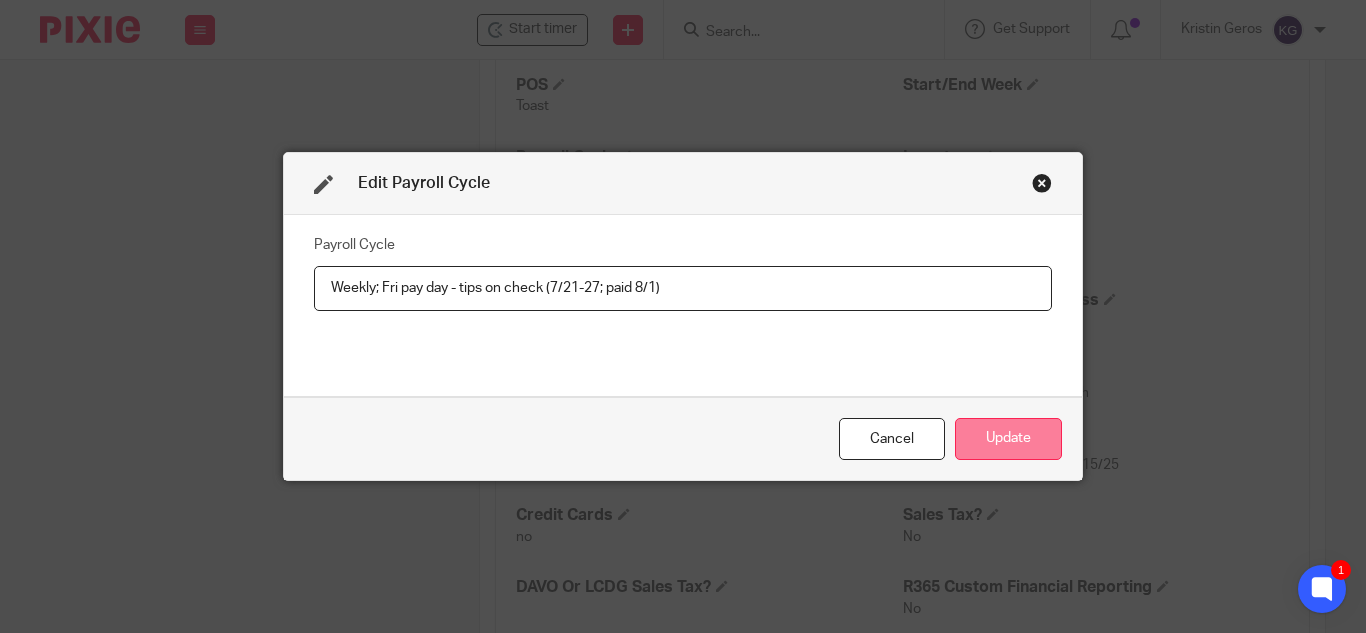 type on "Weekly; Fri pay day - tips on check (7/21-27; paid 8/1)" 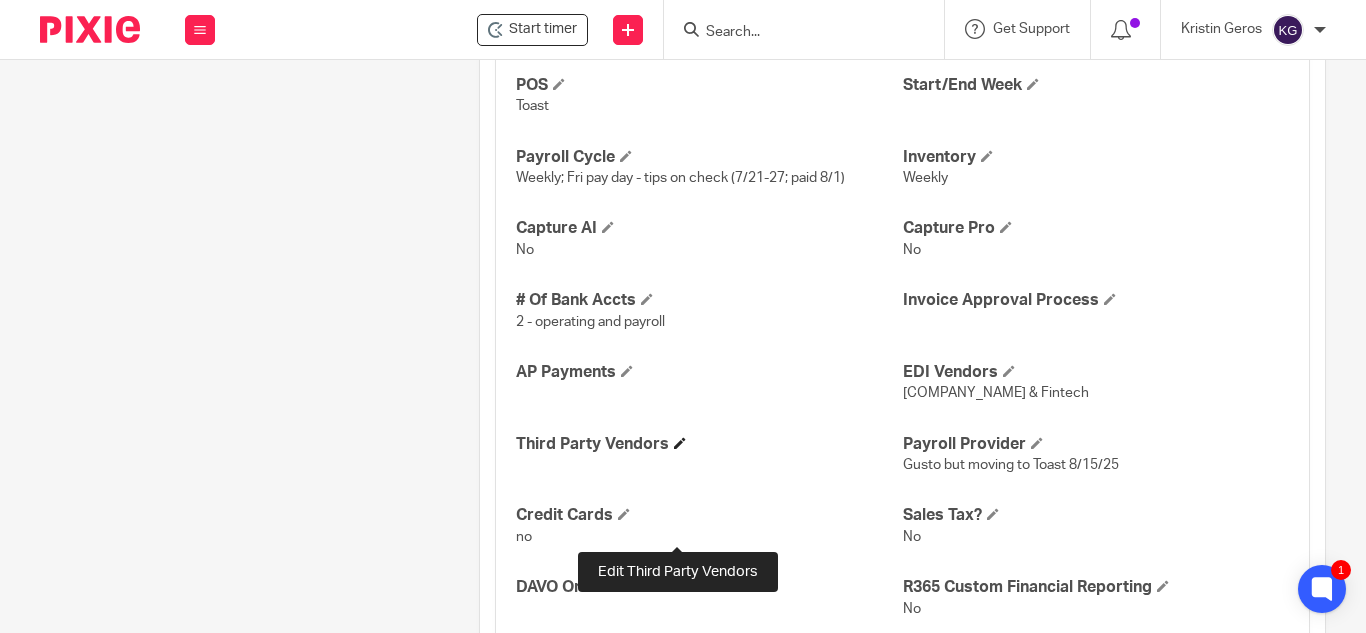 click at bounding box center [680, 443] 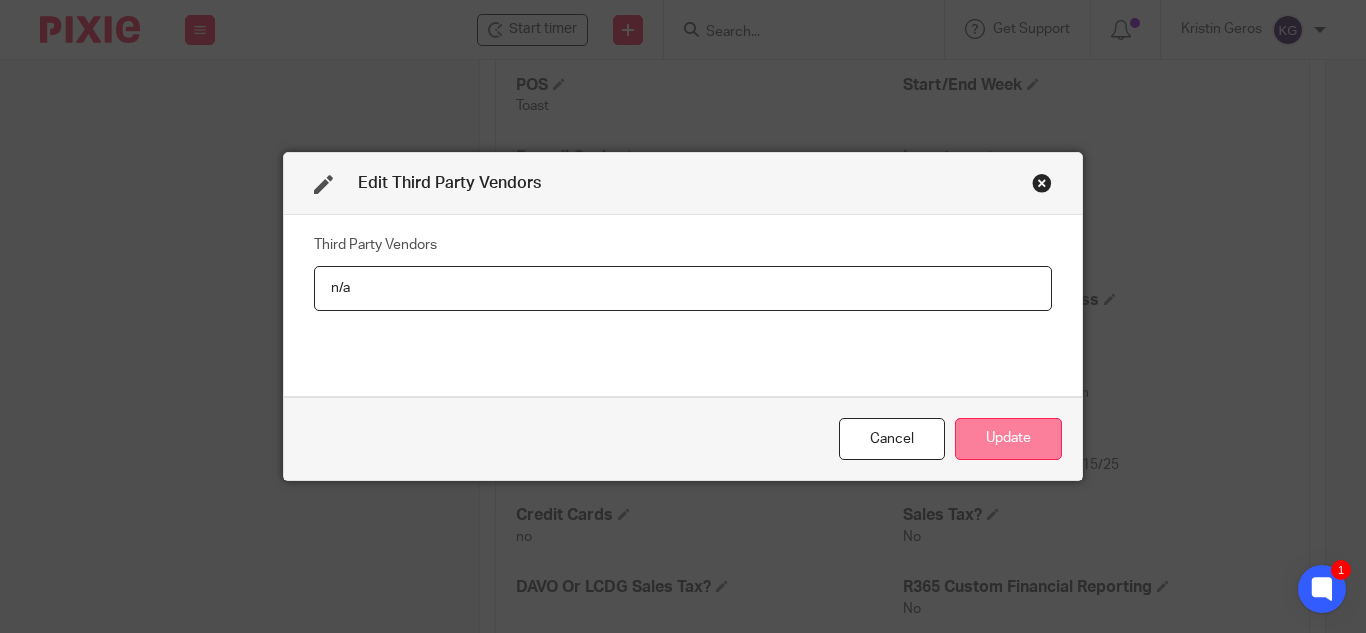 type on "n/a" 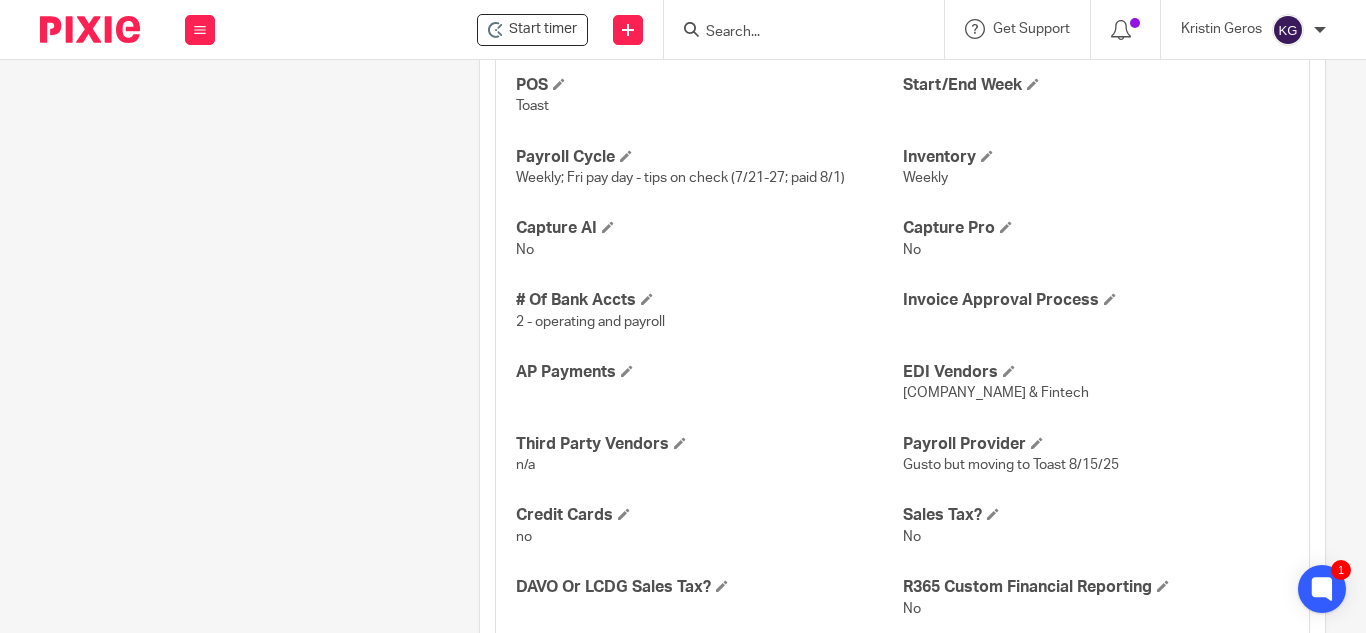 click at bounding box center (794, 33) 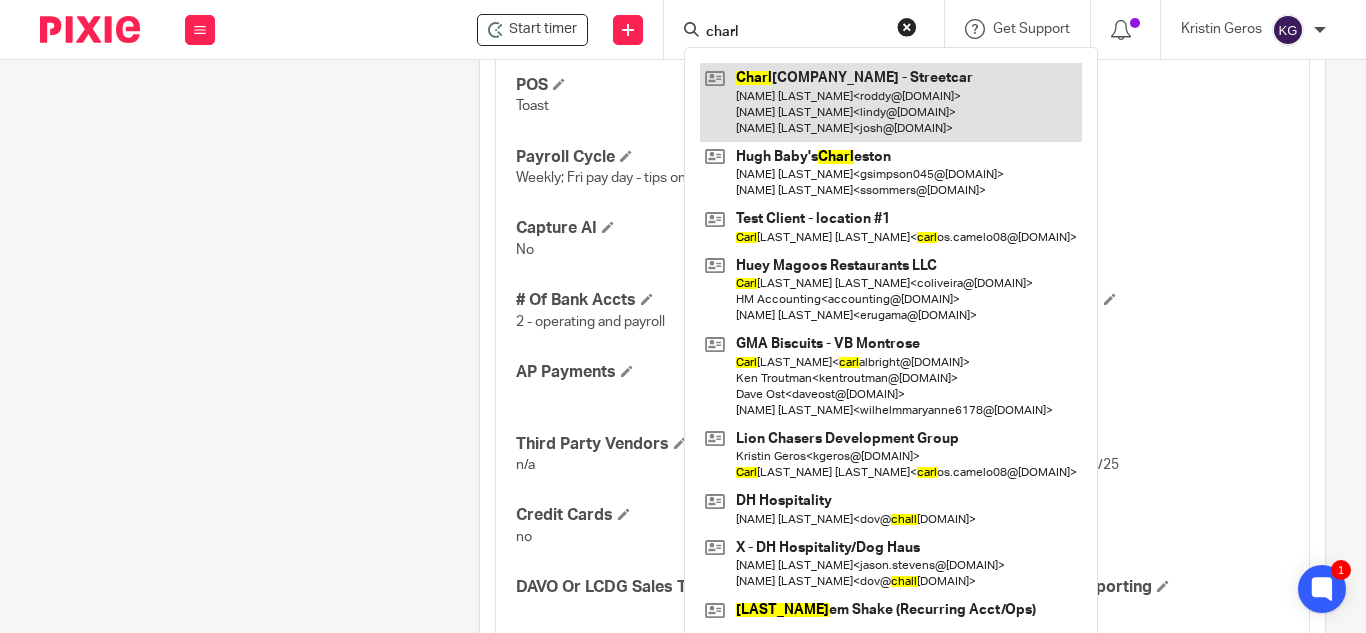 type on "charl" 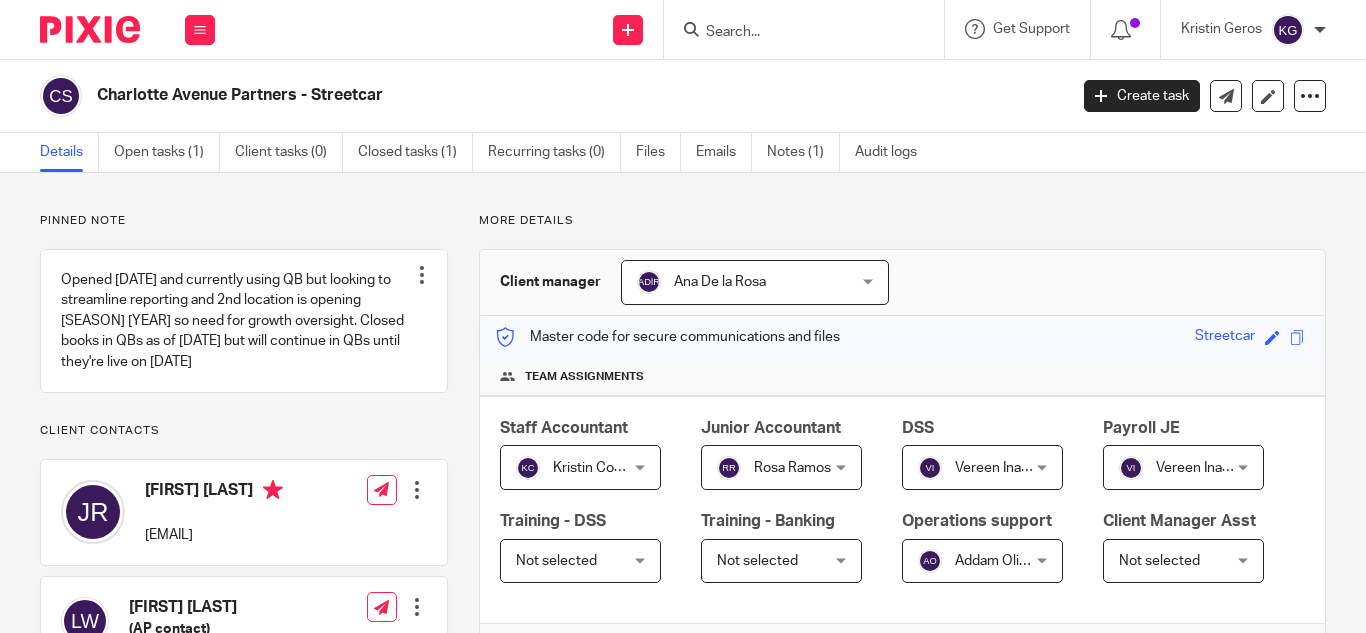 scroll, scrollTop: 0, scrollLeft: 0, axis: both 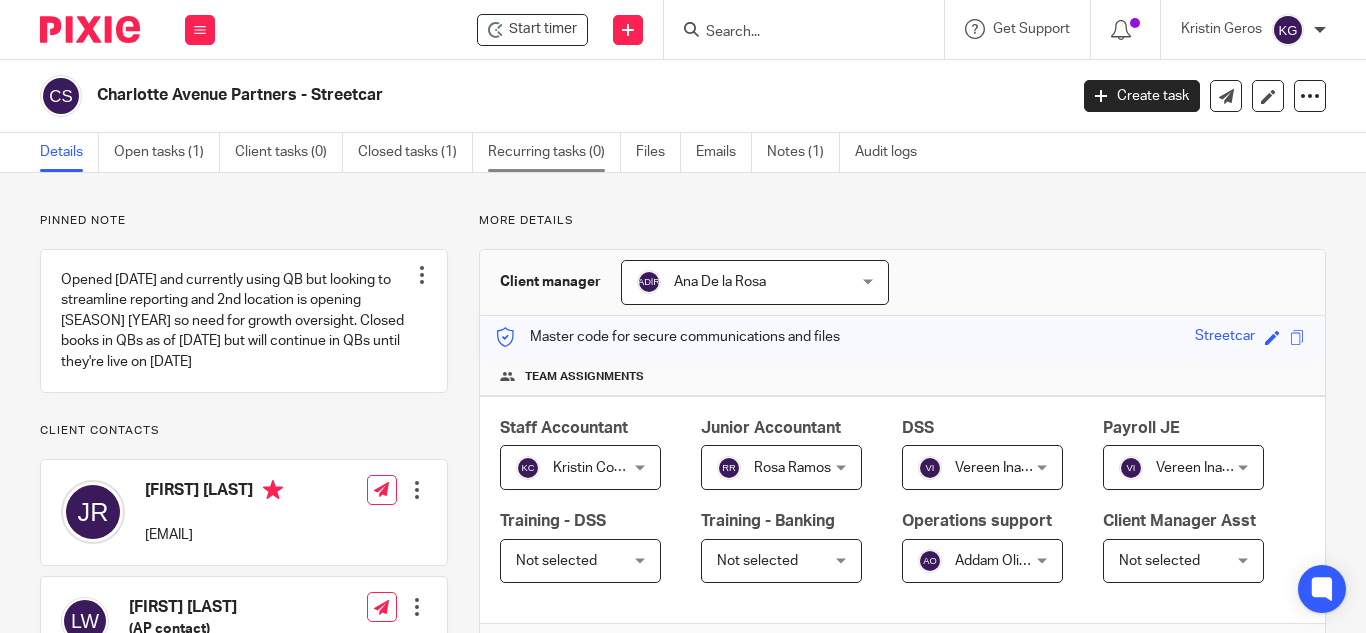 click on "Recurring tasks (0)" at bounding box center [554, 152] 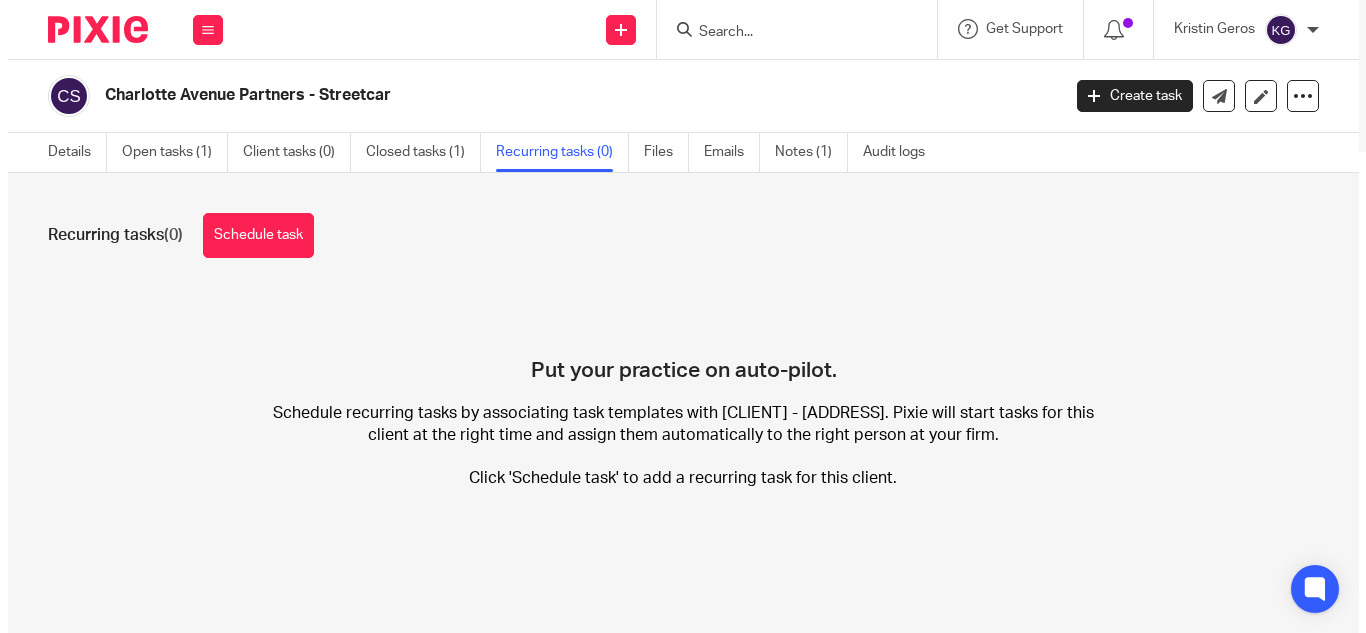 scroll, scrollTop: 0, scrollLeft: 0, axis: both 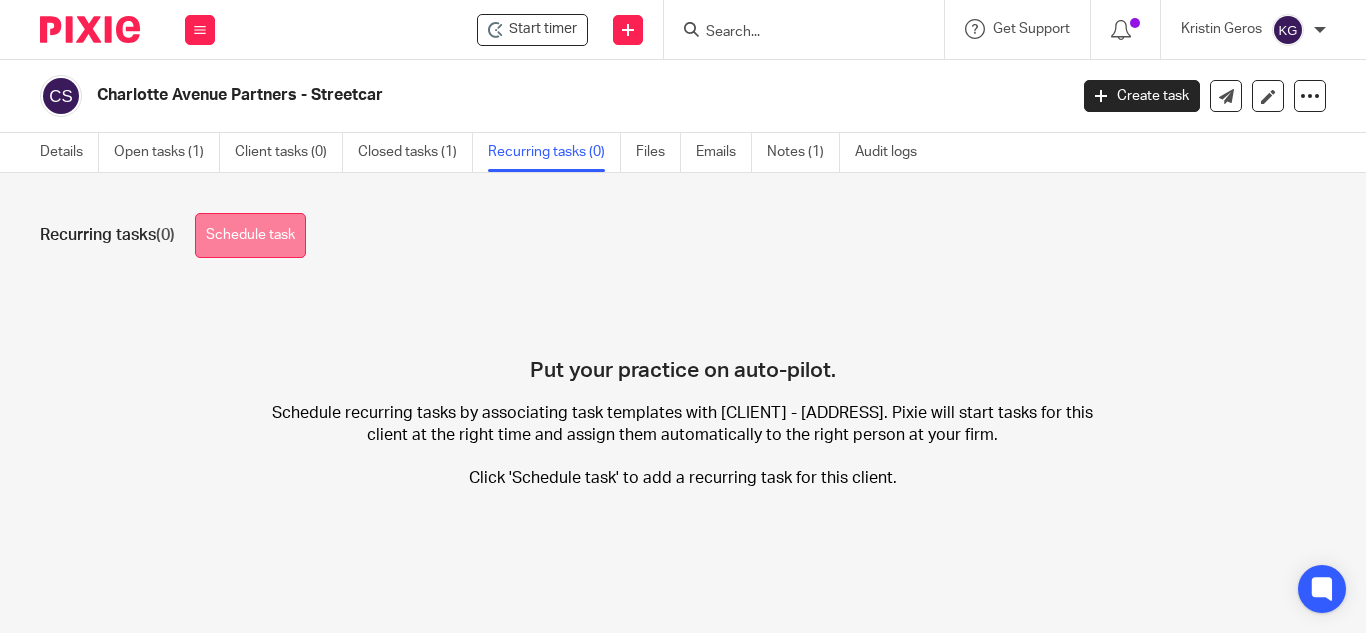 click on "Schedule task" at bounding box center [250, 235] 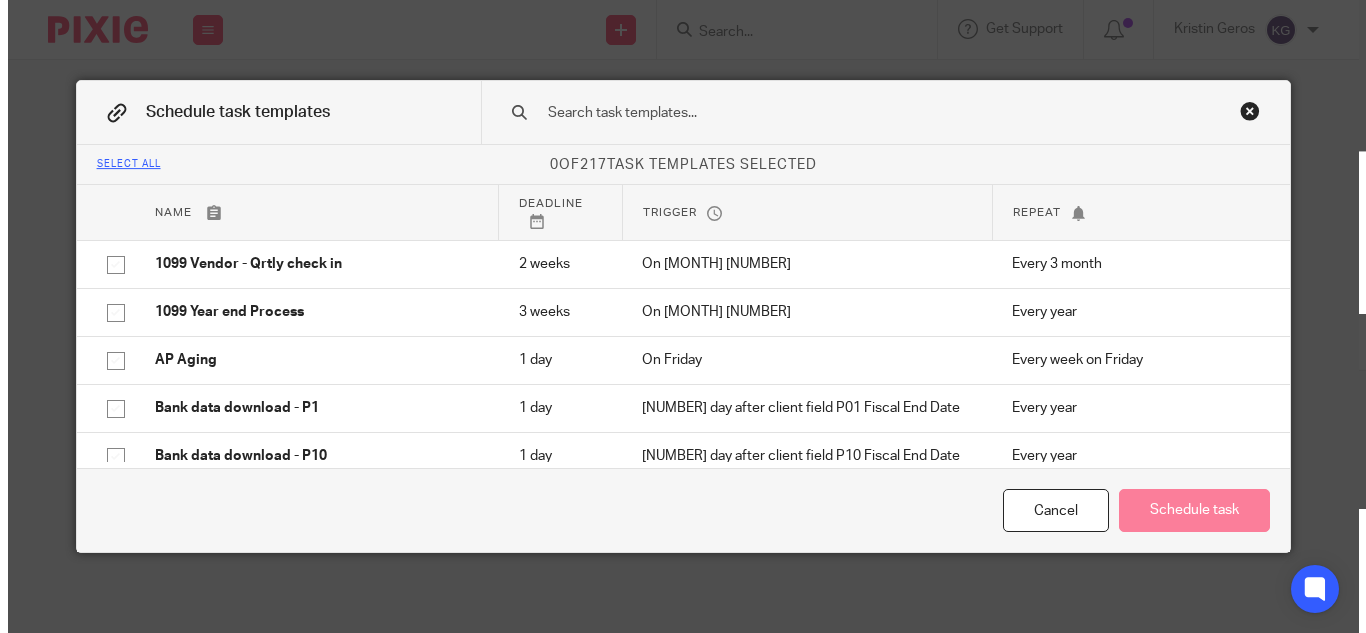 scroll, scrollTop: 0, scrollLeft: 0, axis: both 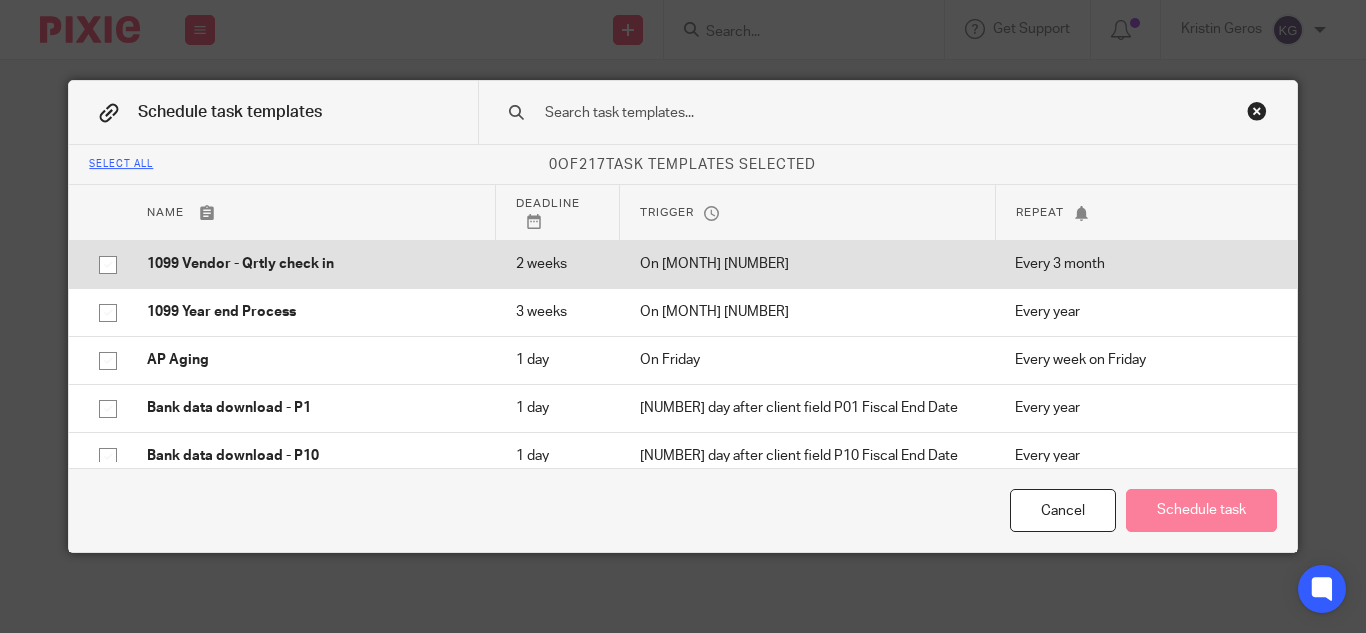 click 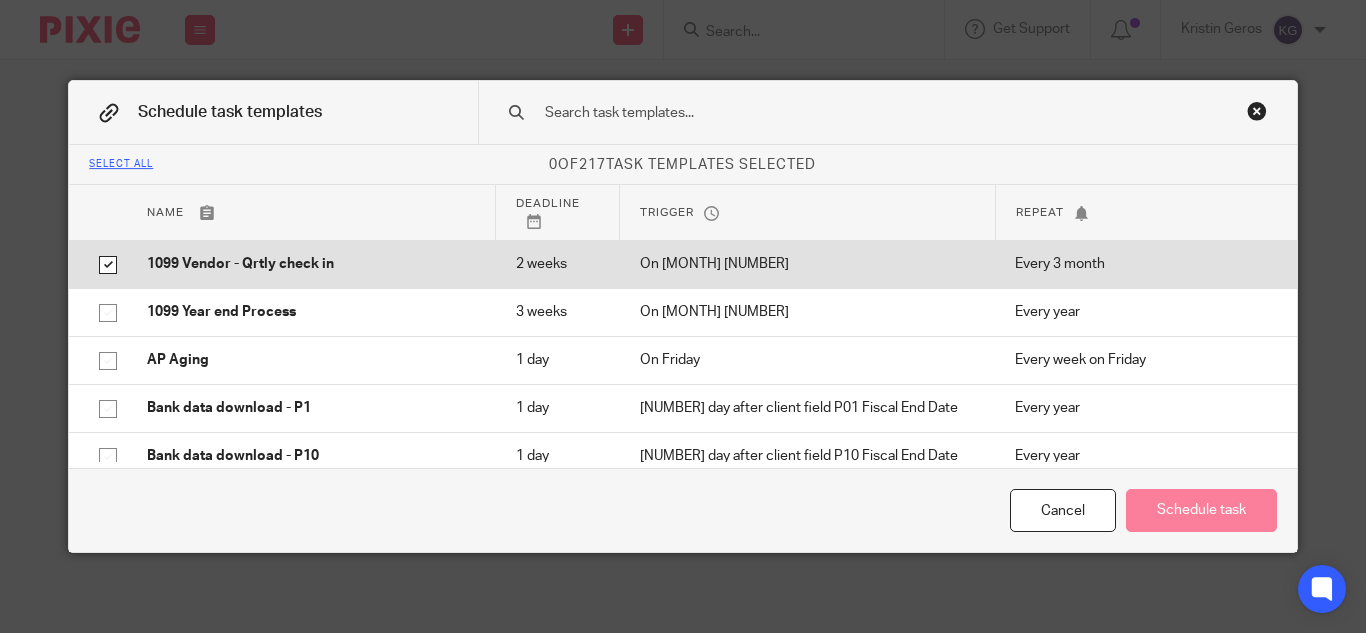 checkbox on "true" 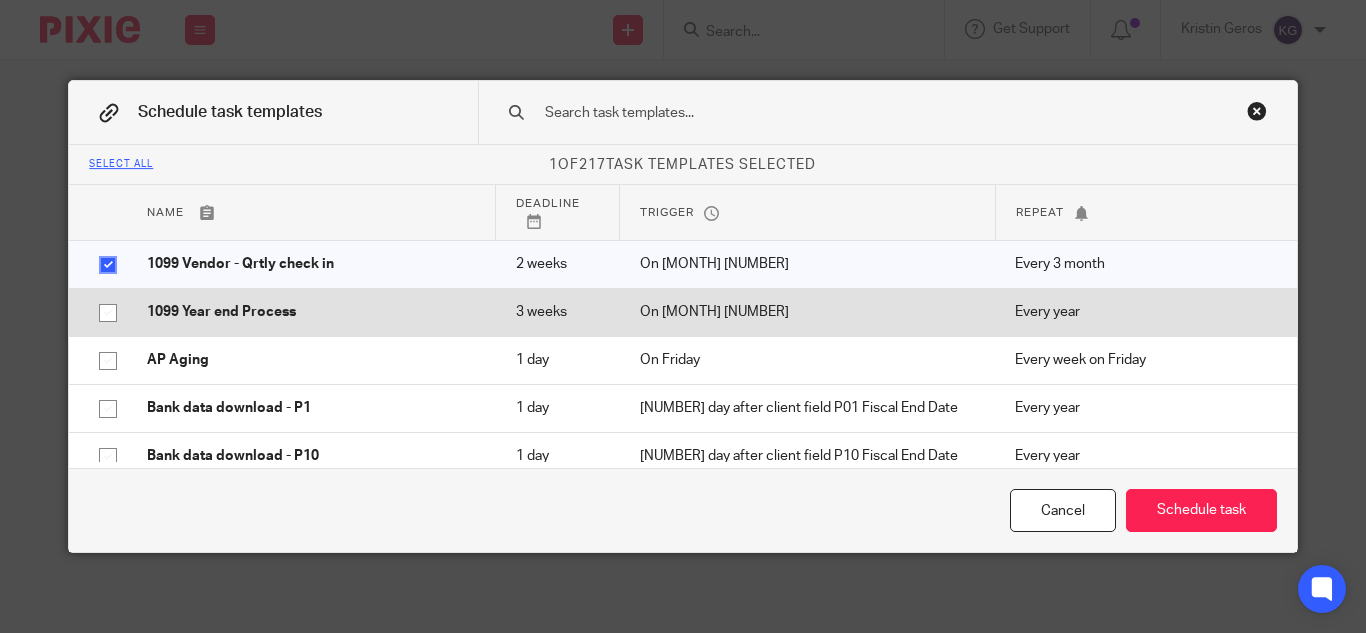 click 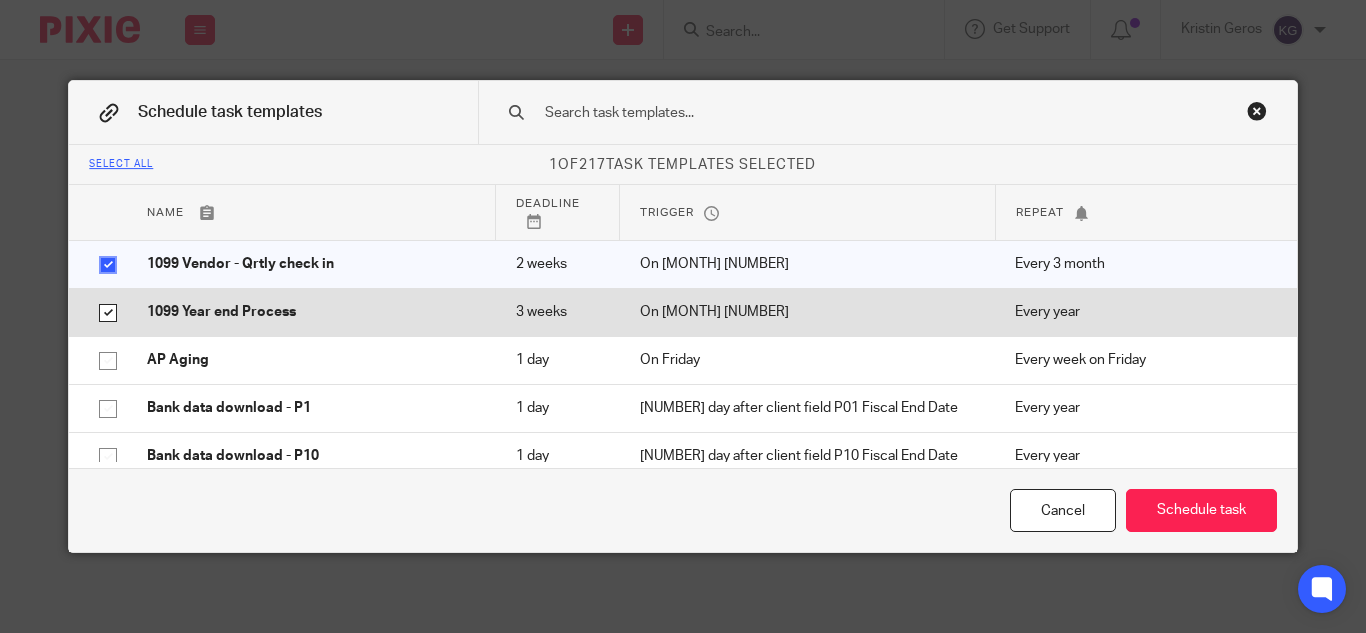 checkbox on "true" 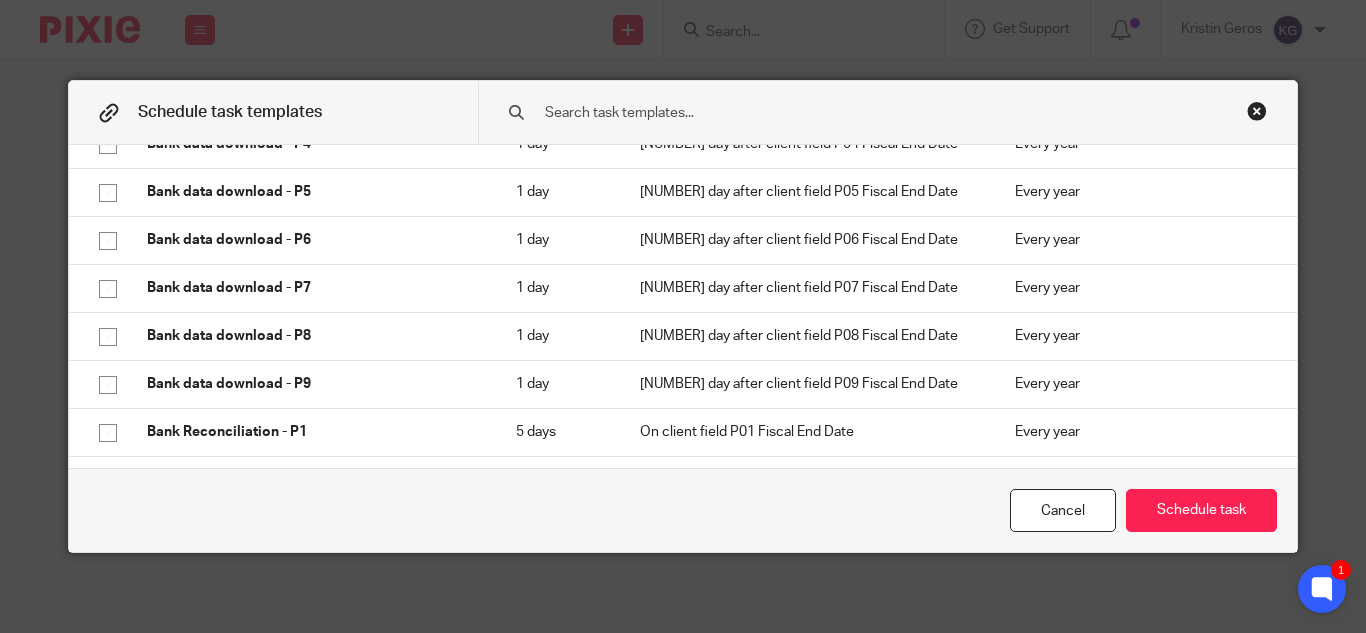 scroll, scrollTop: 800, scrollLeft: 0, axis: vertical 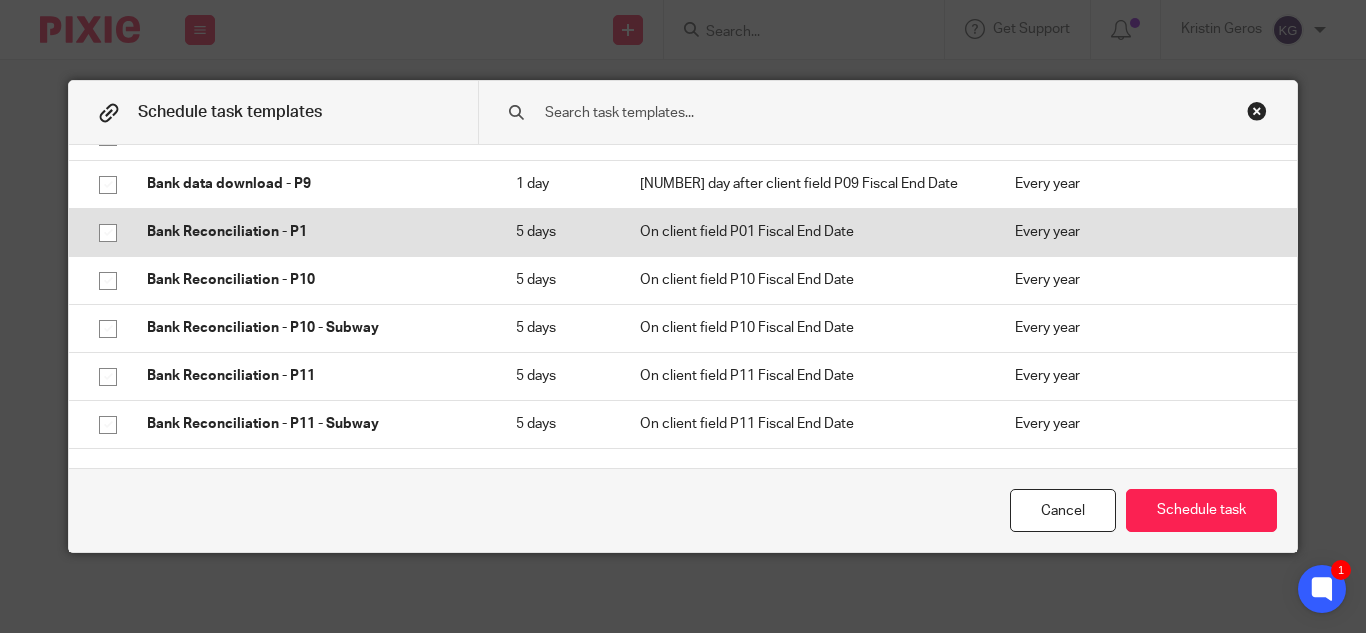 click 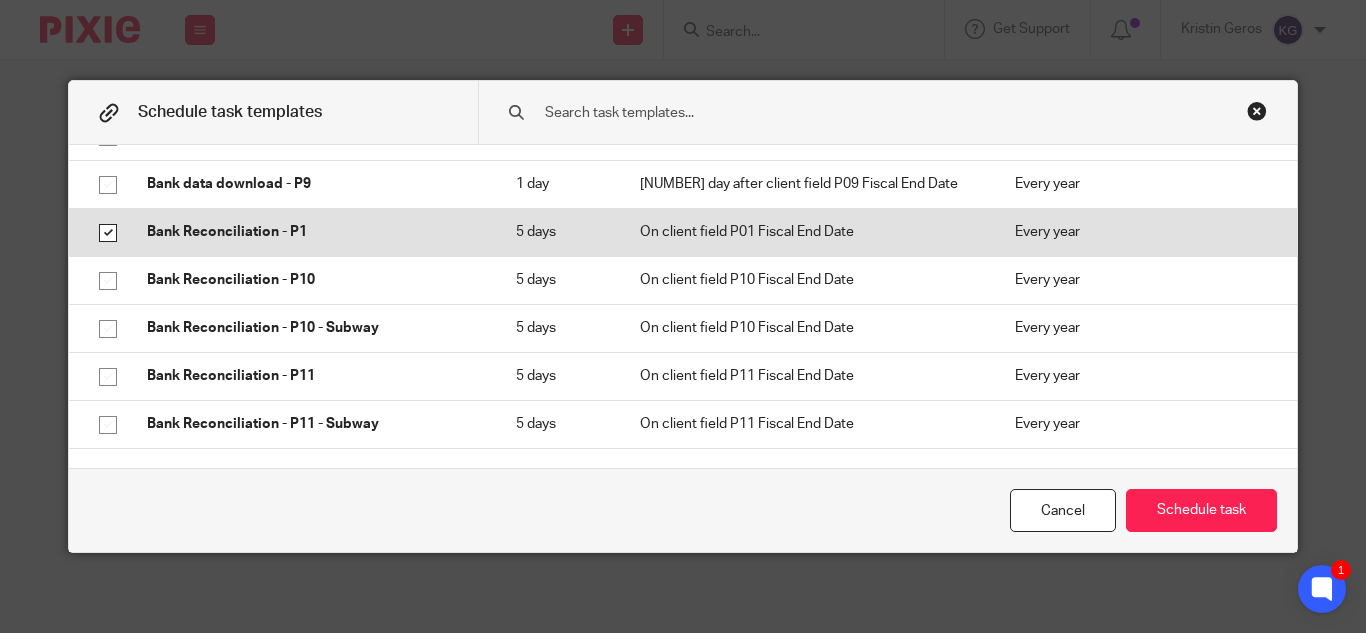 checkbox on "true" 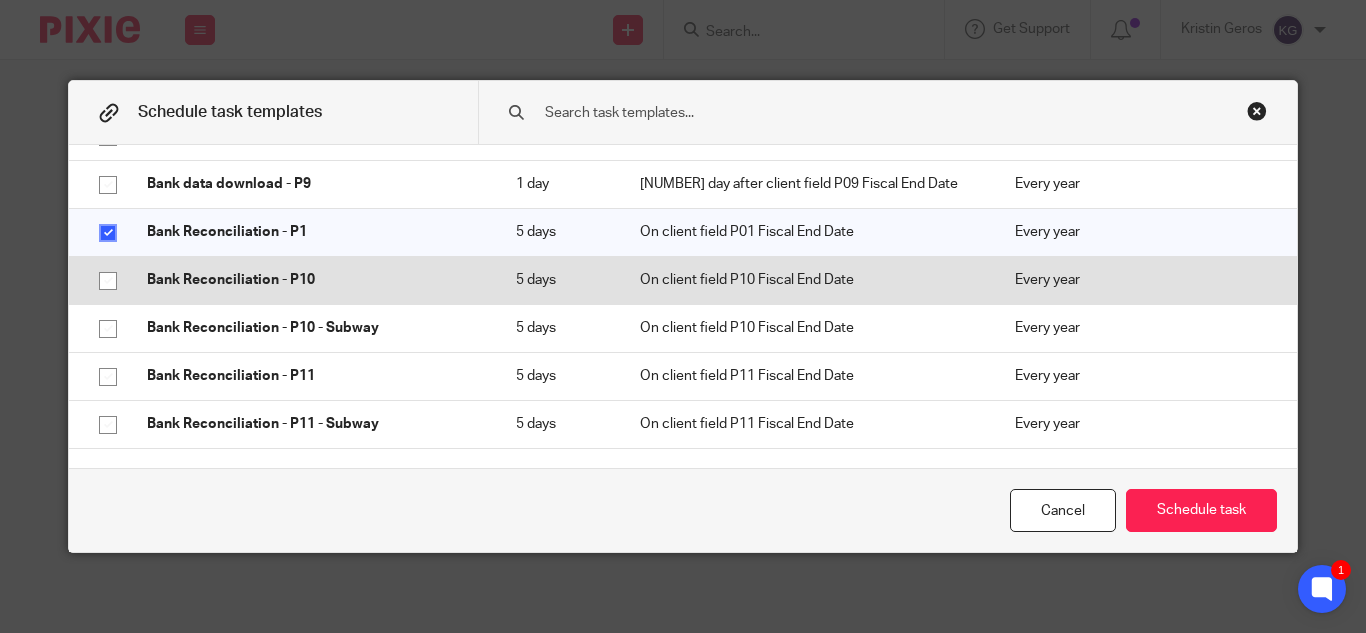 click 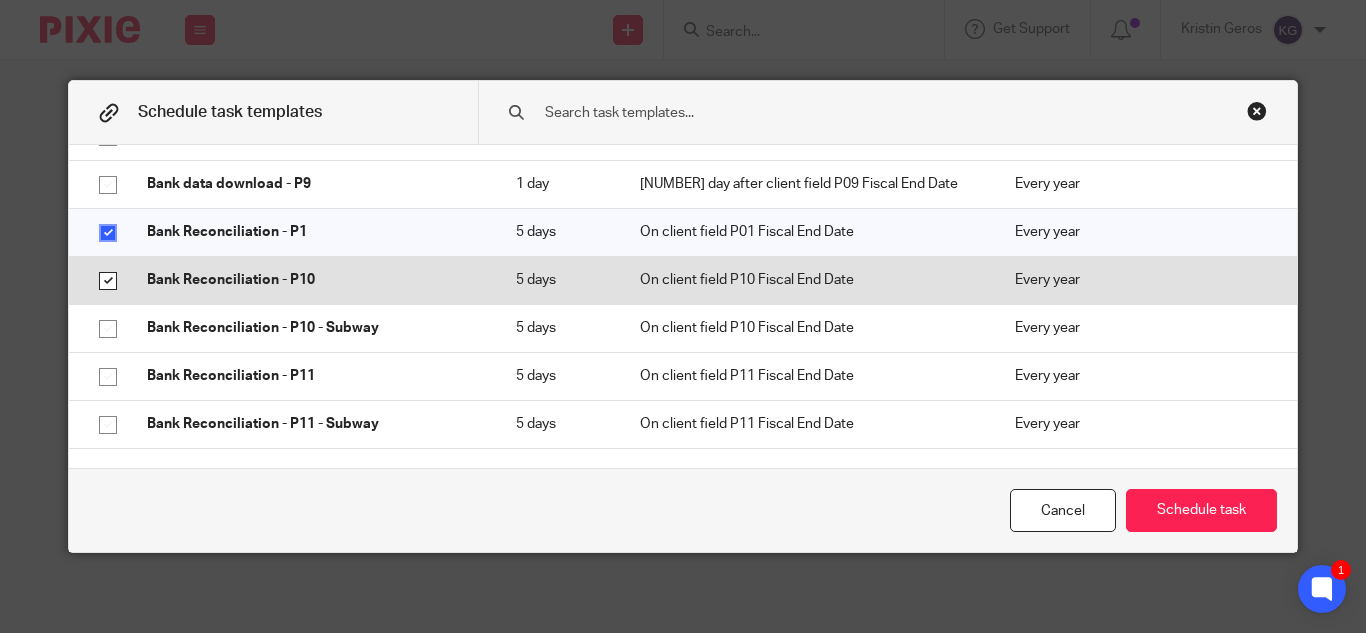 checkbox on "true" 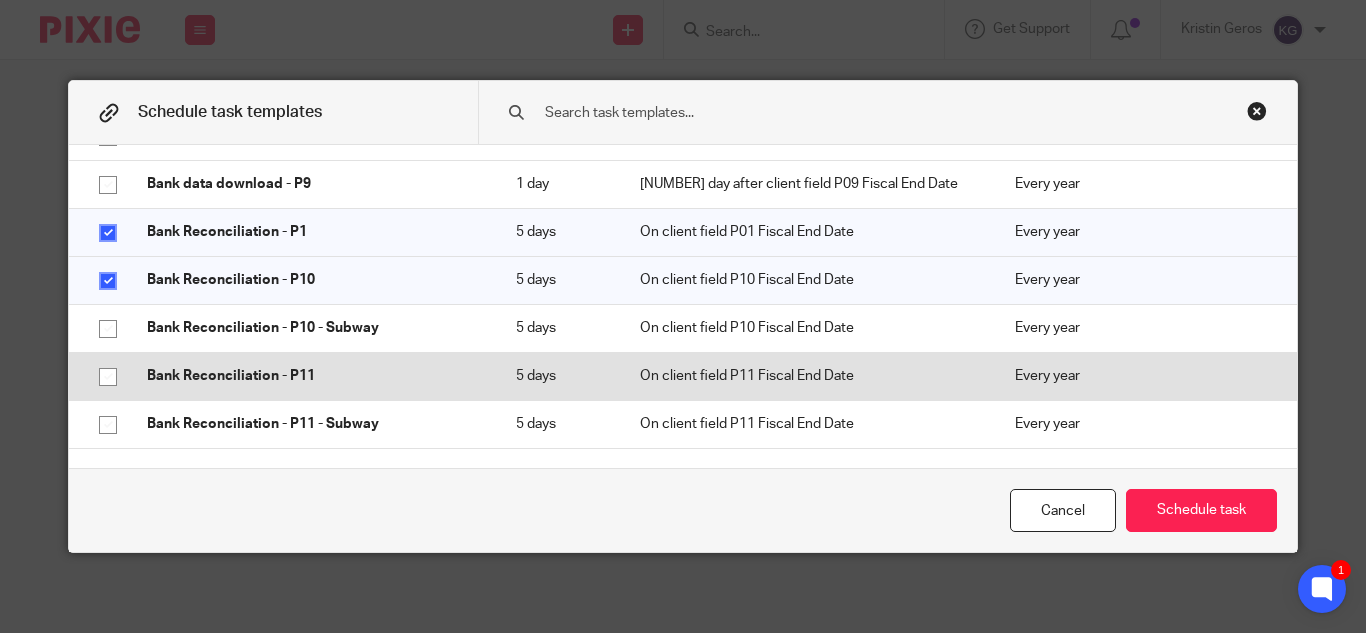 click 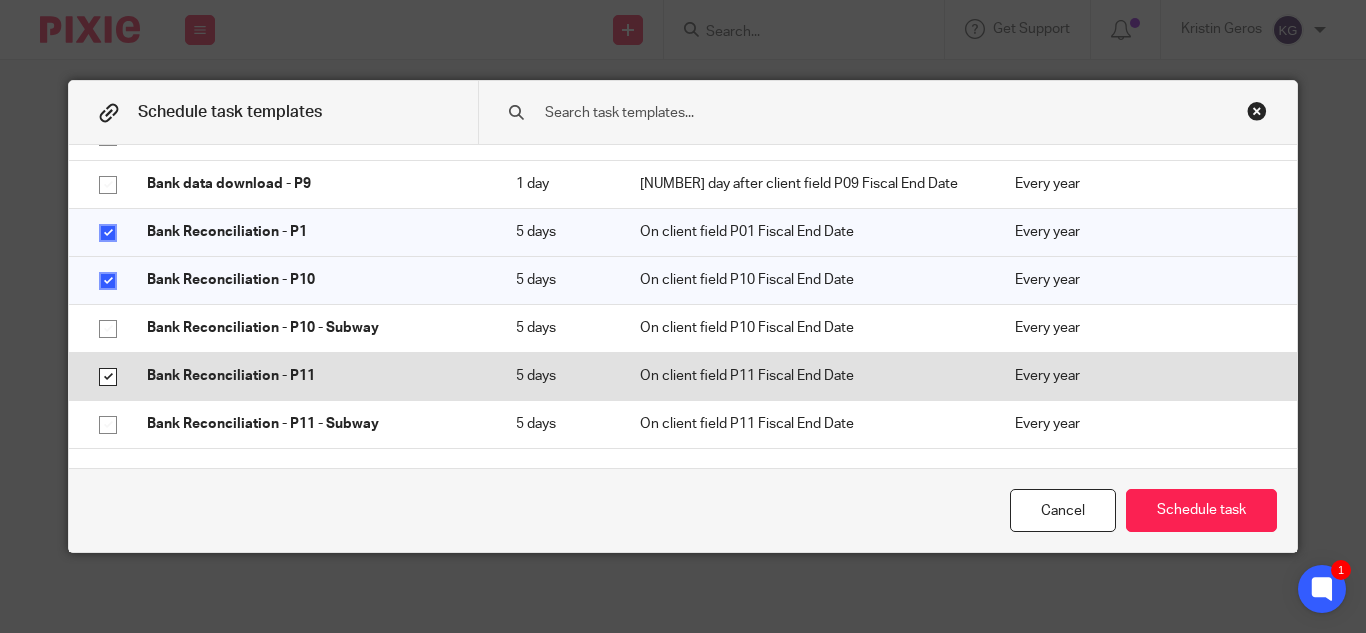 checkbox on "true" 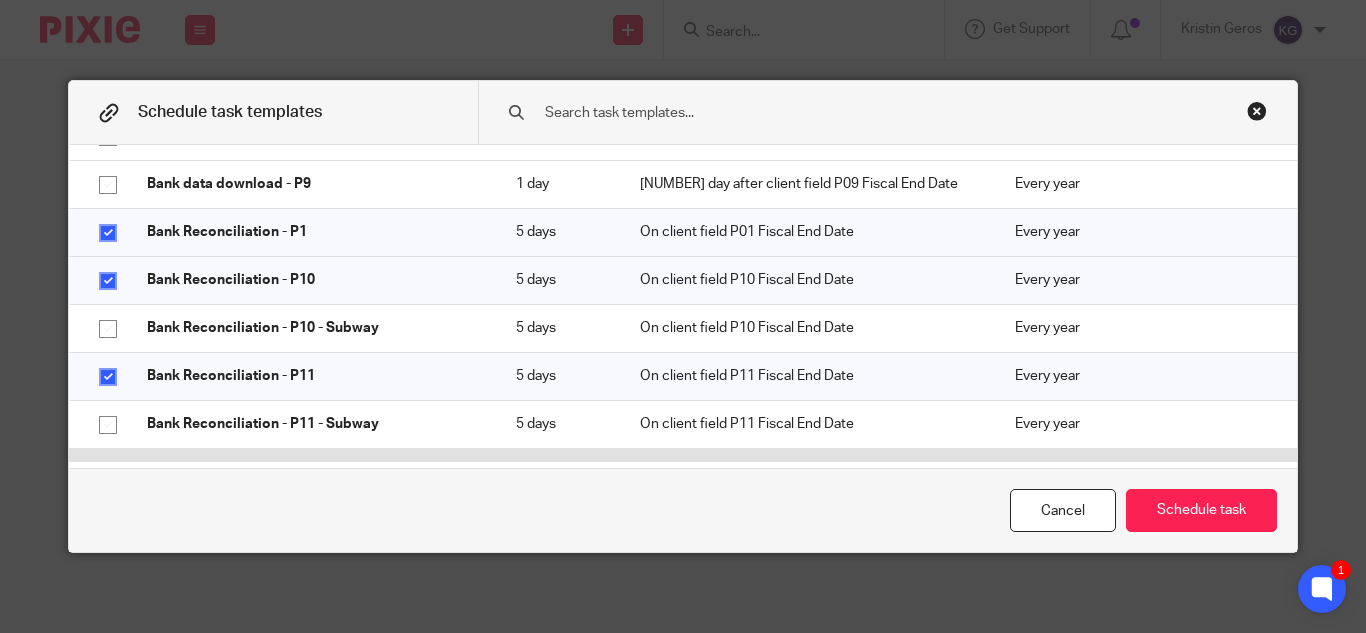 click 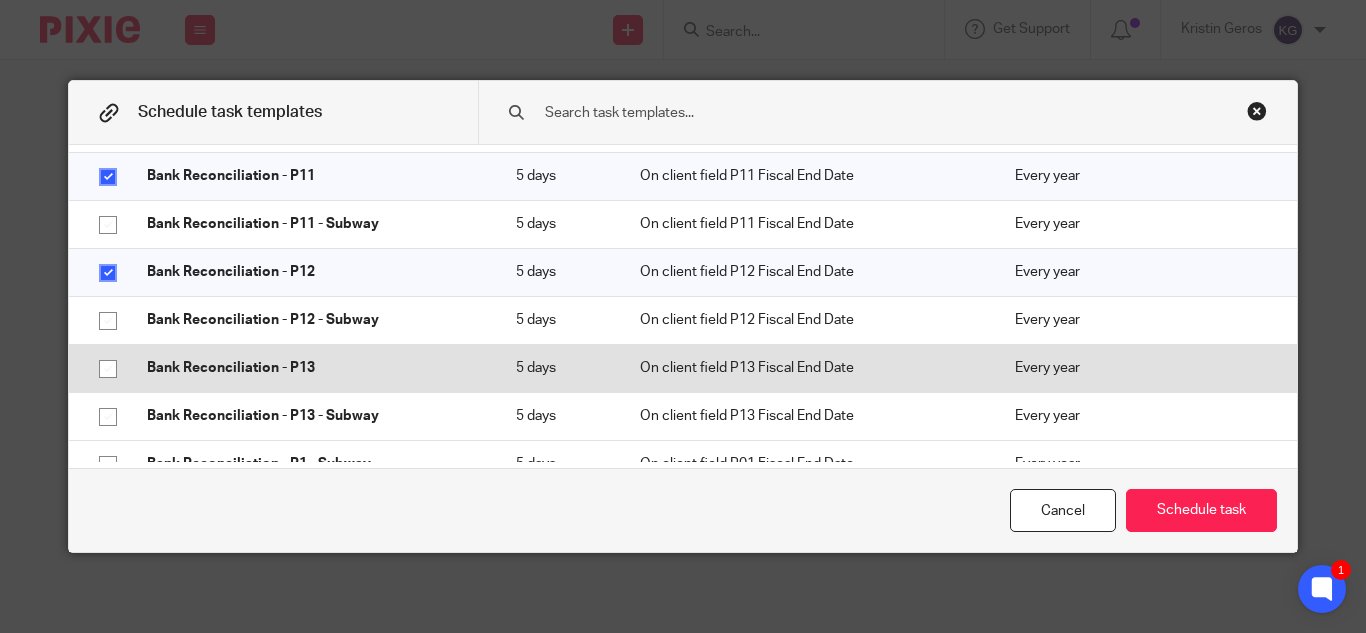 click 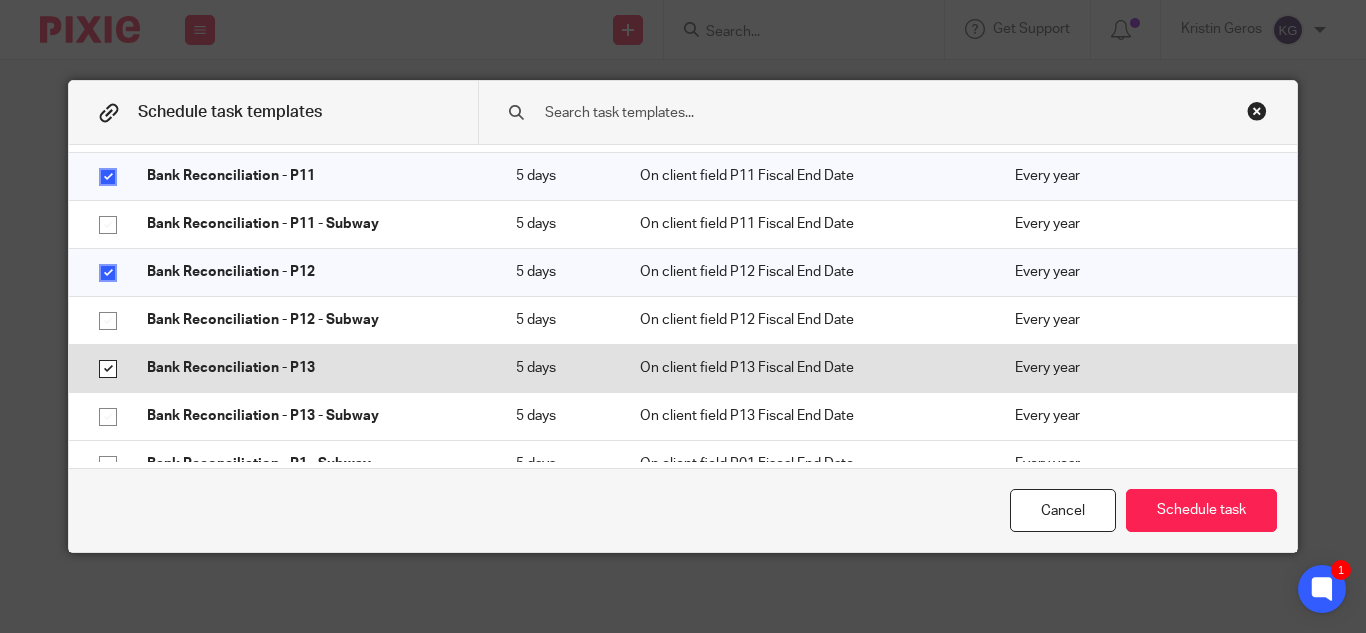 checkbox on "true" 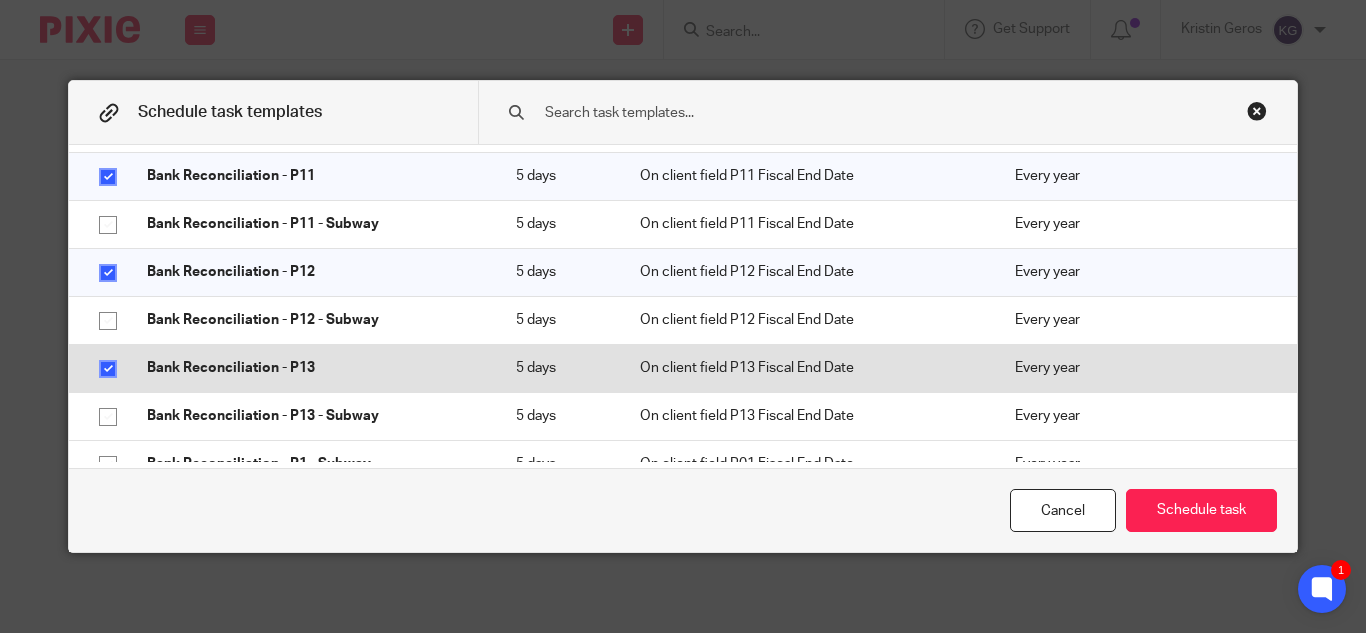 scroll, scrollTop: 1100, scrollLeft: 0, axis: vertical 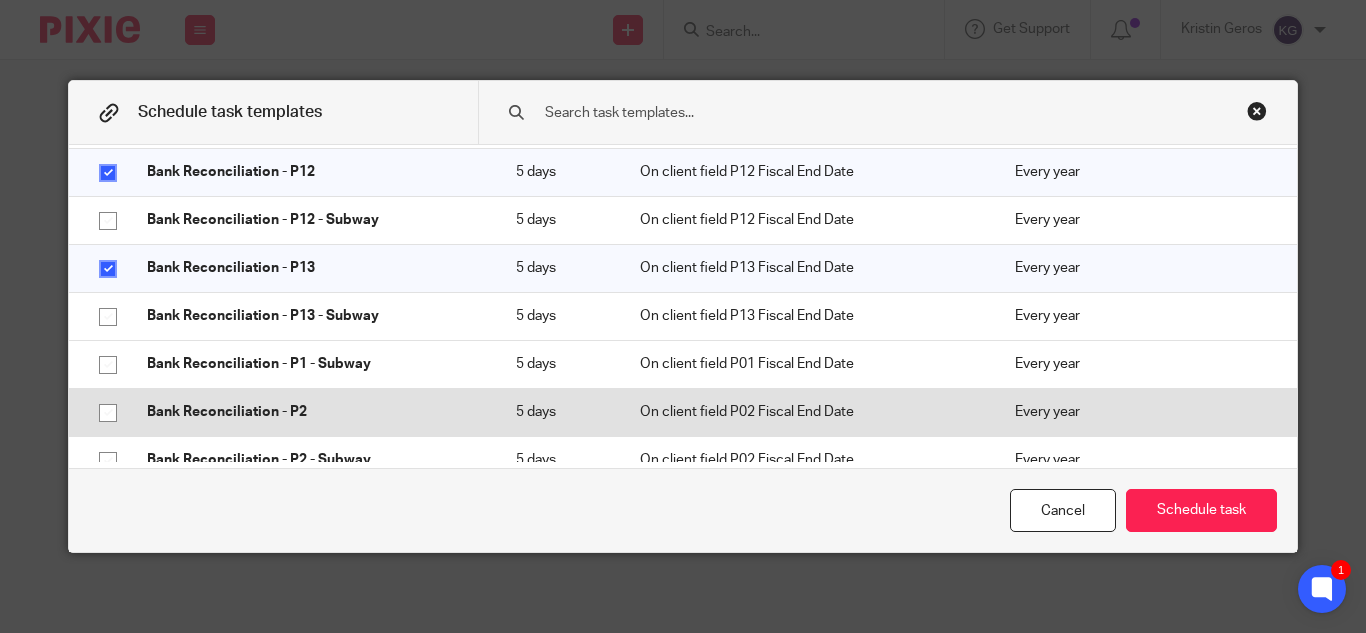click 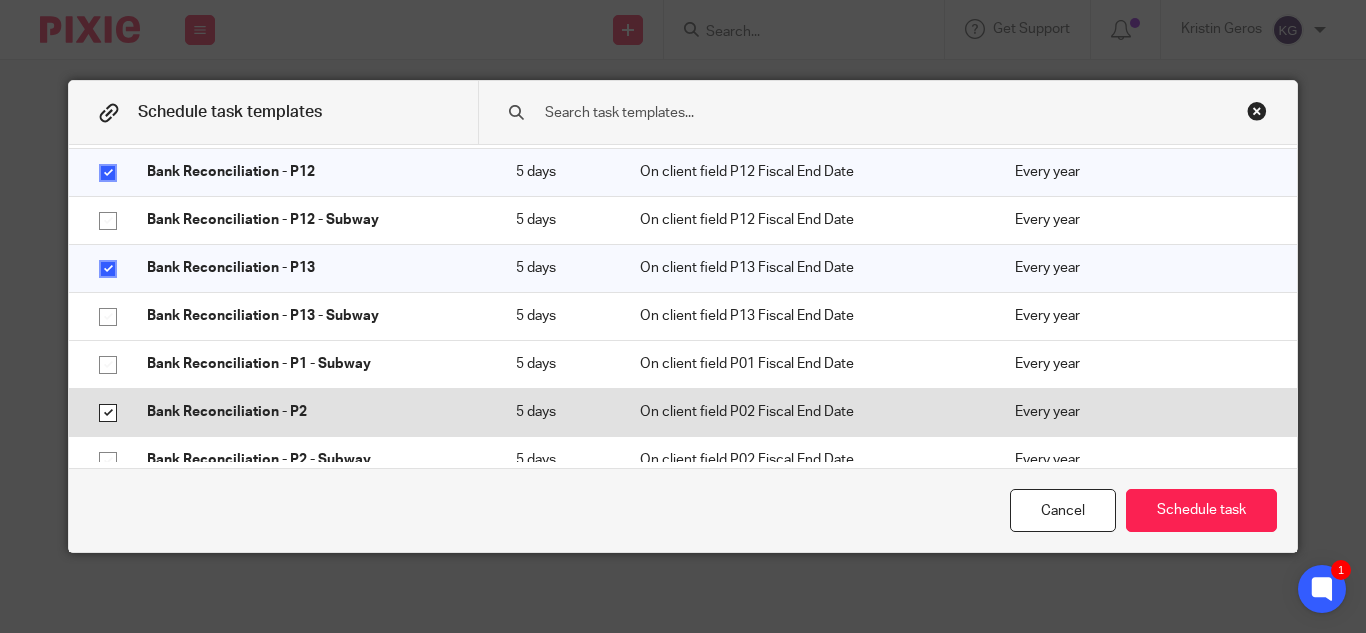 checkbox on "true" 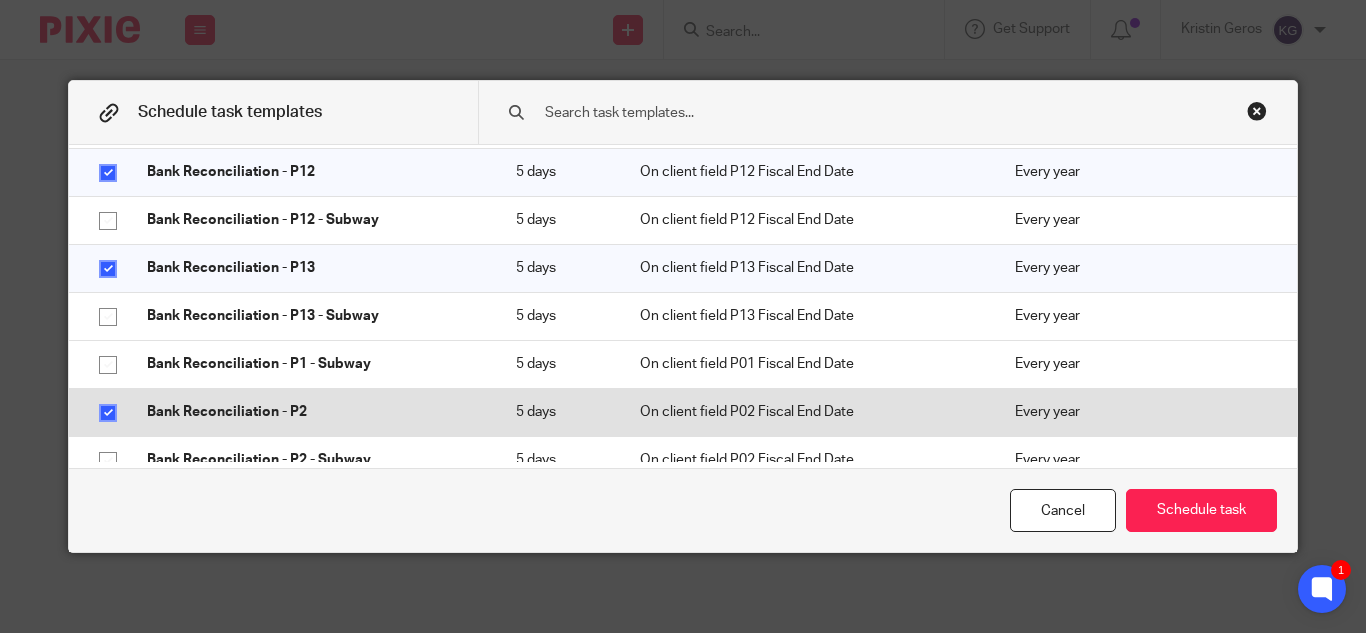 scroll, scrollTop: 1200, scrollLeft: 0, axis: vertical 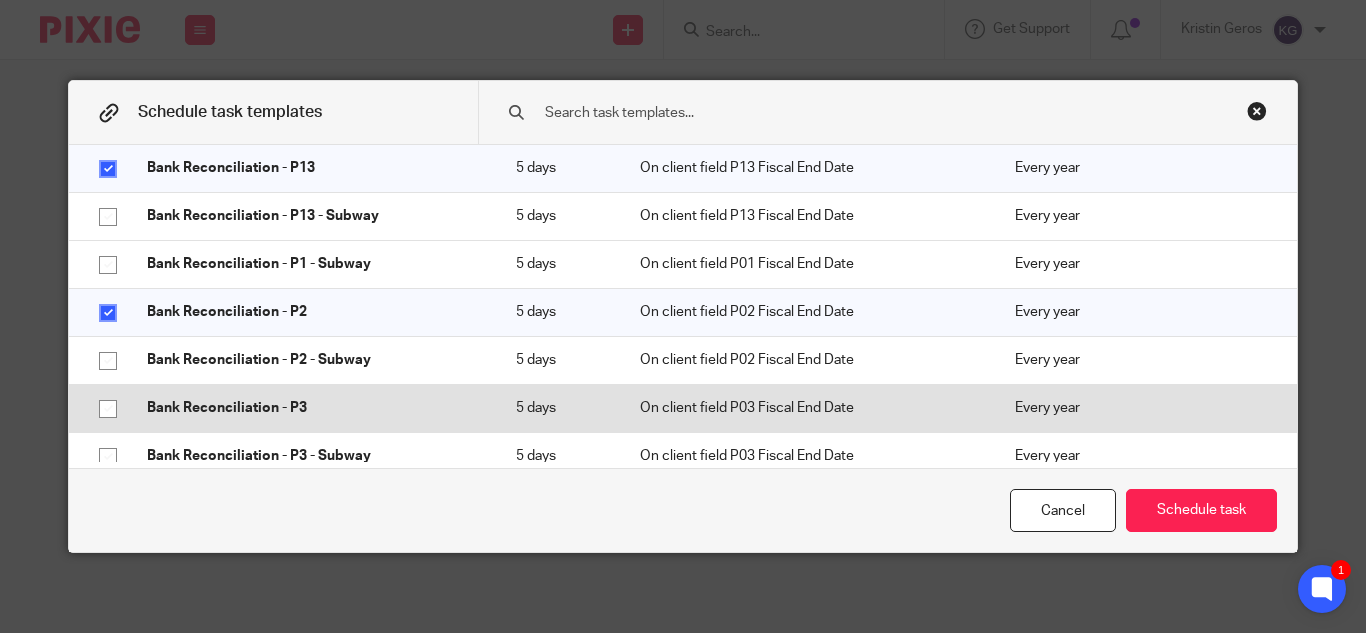 click 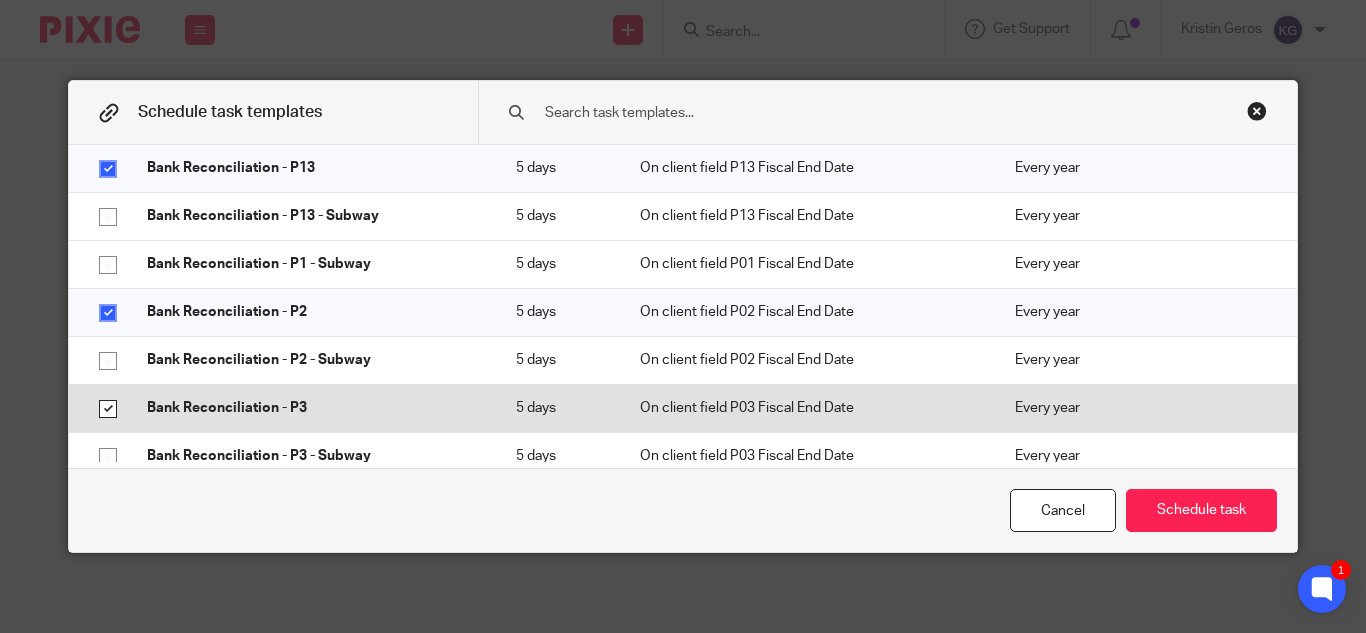 checkbox on "true" 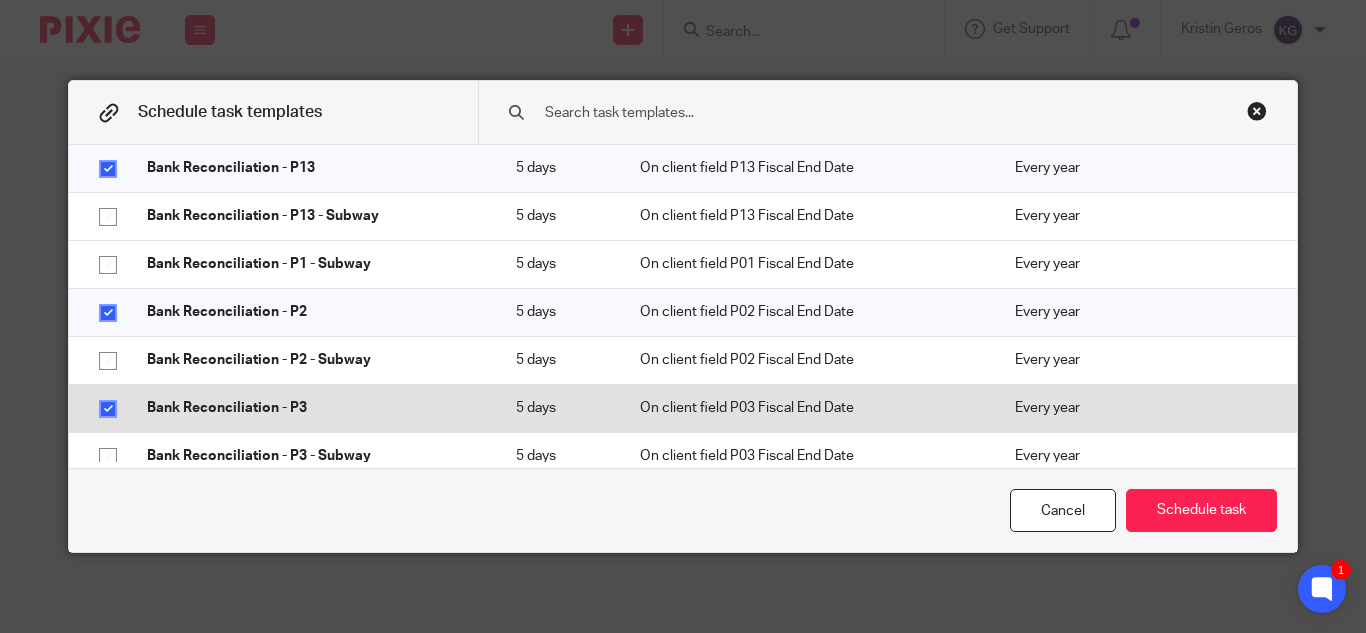scroll, scrollTop: 1300, scrollLeft: 0, axis: vertical 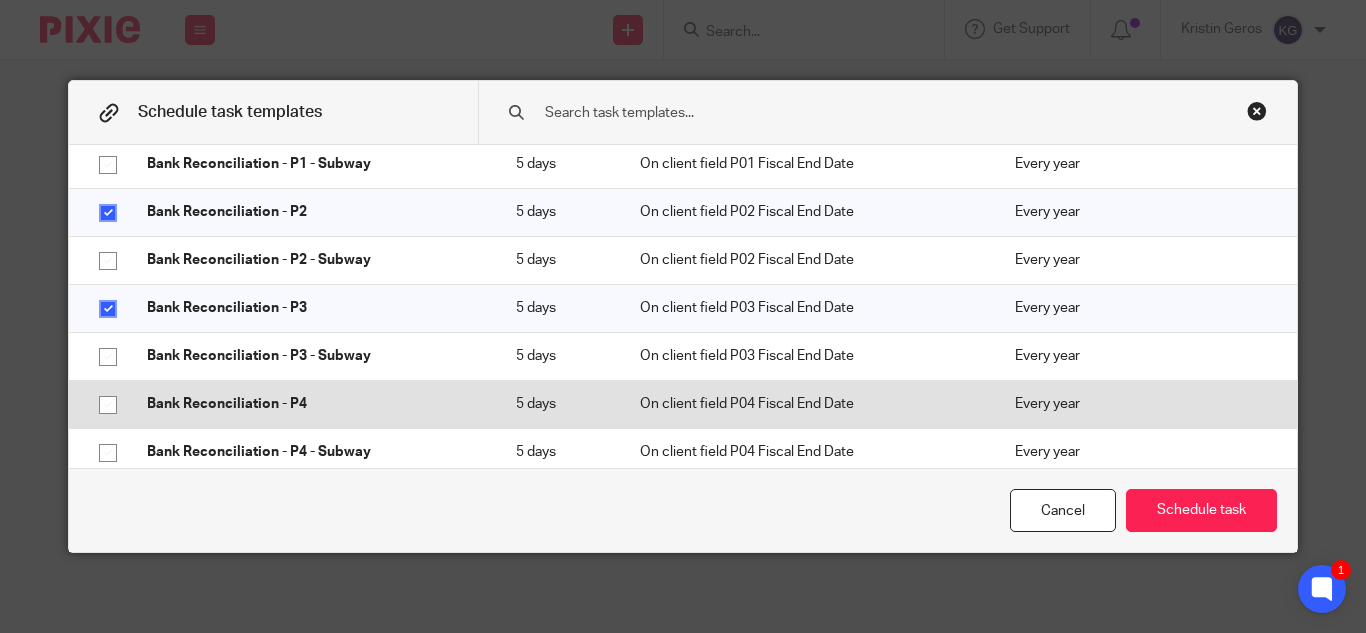 click 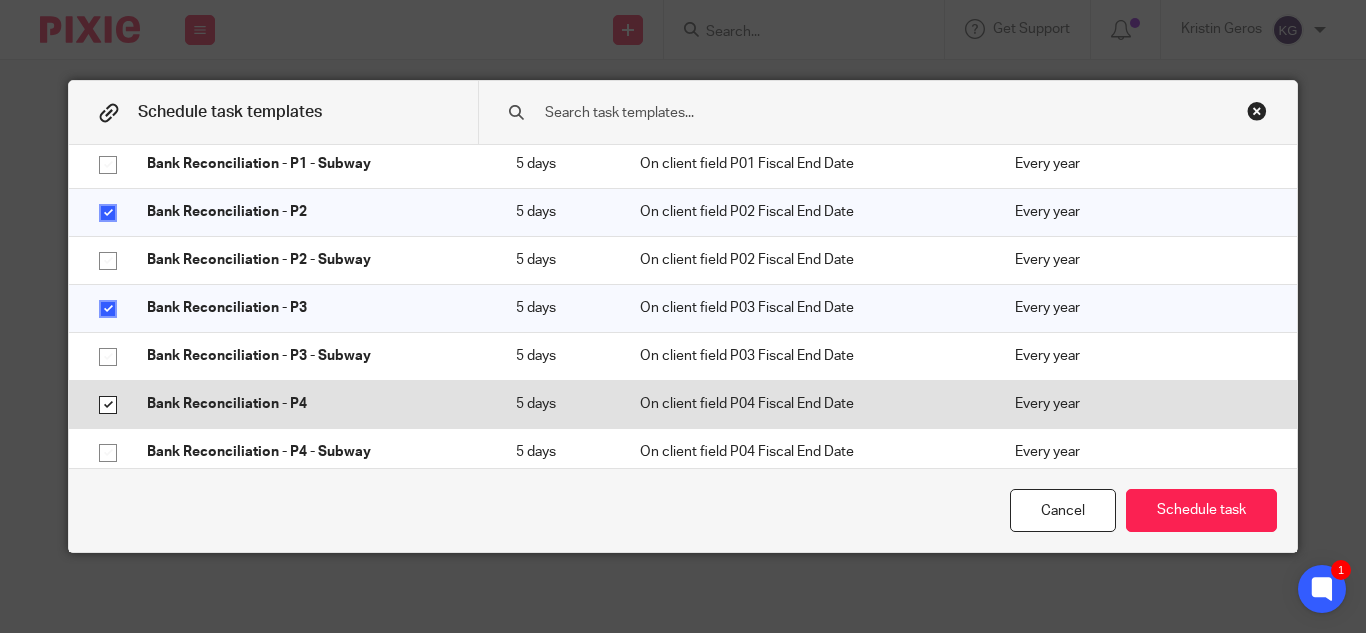 checkbox on "true" 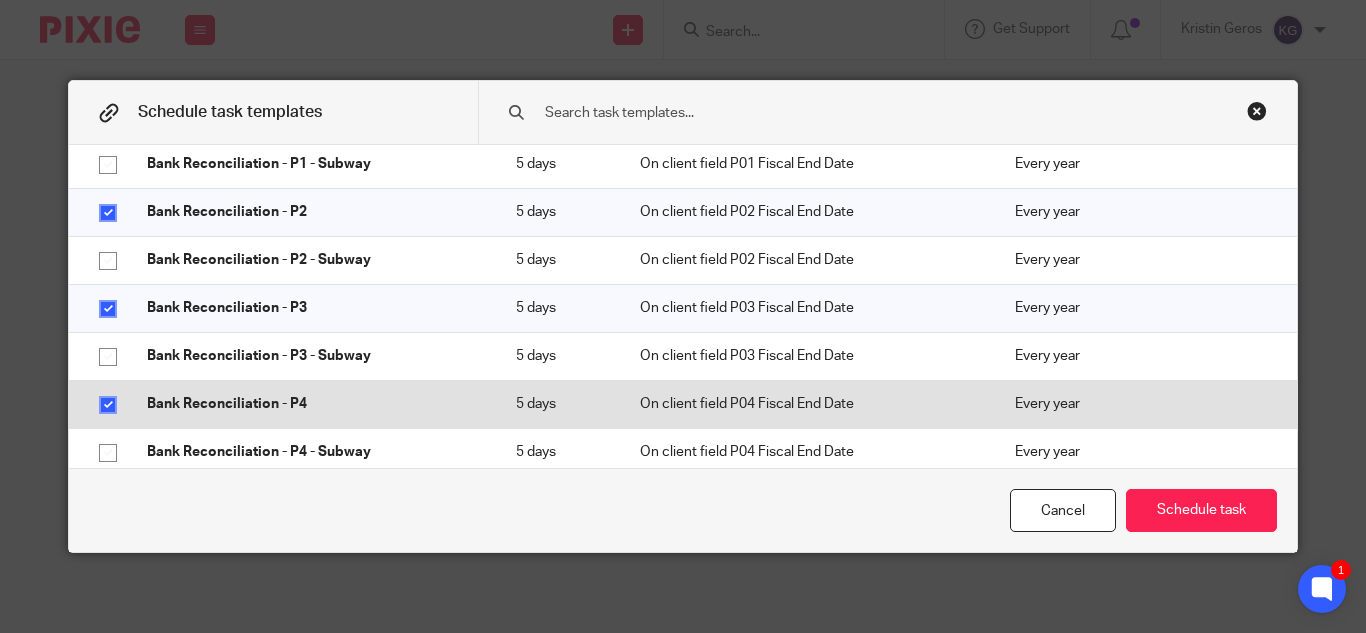 scroll, scrollTop: 1400, scrollLeft: 0, axis: vertical 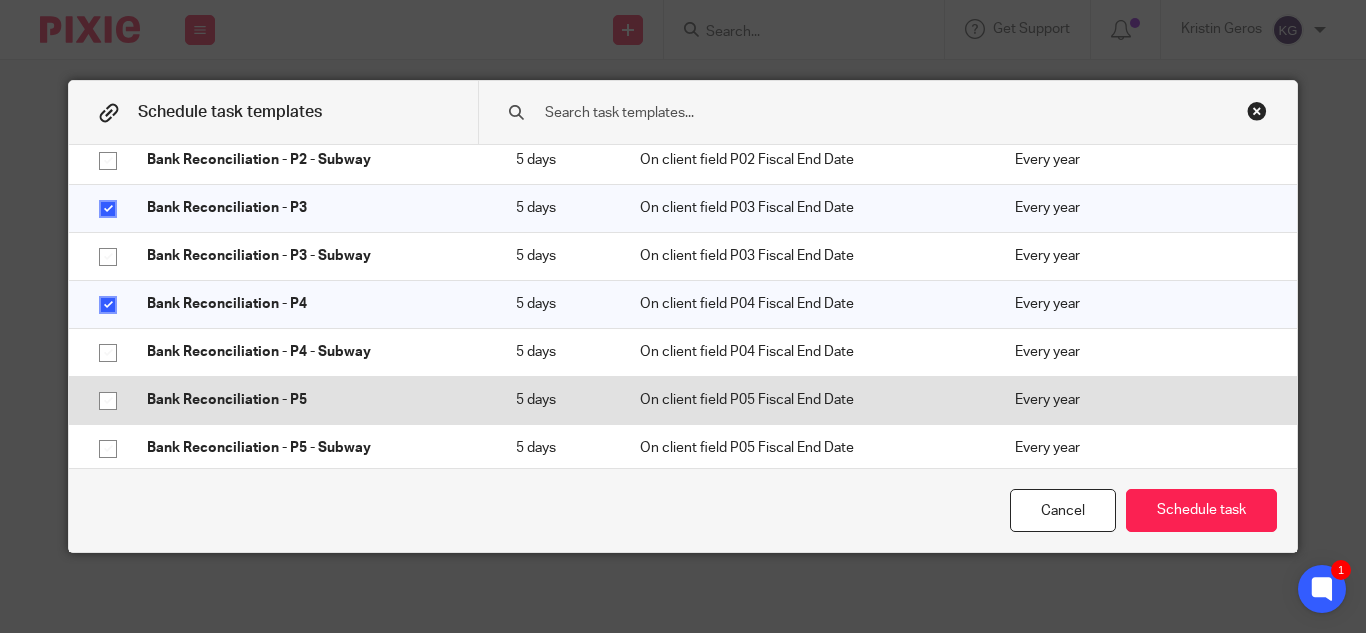 click 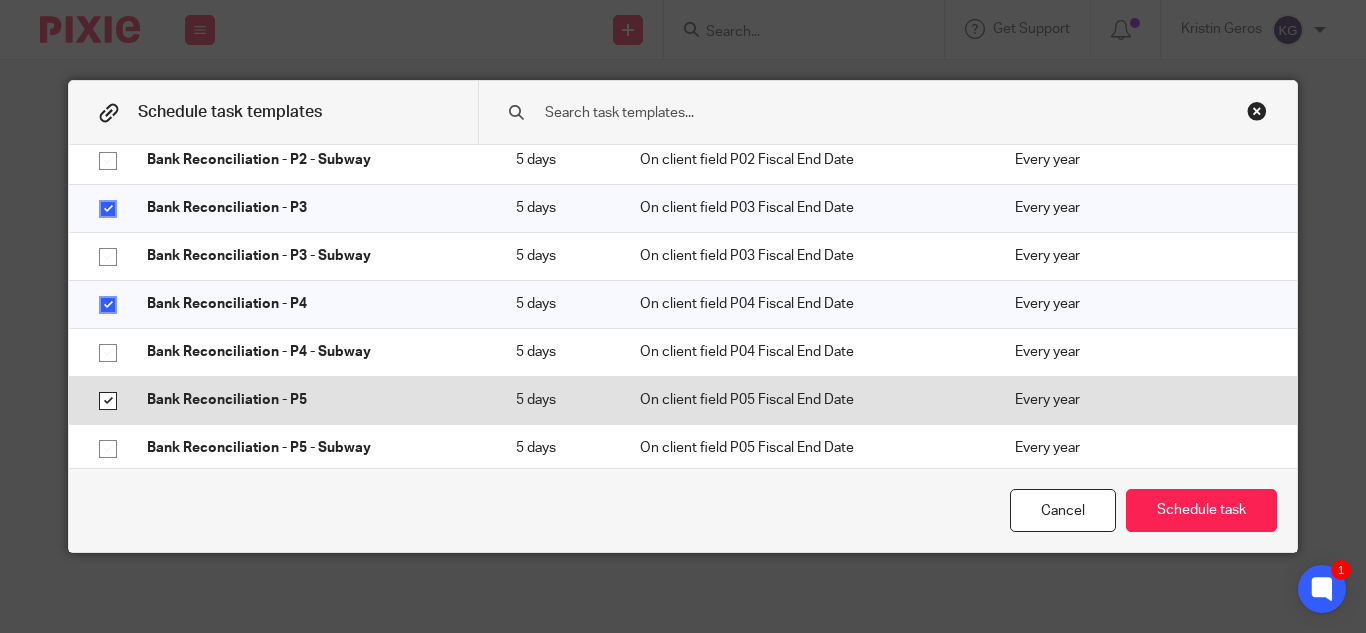 checkbox on "true" 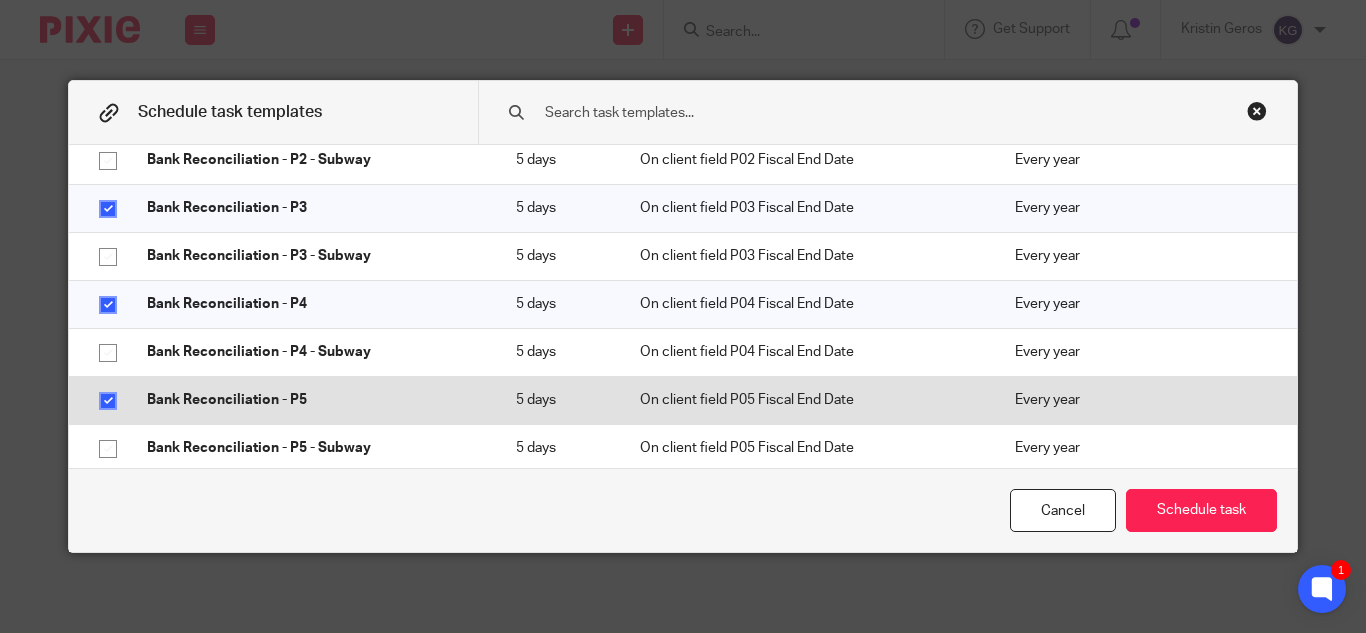 scroll, scrollTop: 1500, scrollLeft: 0, axis: vertical 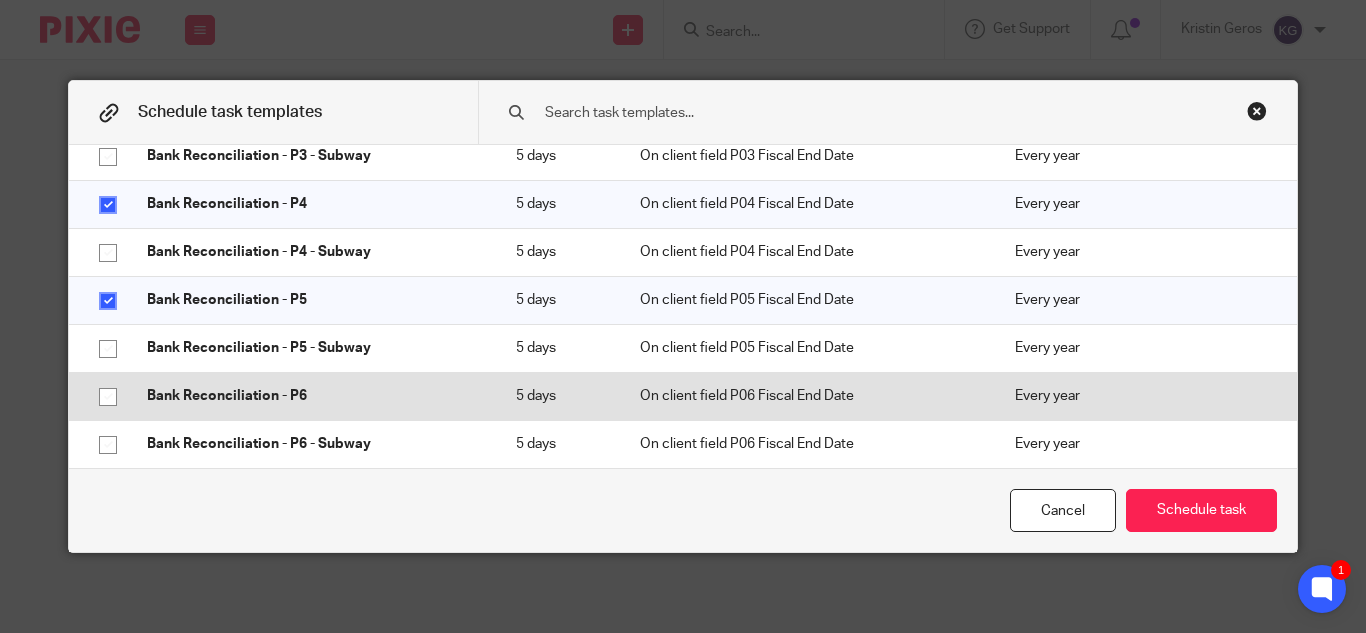 click 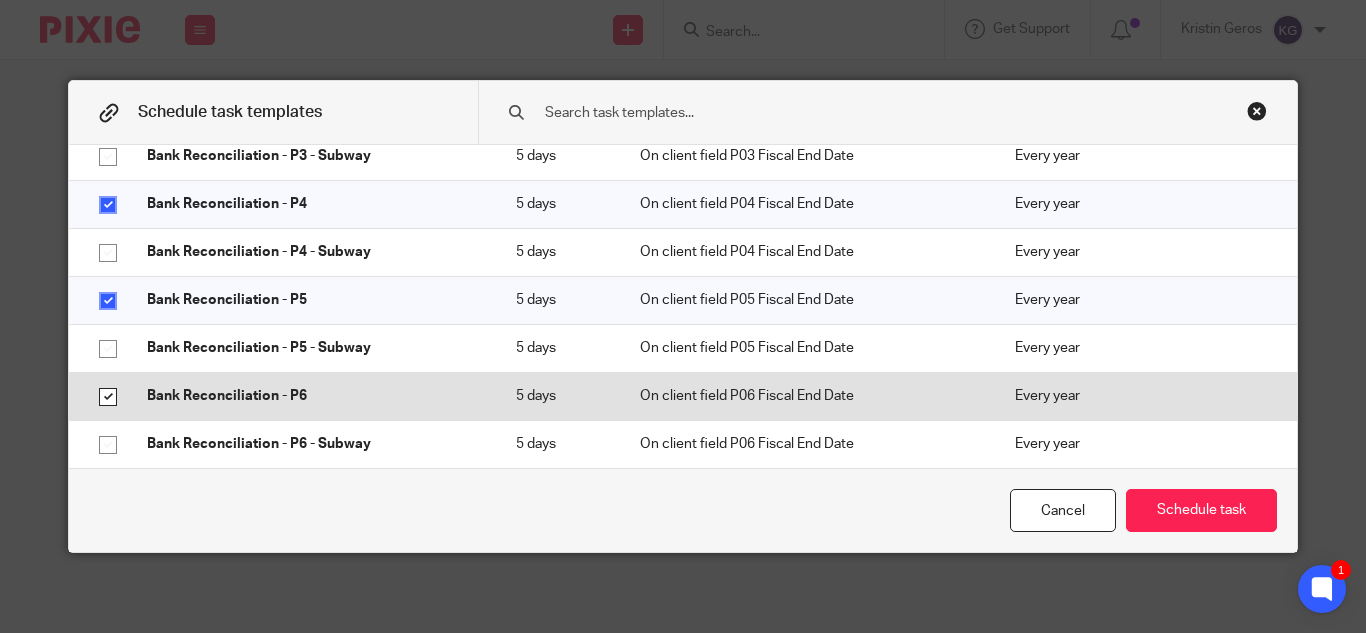 checkbox on "true" 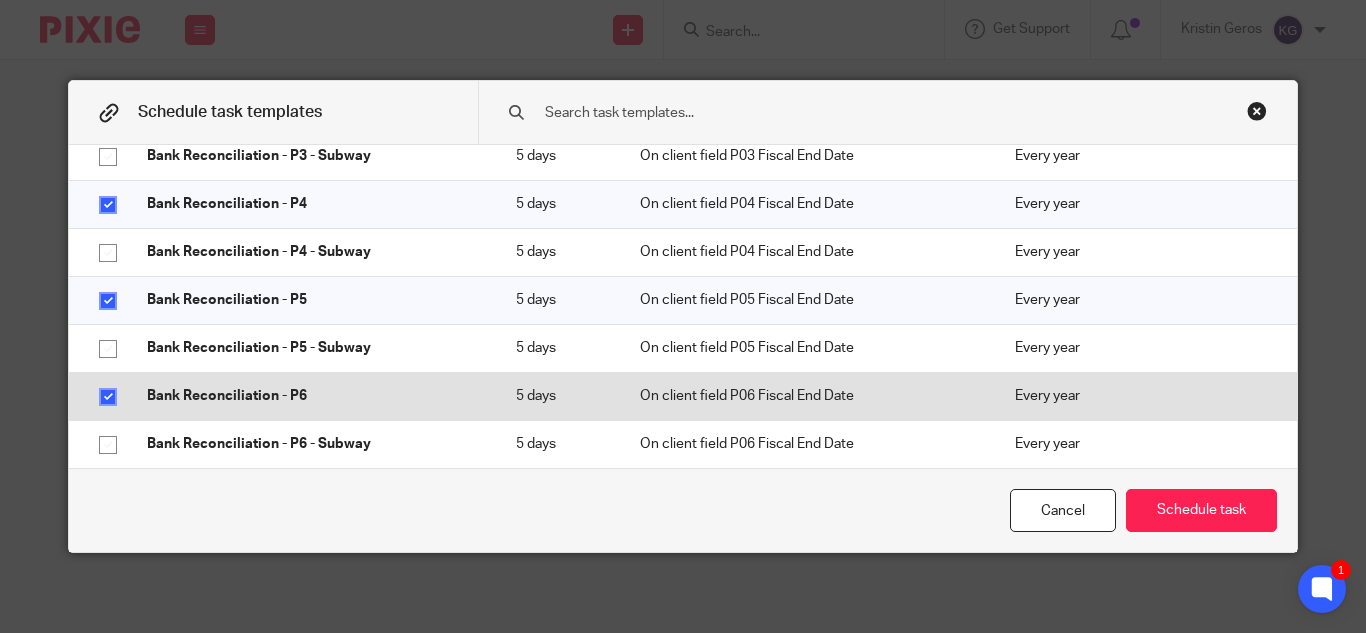 scroll, scrollTop: 1600, scrollLeft: 0, axis: vertical 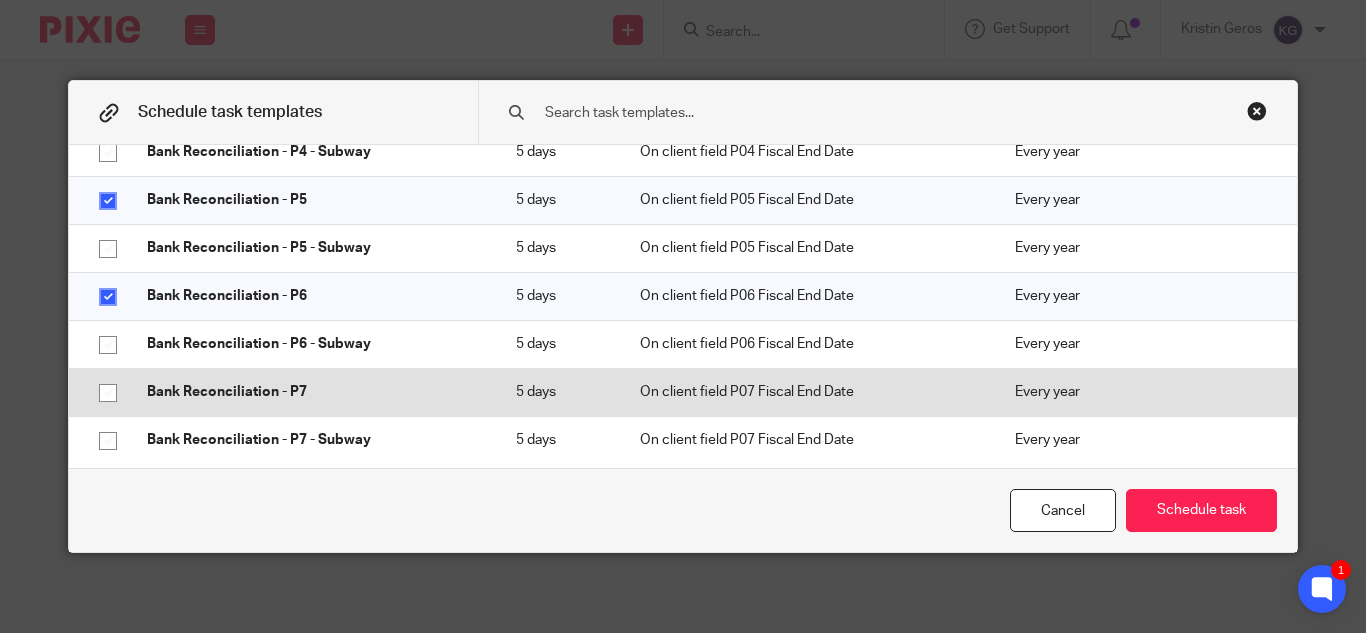 click 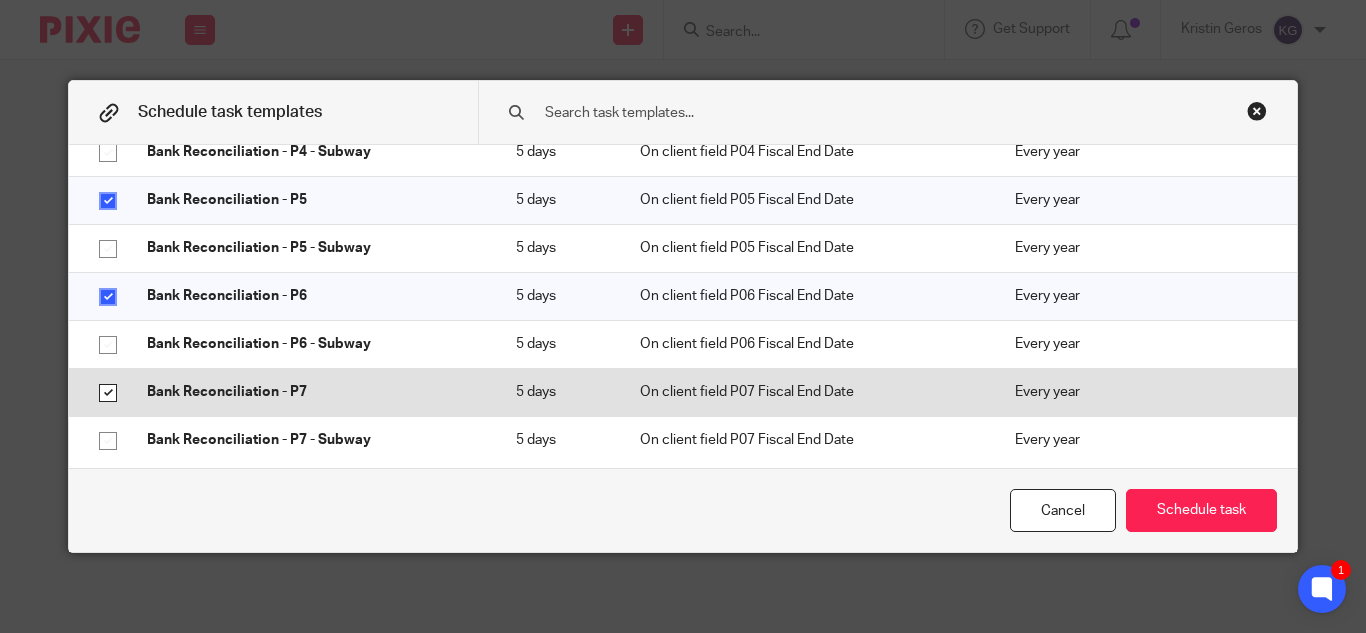 checkbox on "true" 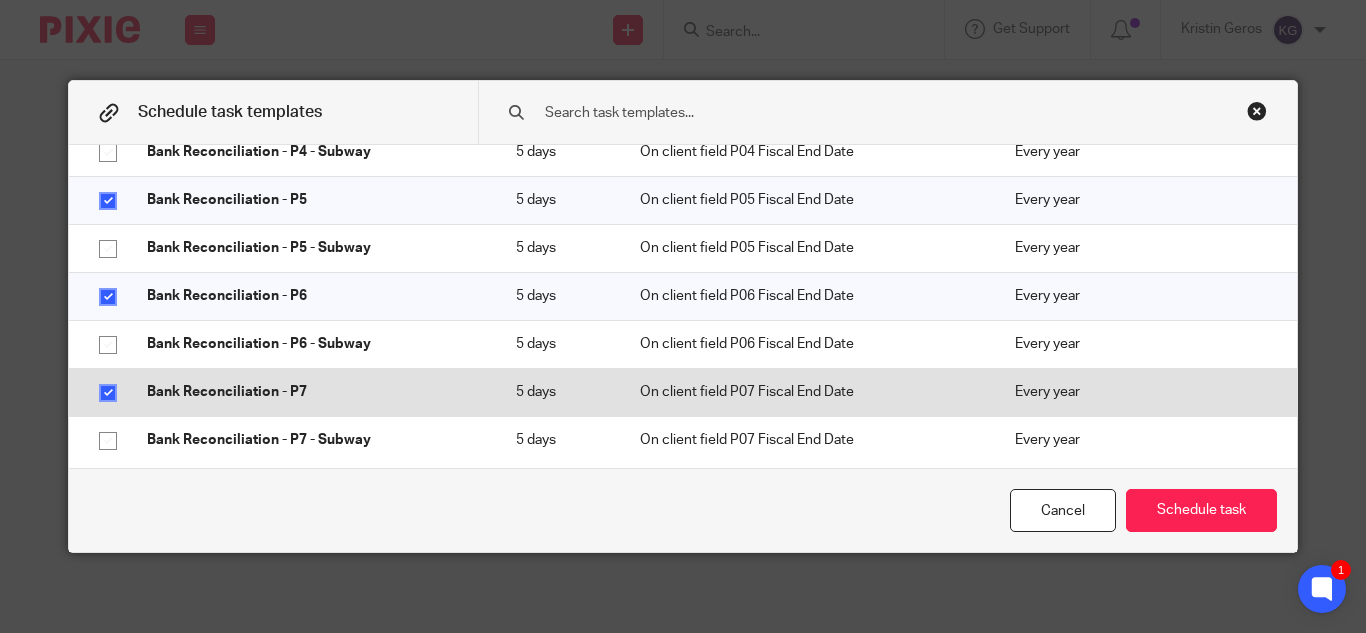 scroll, scrollTop: 1700, scrollLeft: 0, axis: vertical 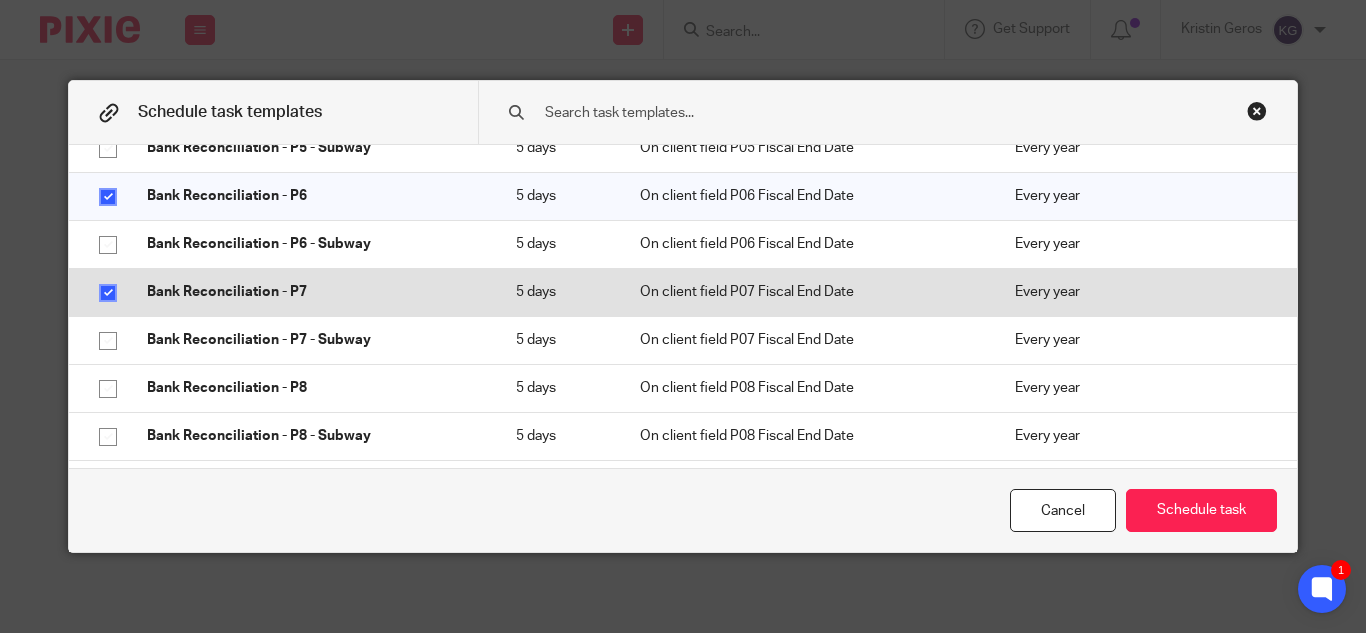 click 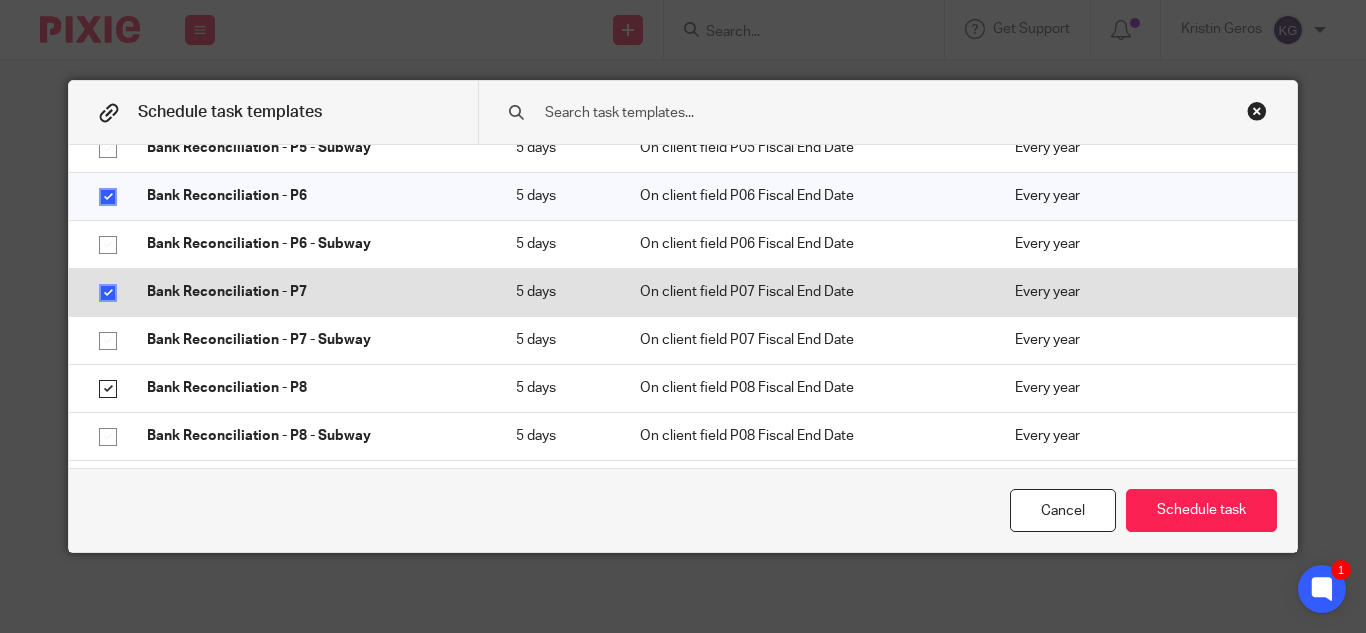 checkbox on "true" 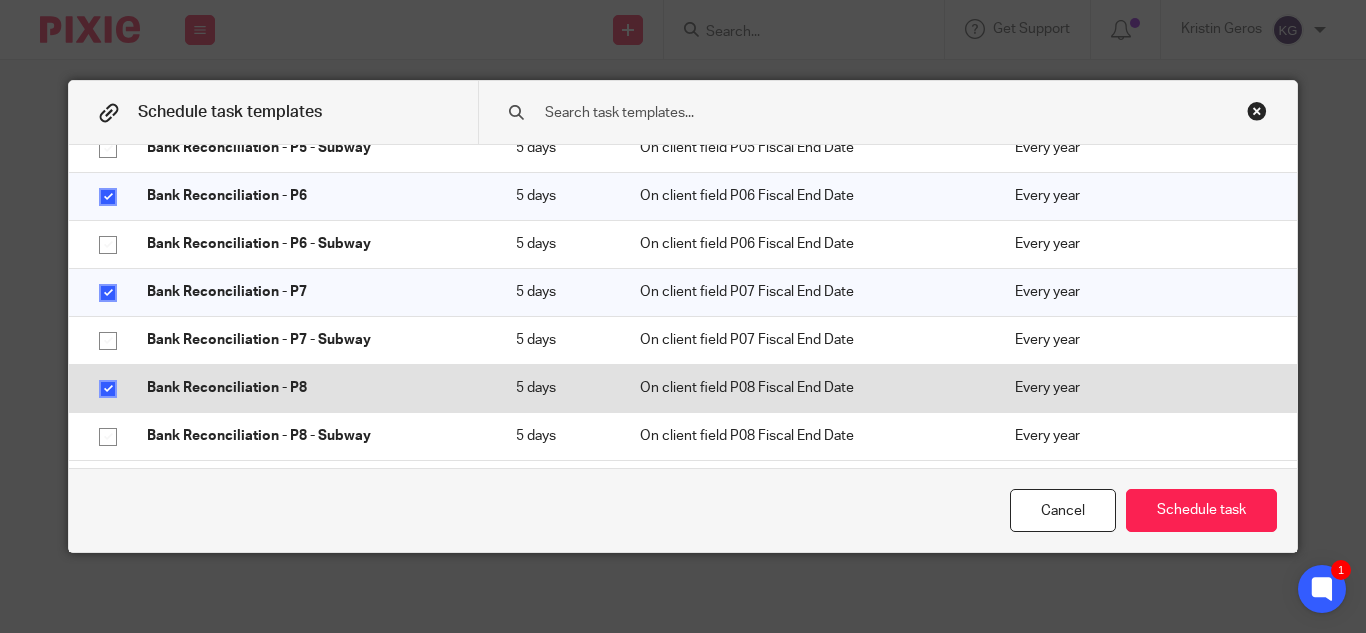 scroll, scrollTop: 1800, scrollLeft: 0, axis: vertical 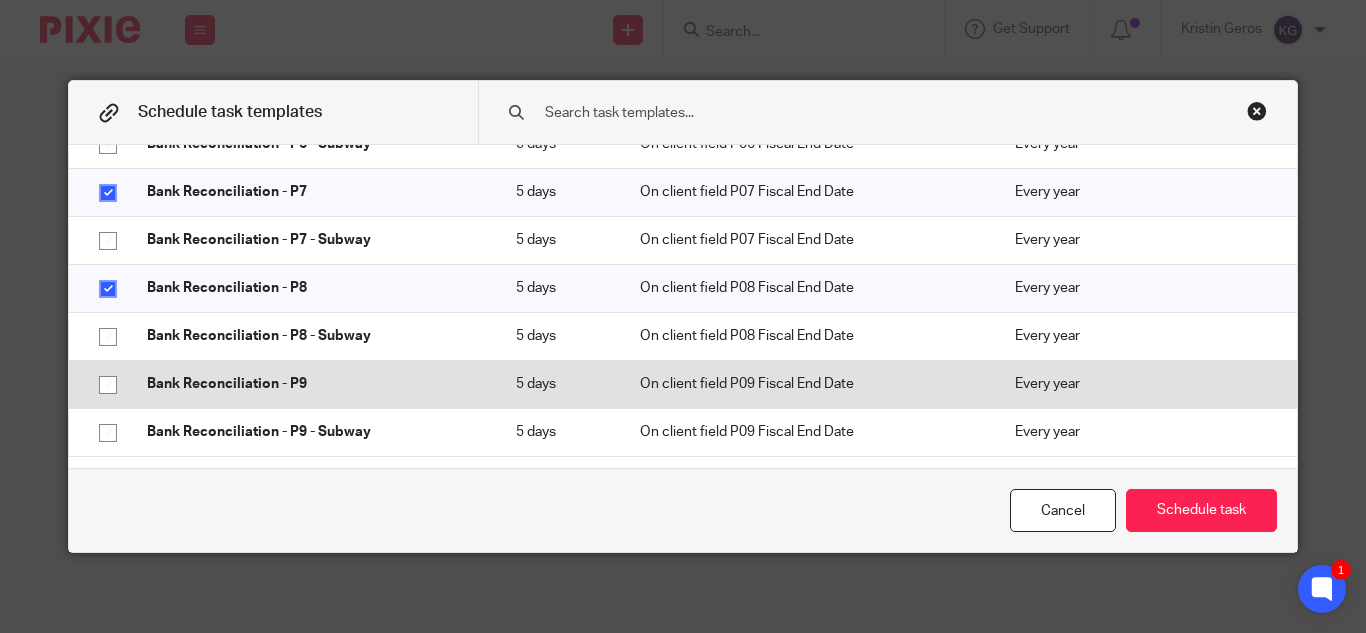 click 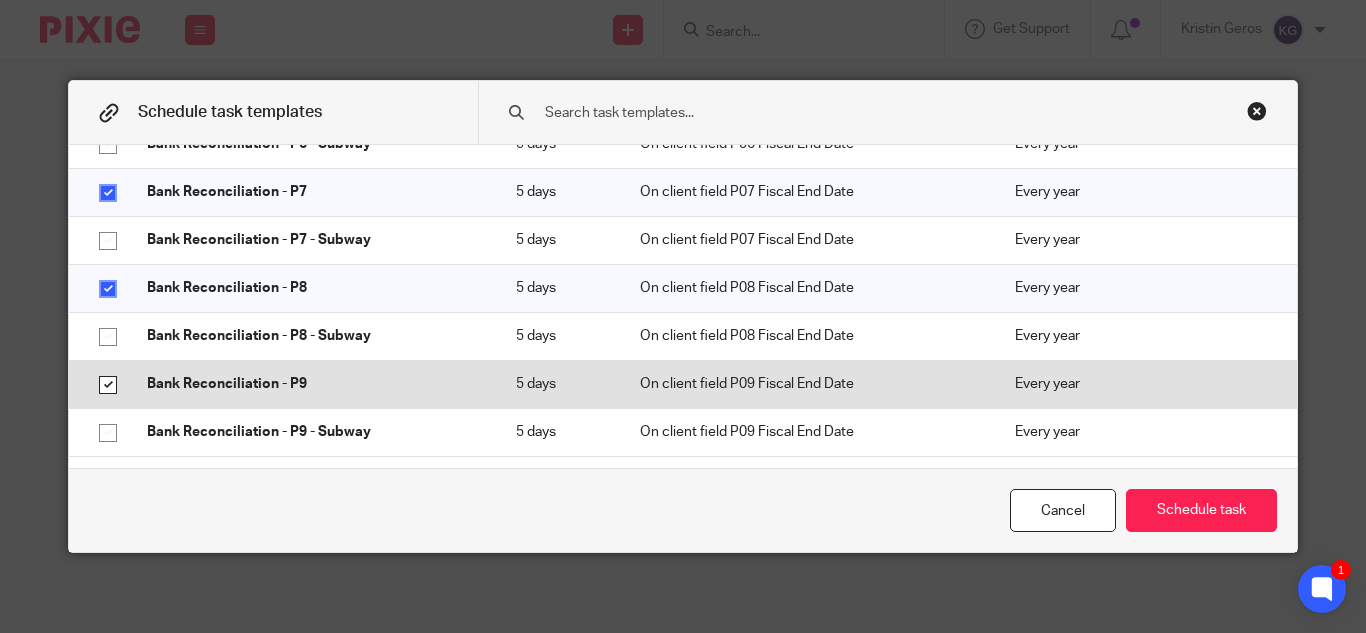checkbox on "true" 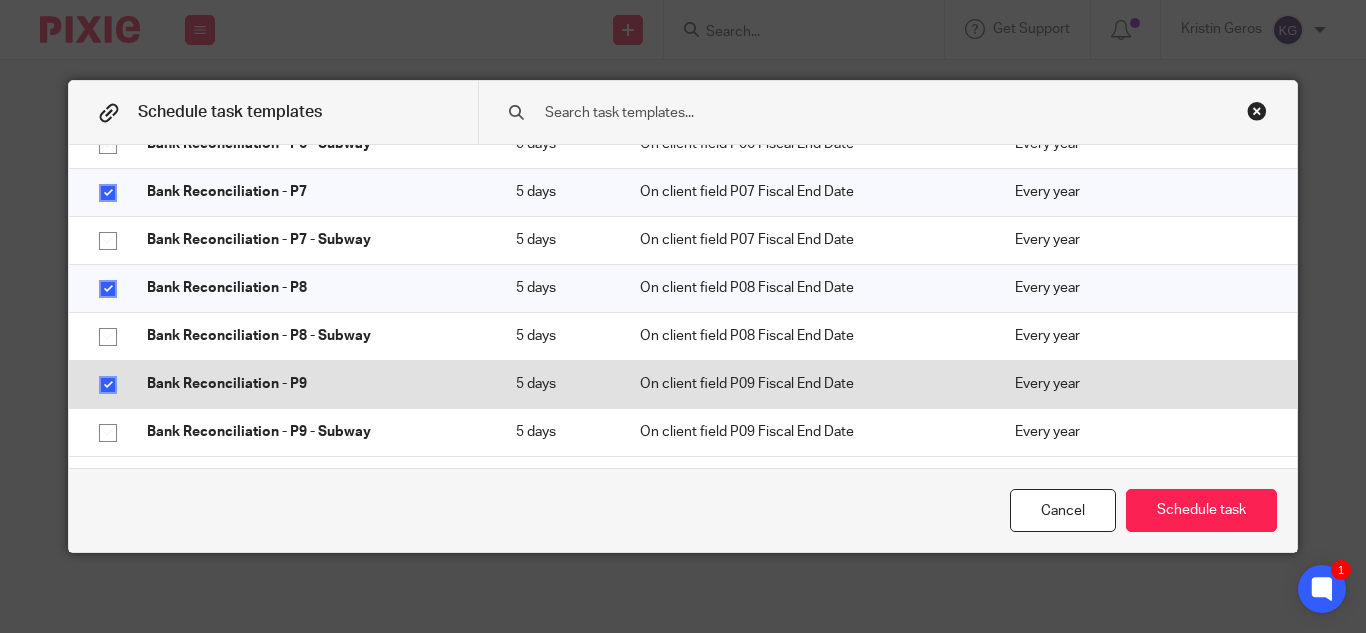 scroll, scrollTop: 1900, scrollLeft: 0, axis: vertical 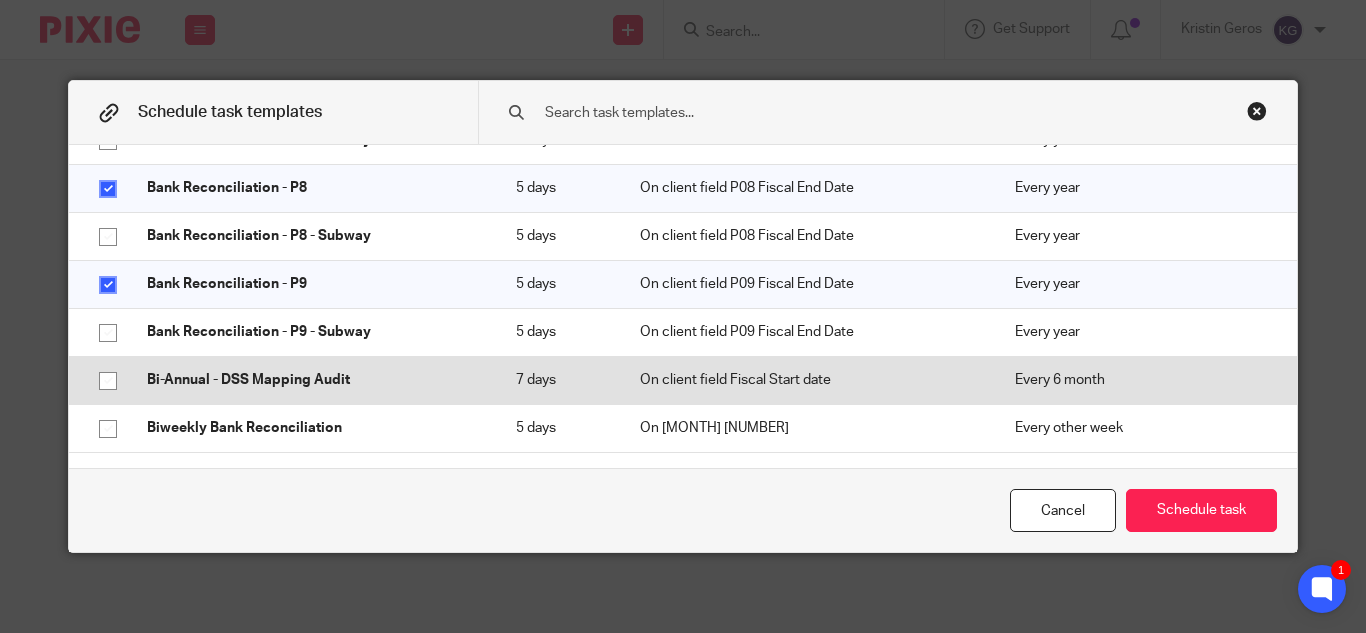 click 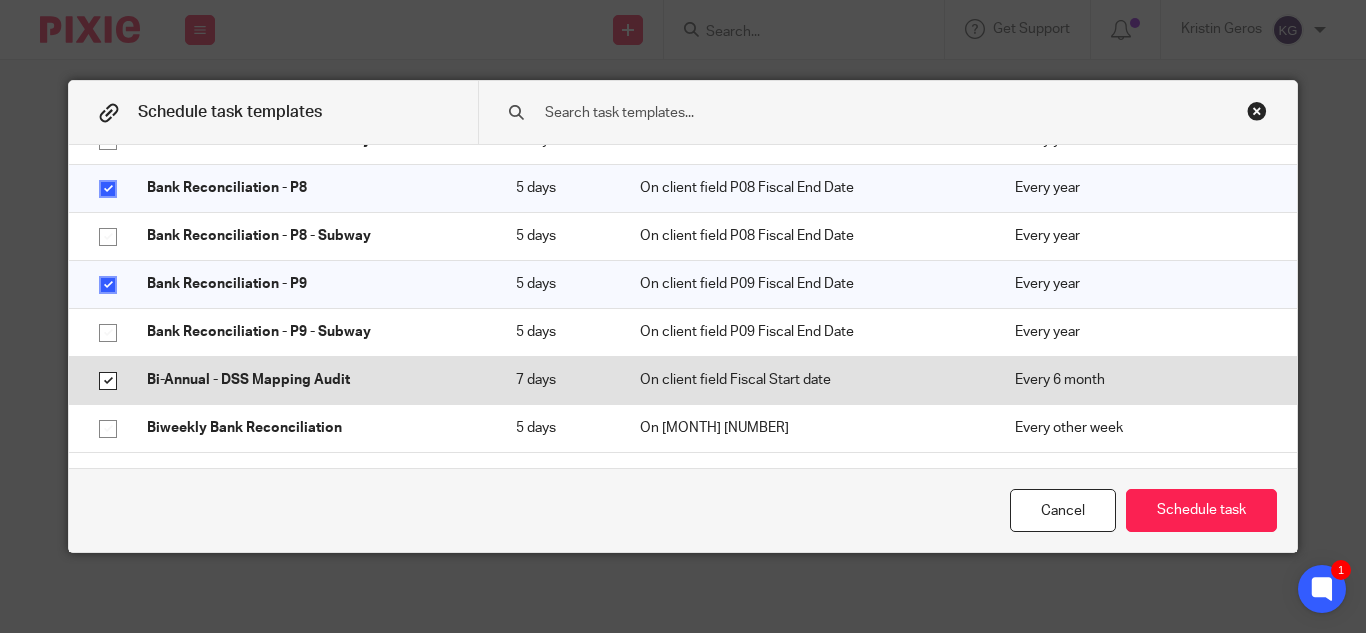 checkbox on "true" 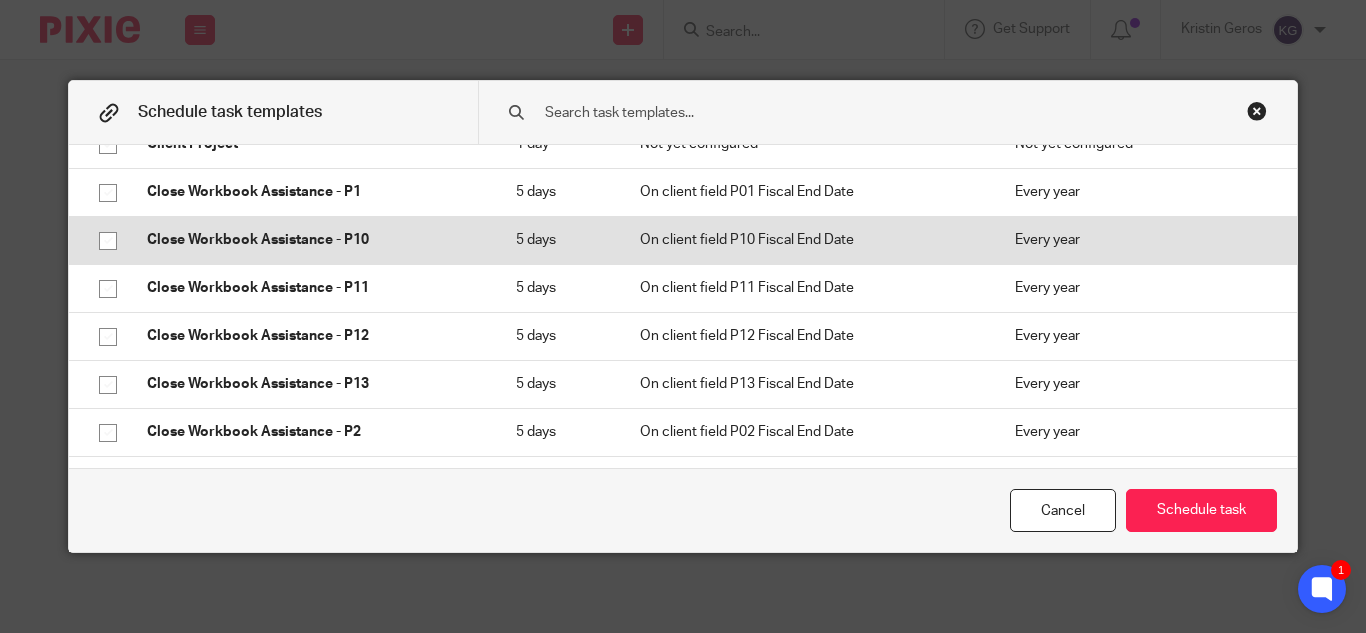 scroll, scrollTop: 2900, scrollLeft: 0, axis: vertical 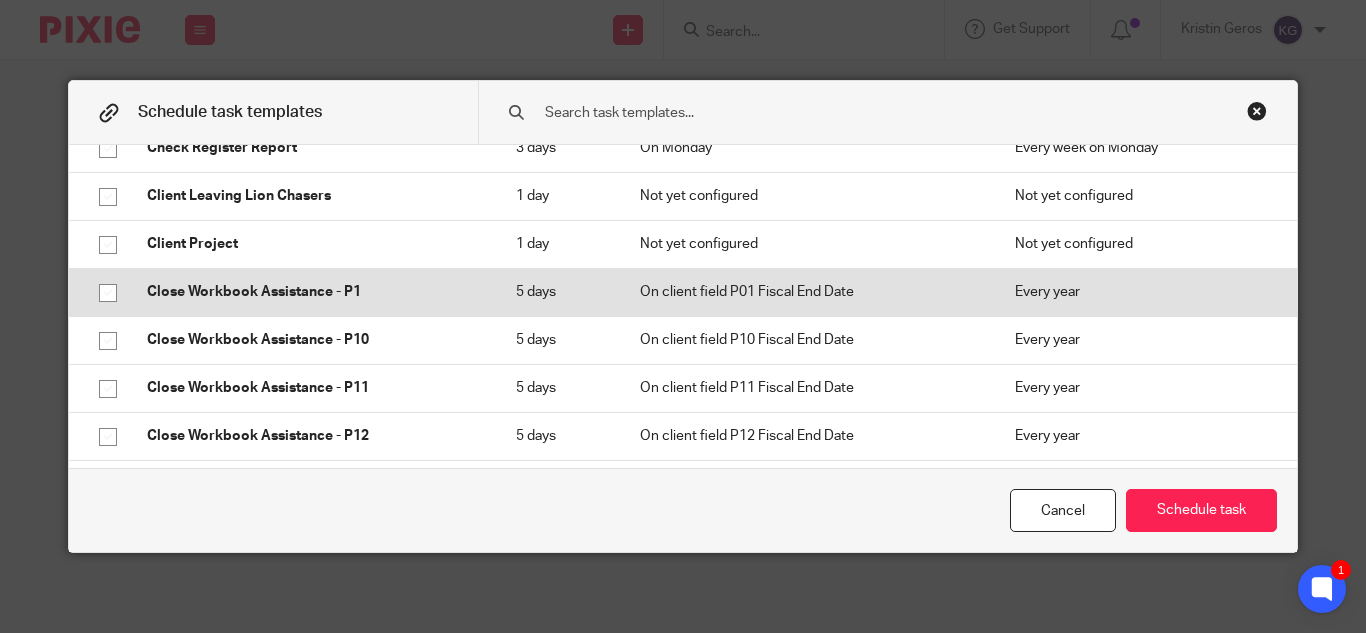 click 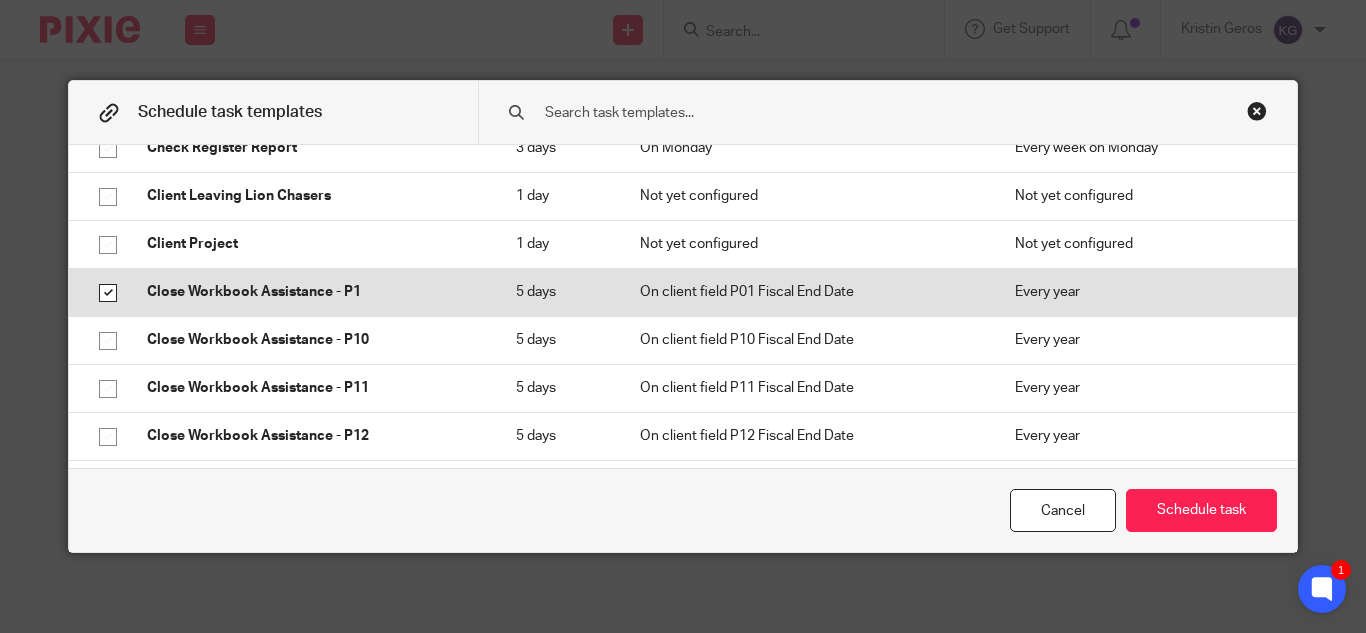 checkbox on "true" 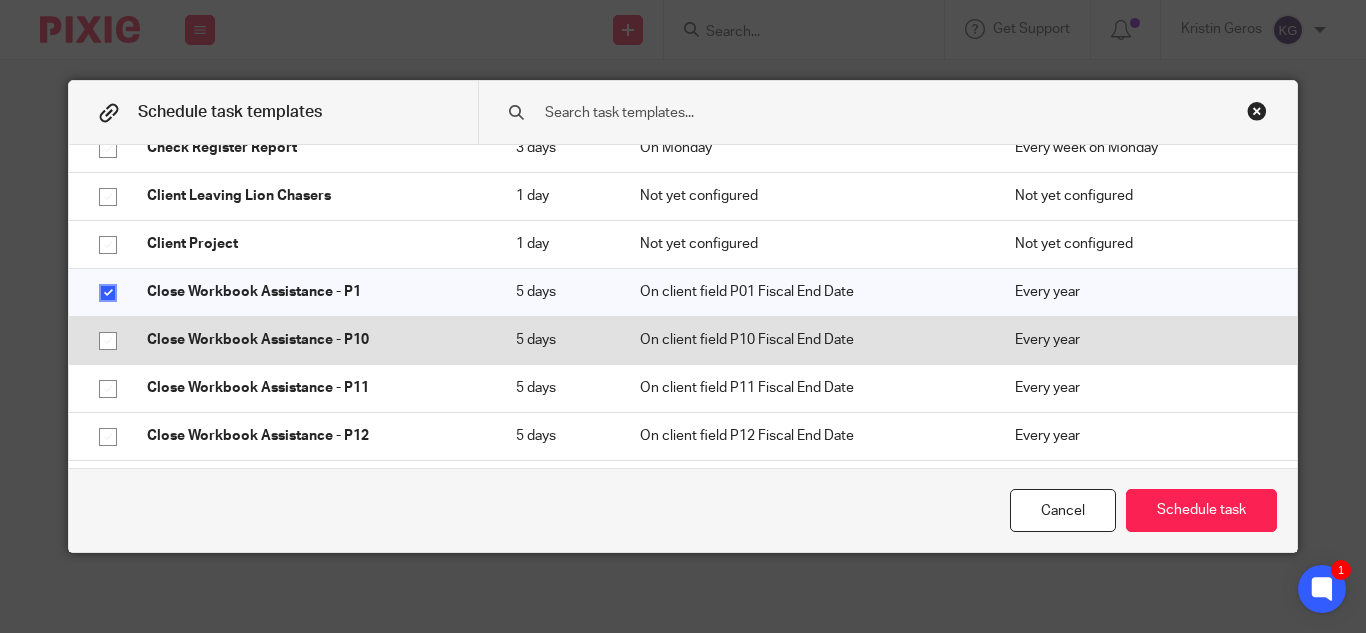 click 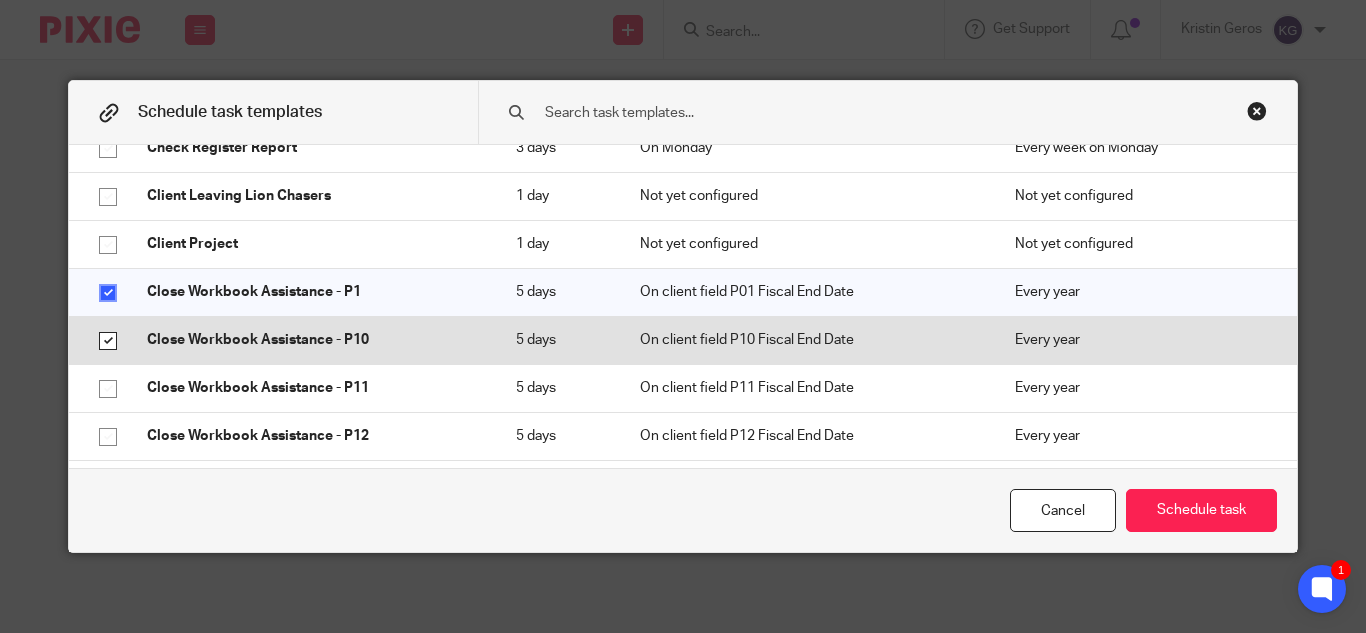 checkbox on "true" 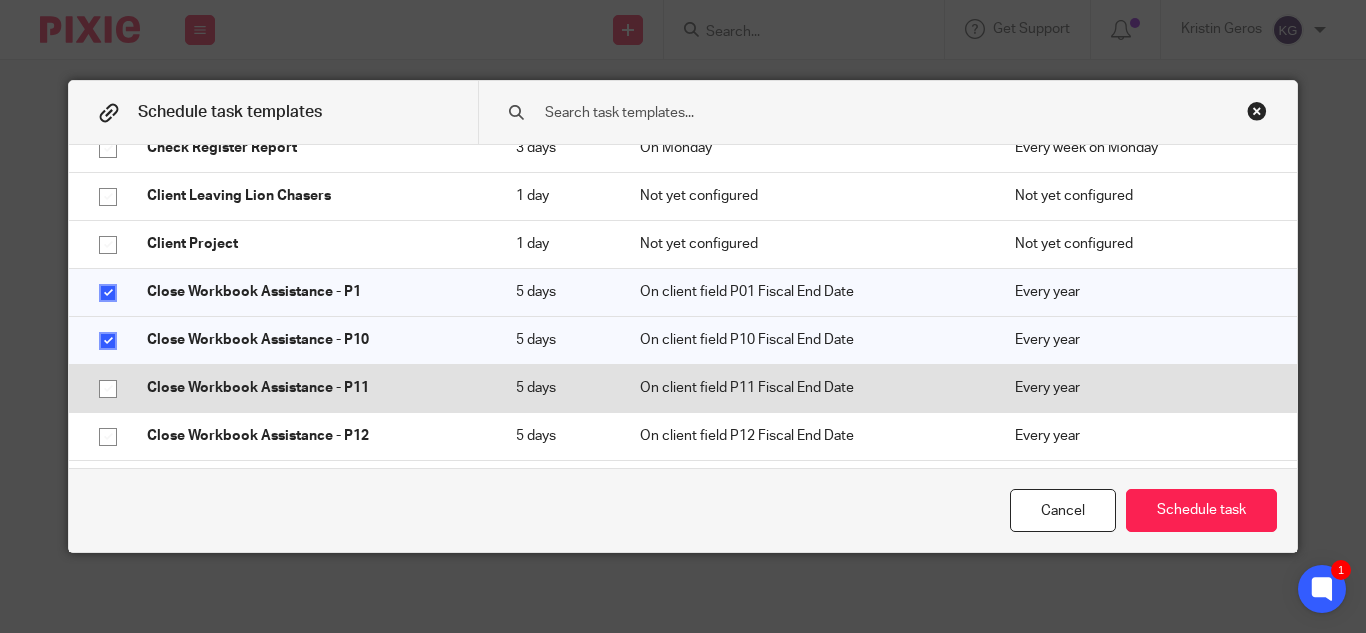 click 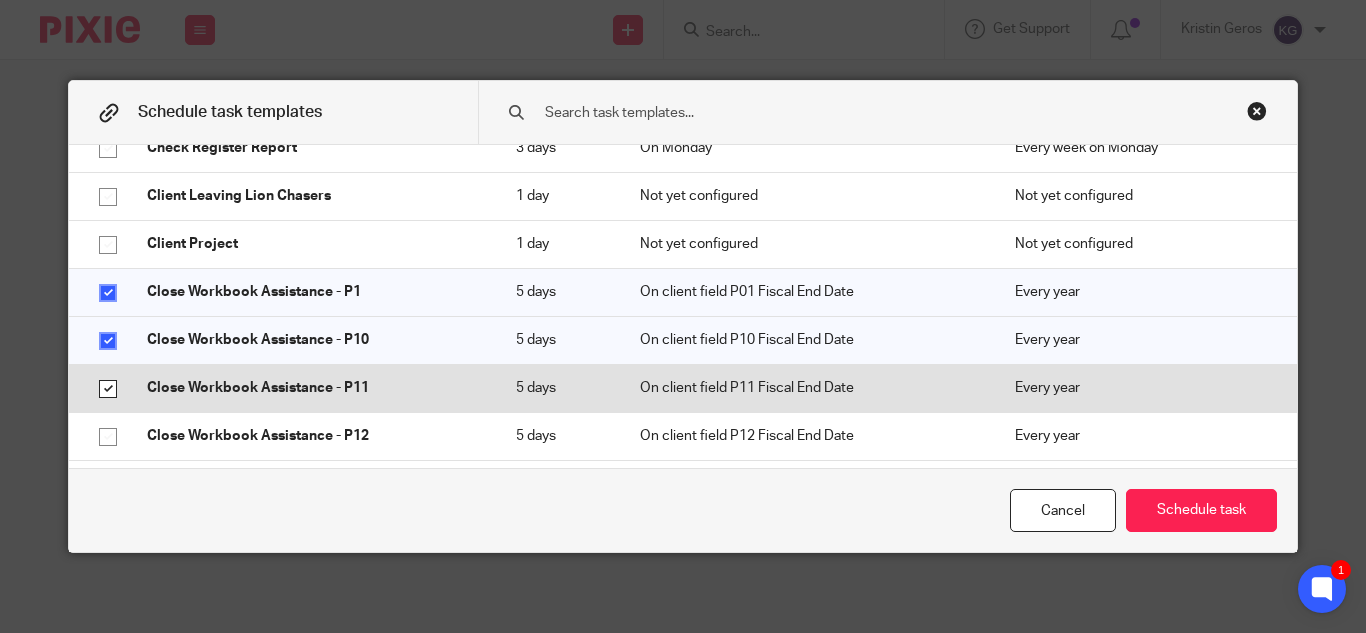 checkbox on "true" 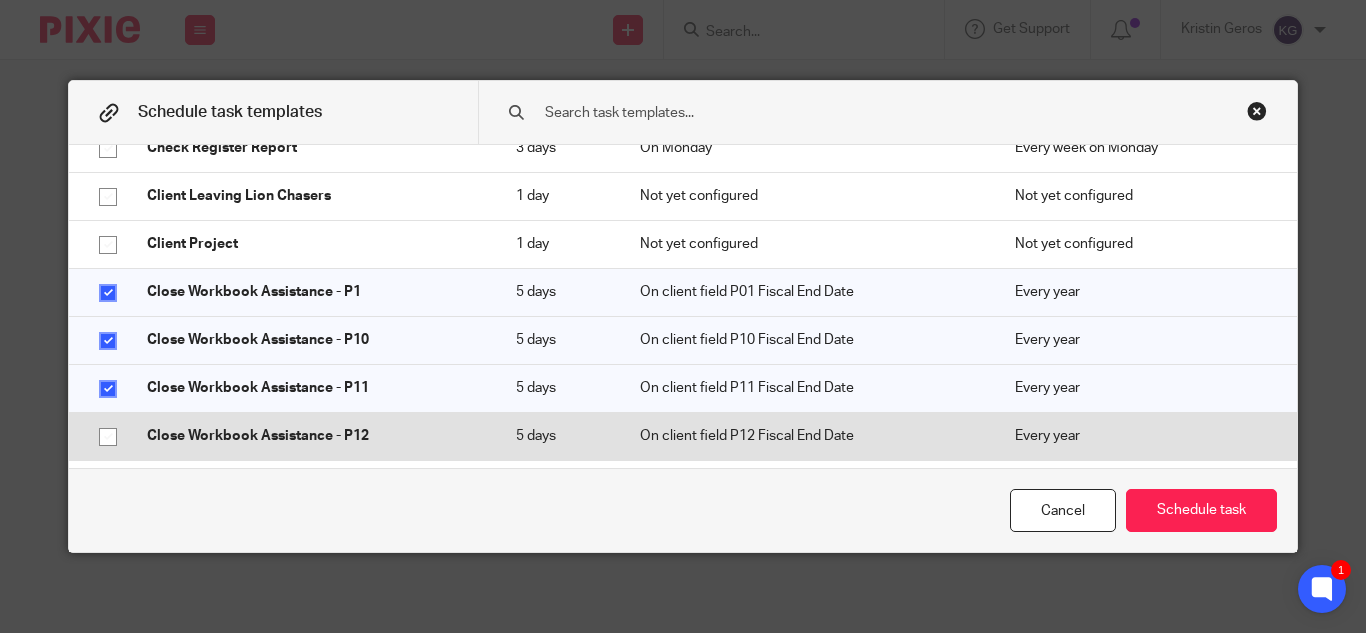 click 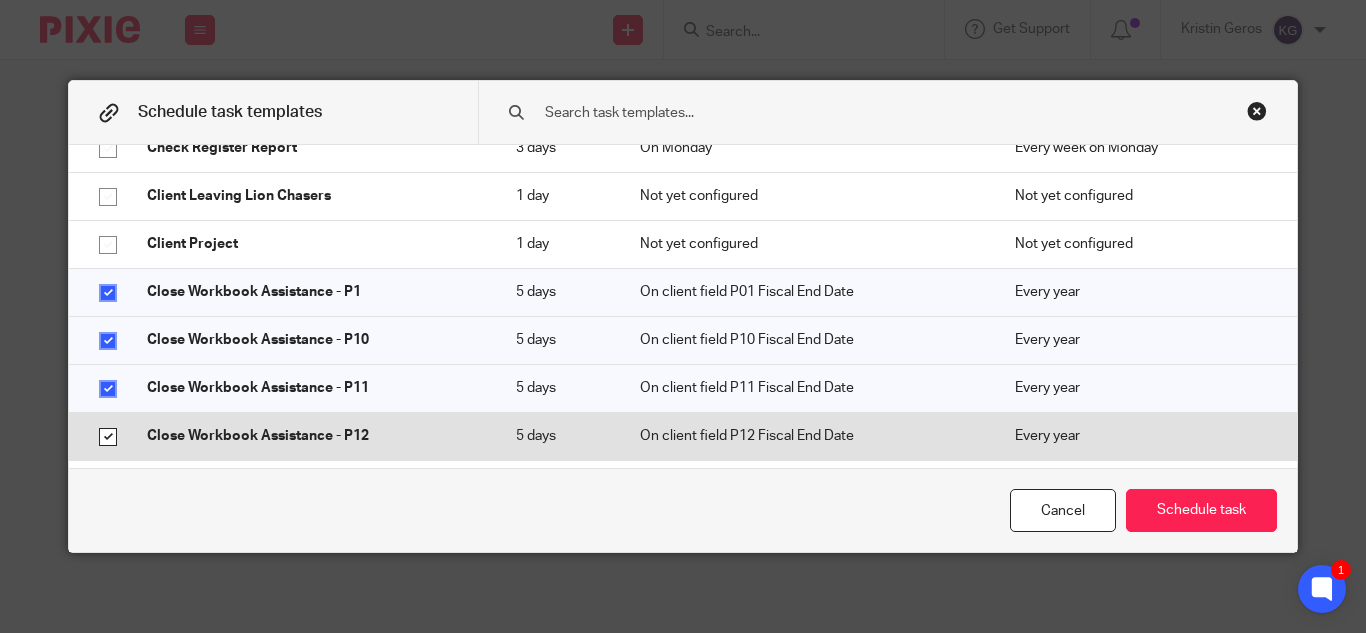 checkbox on "true" 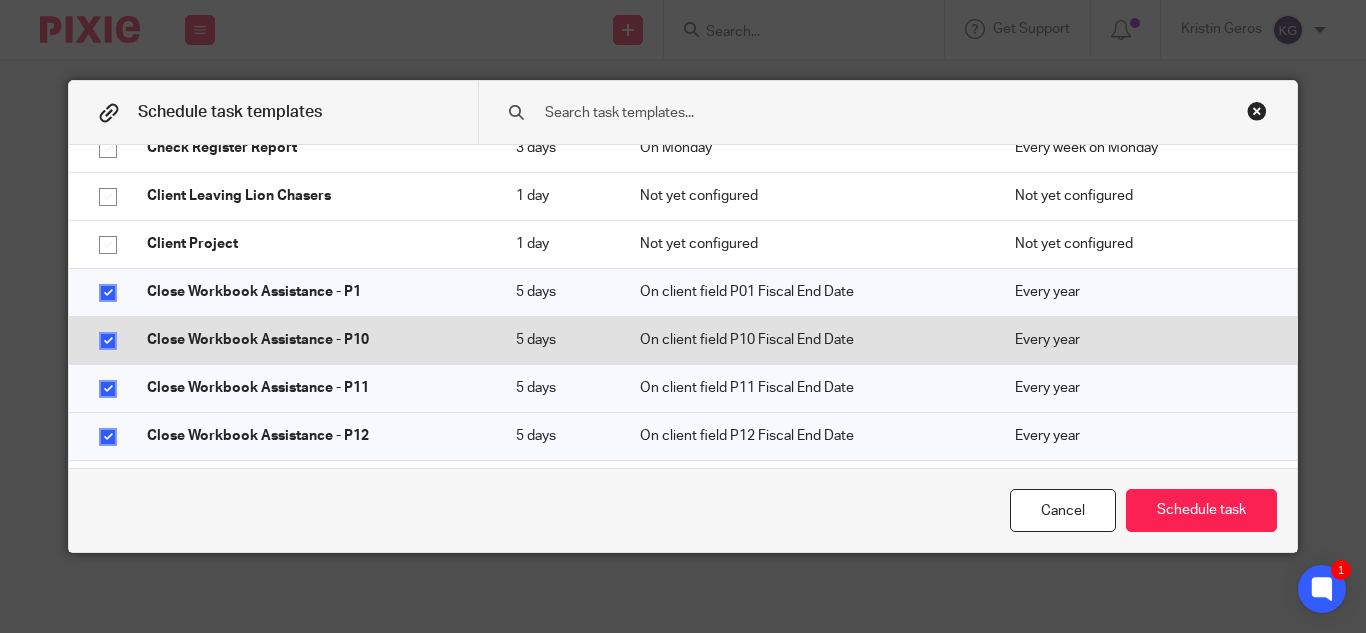 scroll, scrollTop: 3100, scrollLeft: 0, axis: vertical 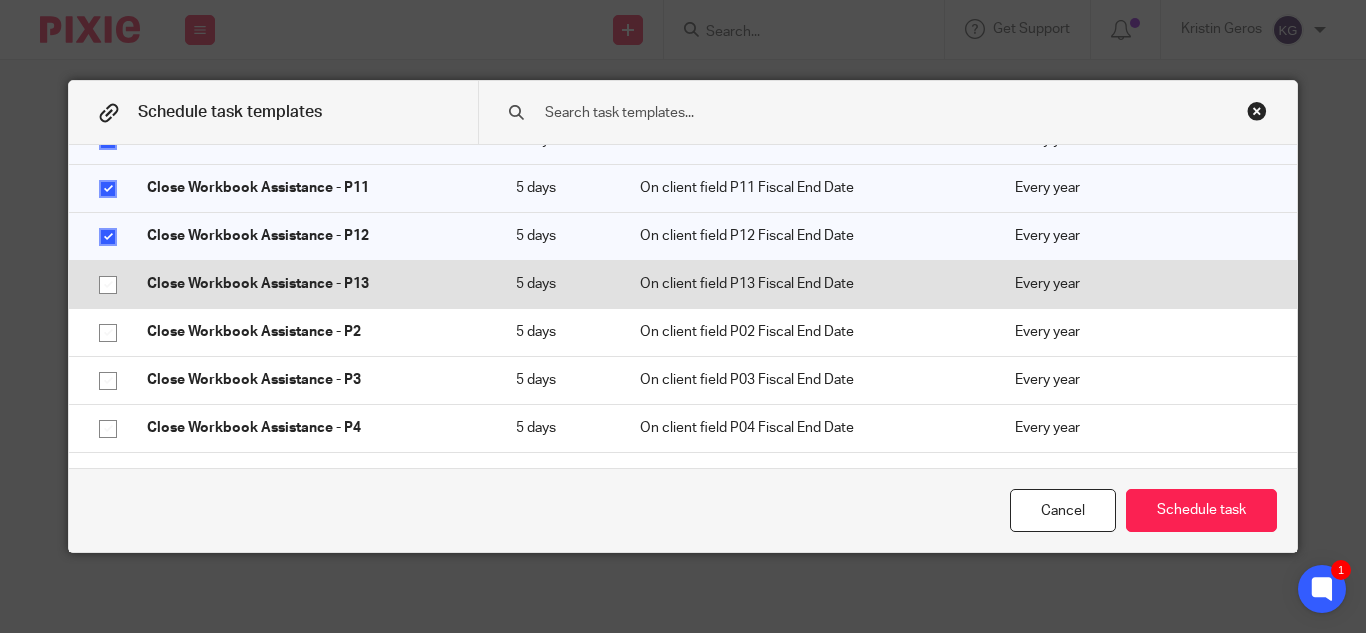 drag, startPoint x: 99, startPoint y: 277, endPoint x: 100, endPoint y: 290, distance: 13.038404 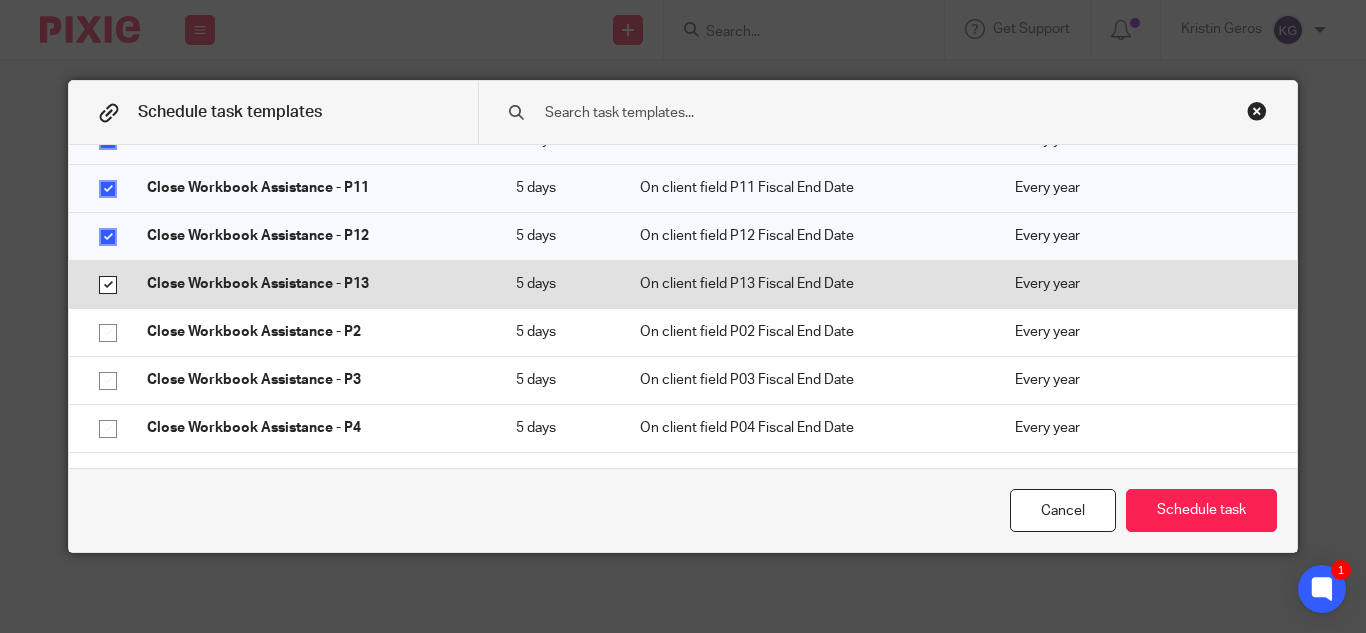 checkbox on "true" 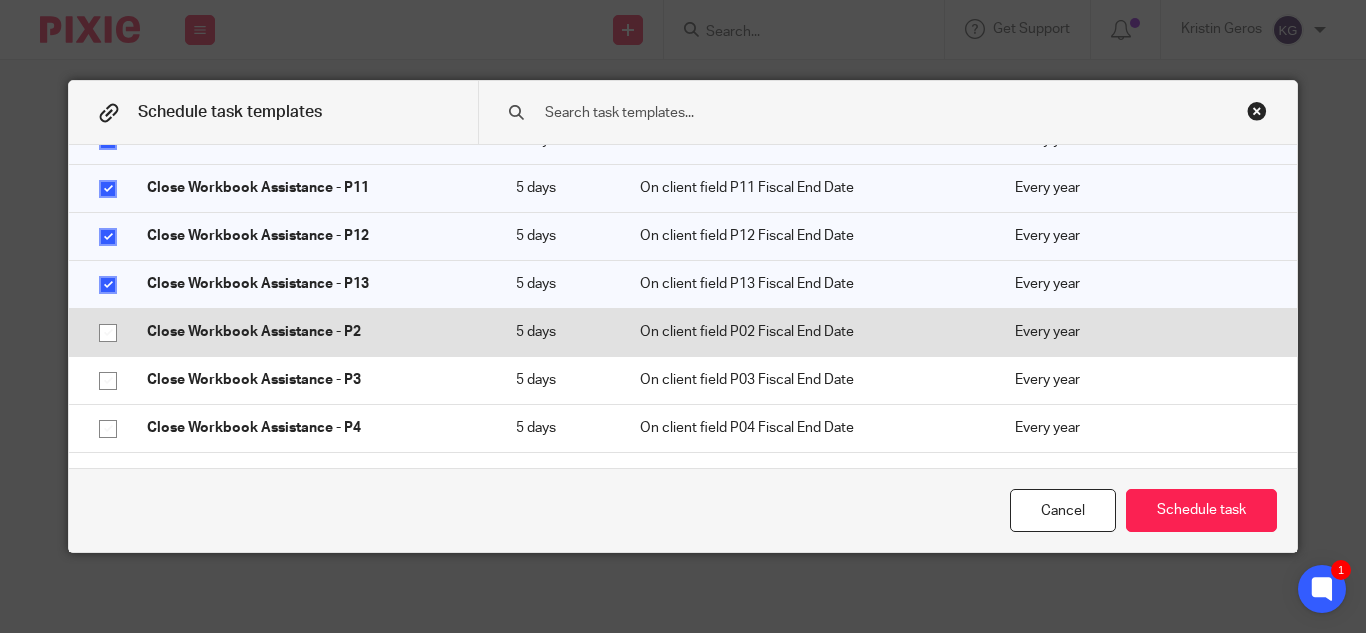 click 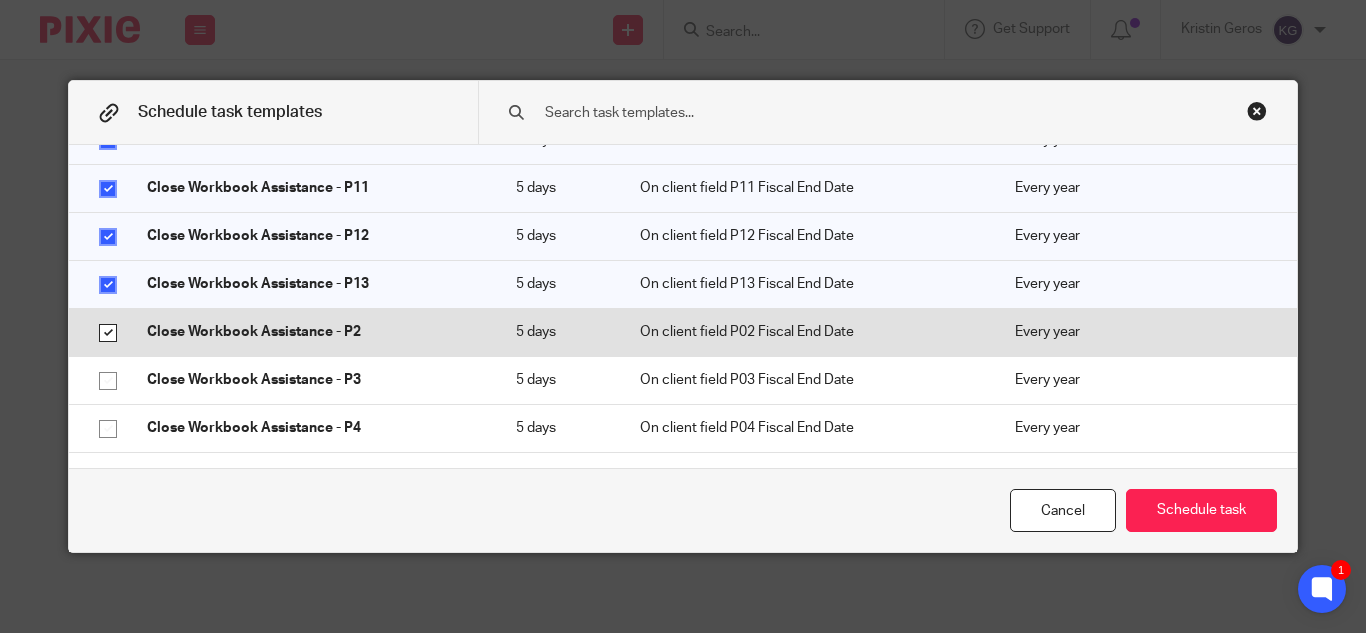 checkbox on "true" 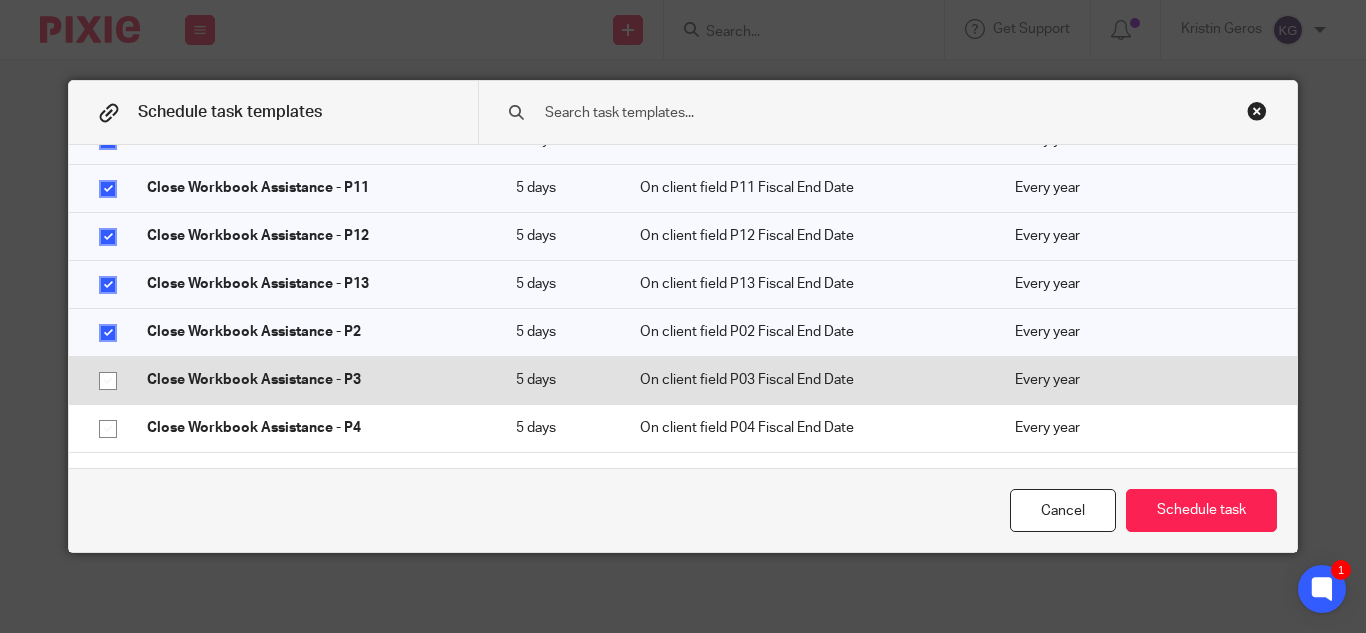 click 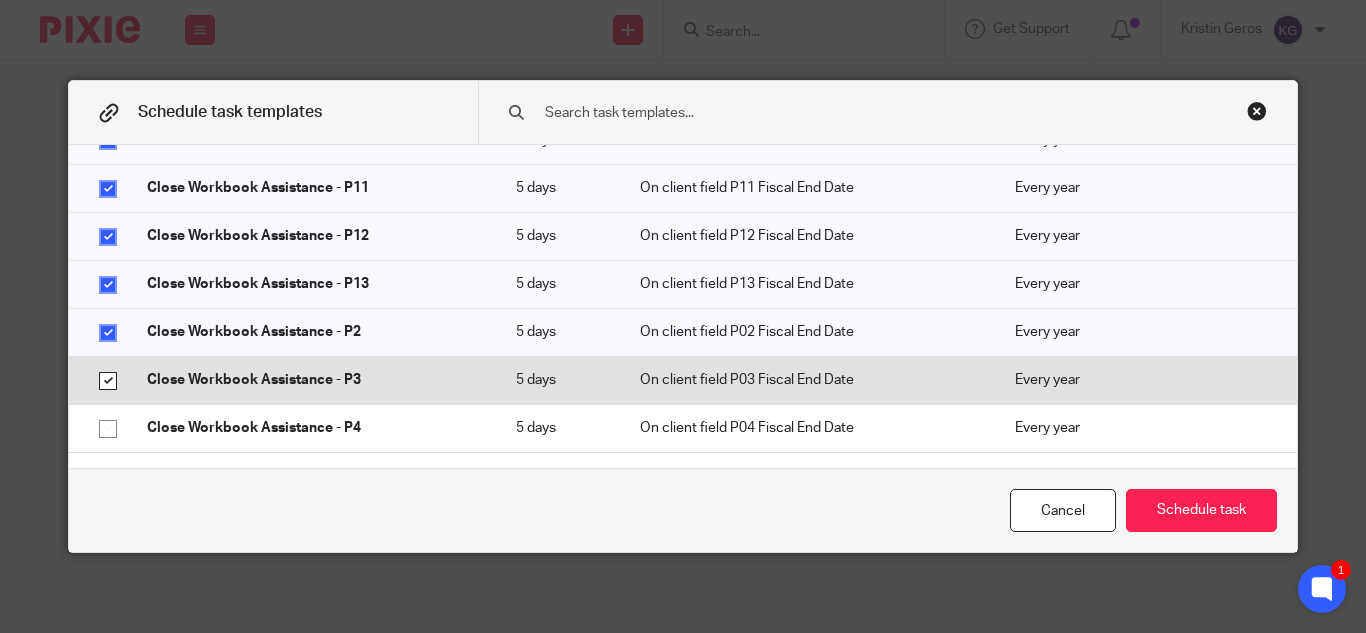 checkbox on "true" 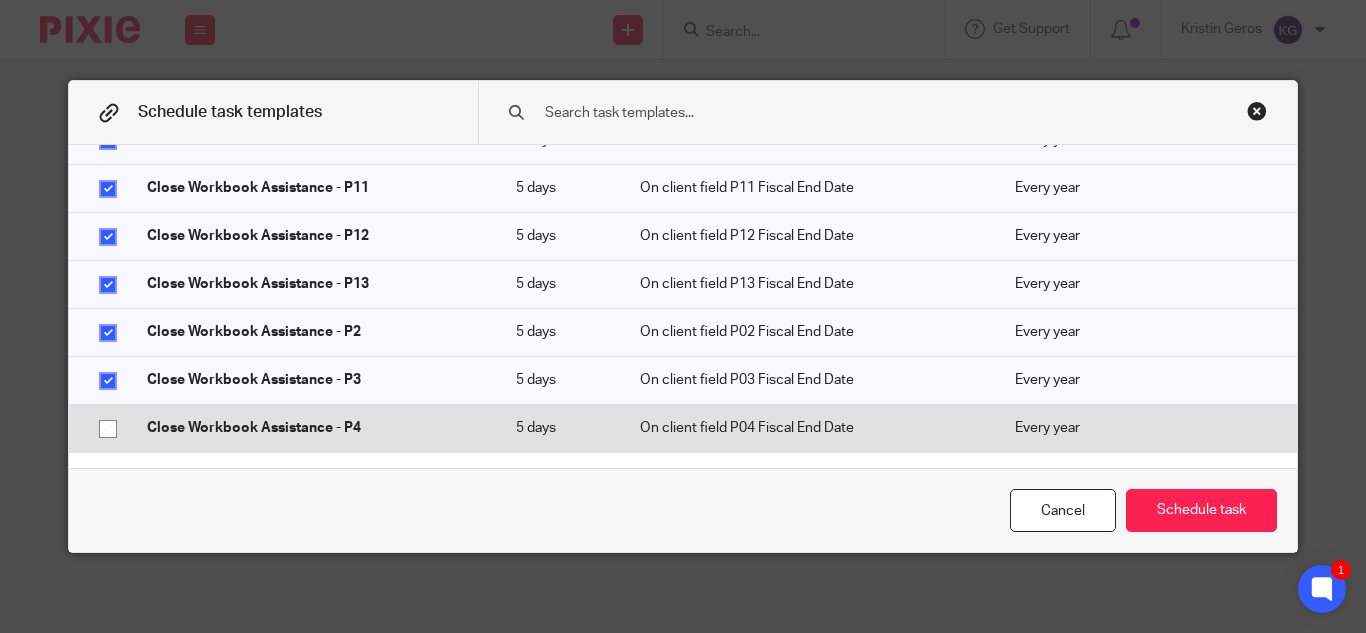 drag, startPoint x: 98, startPoint y: 414, endPoint x: 99, endPoint y: 404, distance: 10.049875 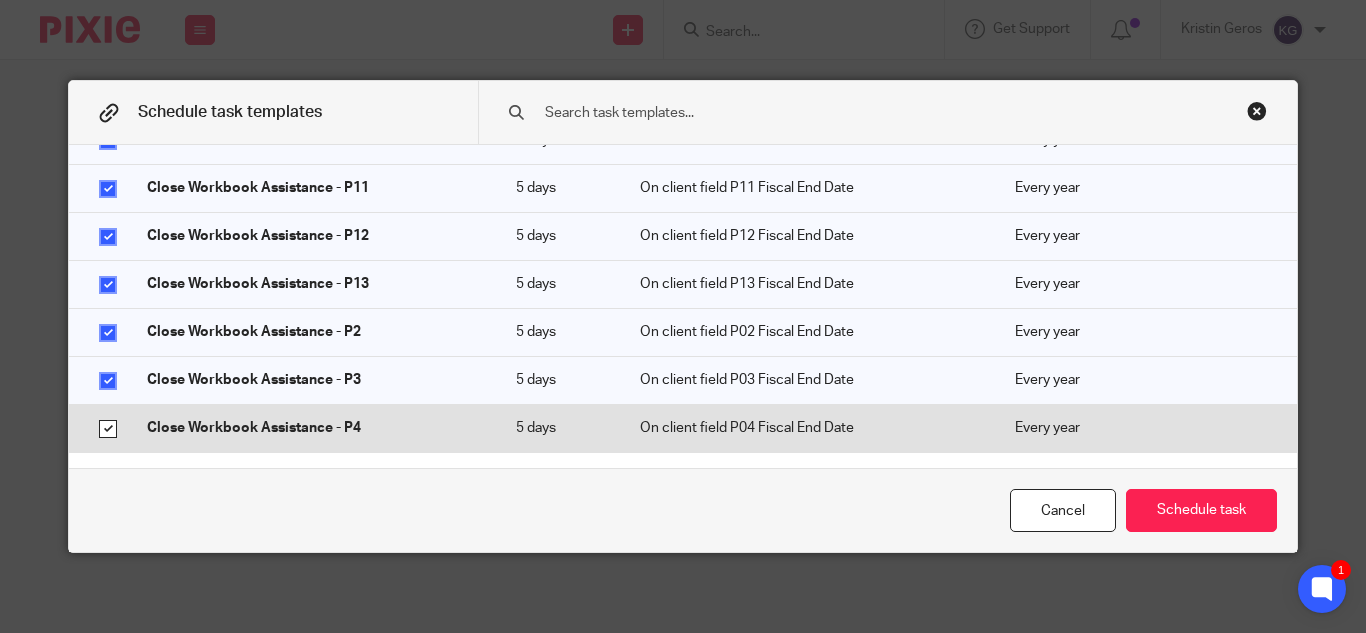 checkbox on "true" 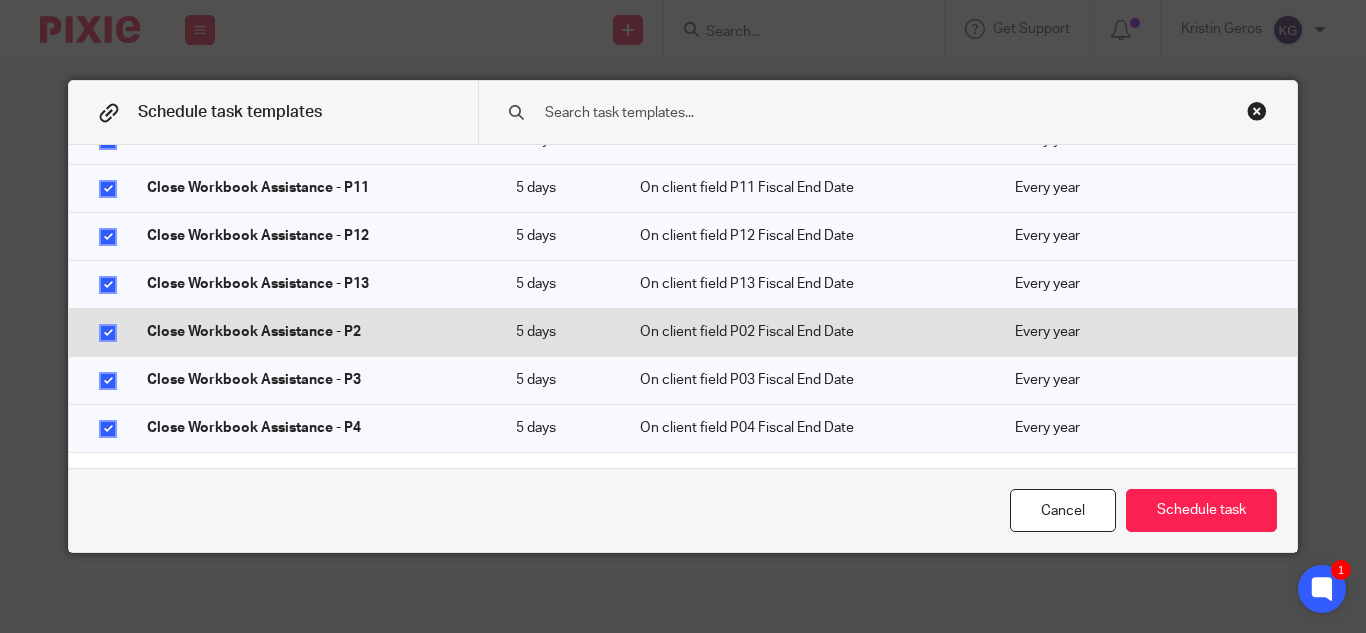 scroll, scrollTop: 3200, scrollLeft: 0, axis: vertical 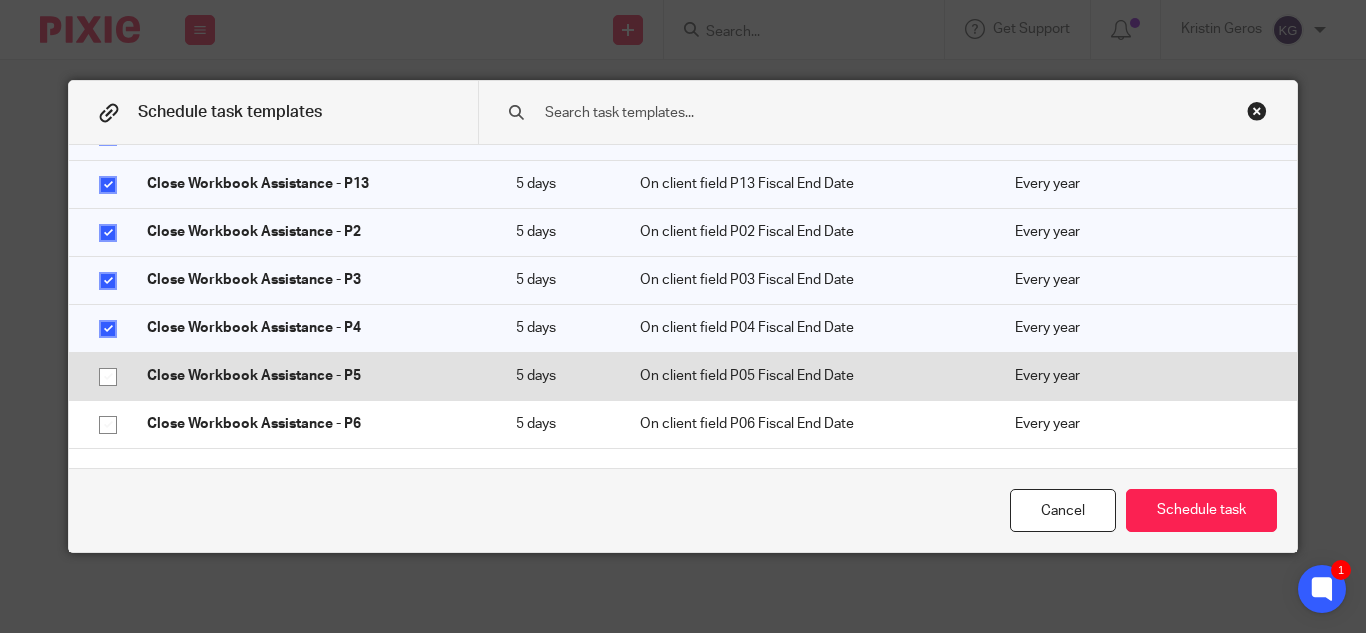 click 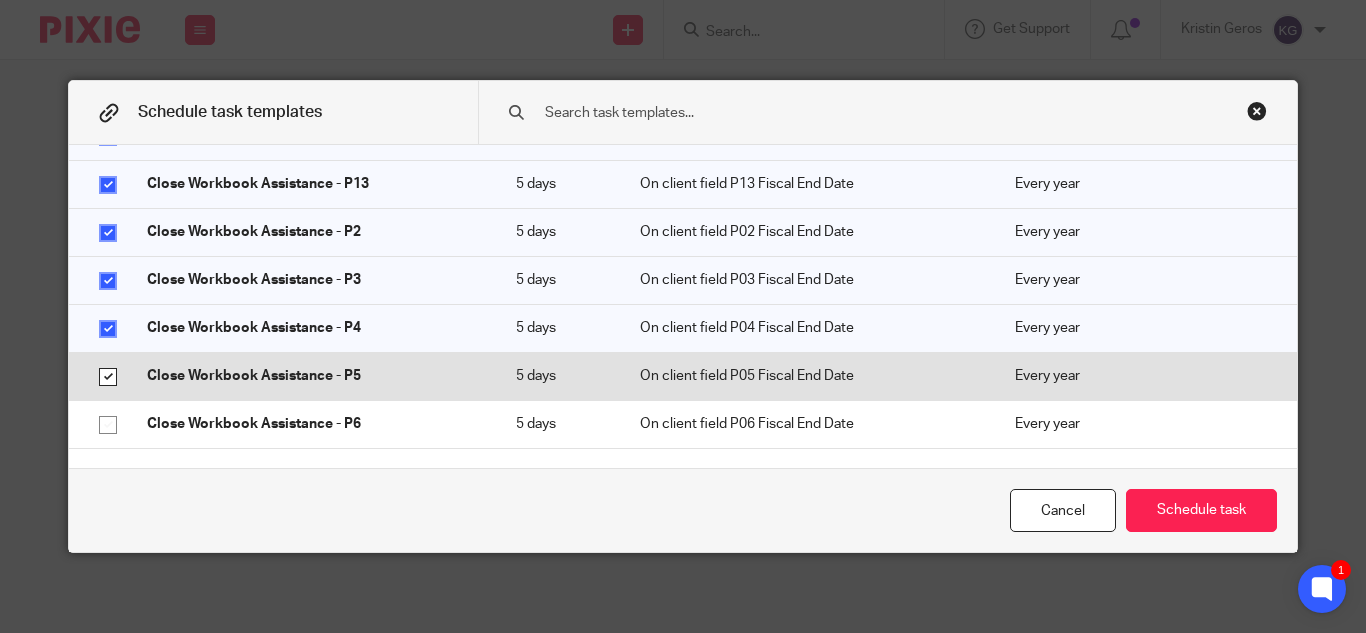 checkbox on "true" 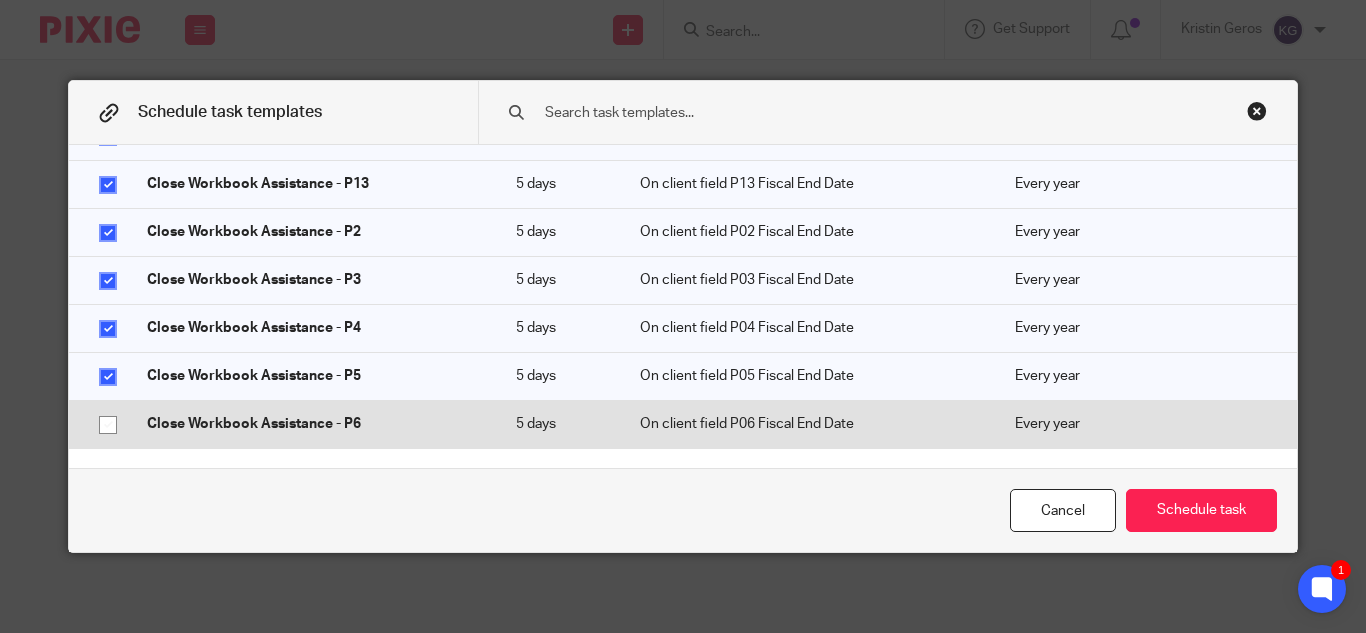 click 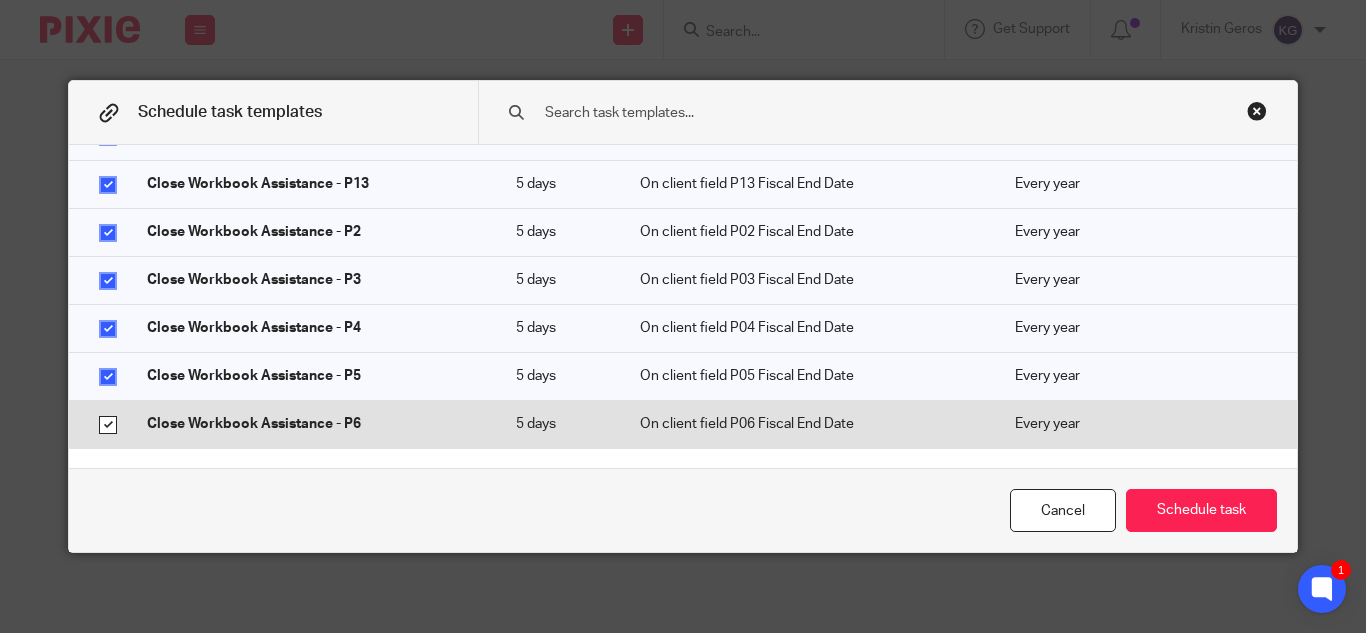 checkbox on "true" 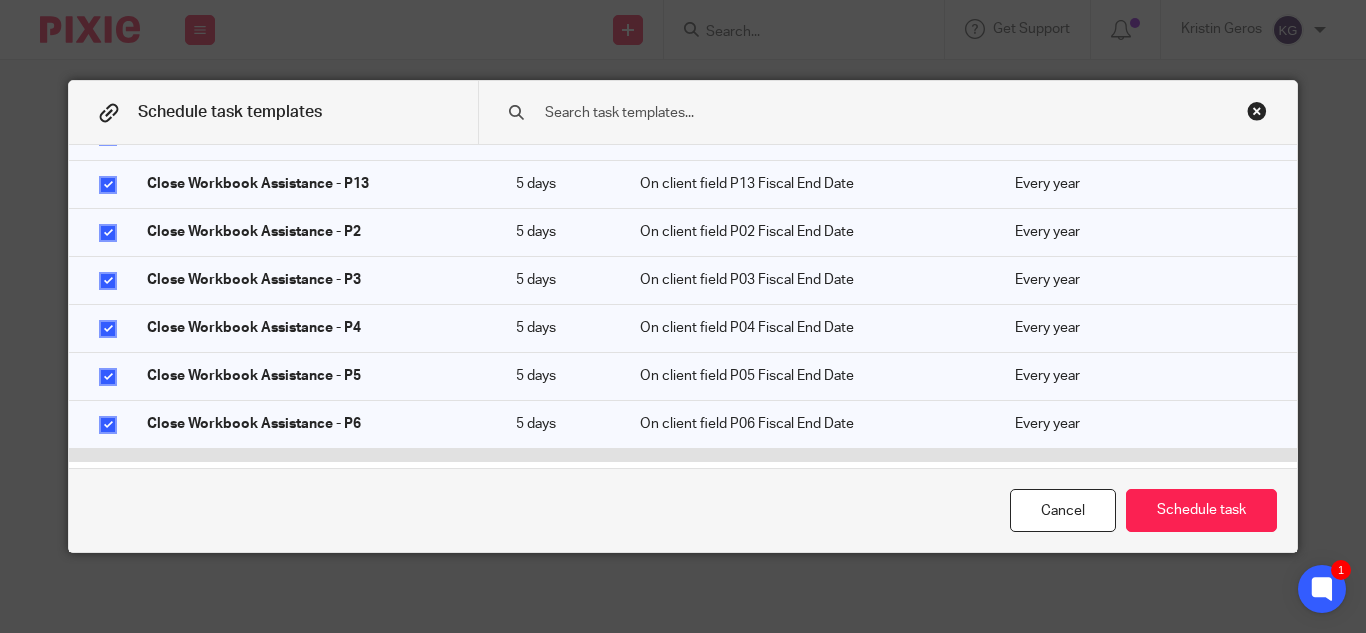 click 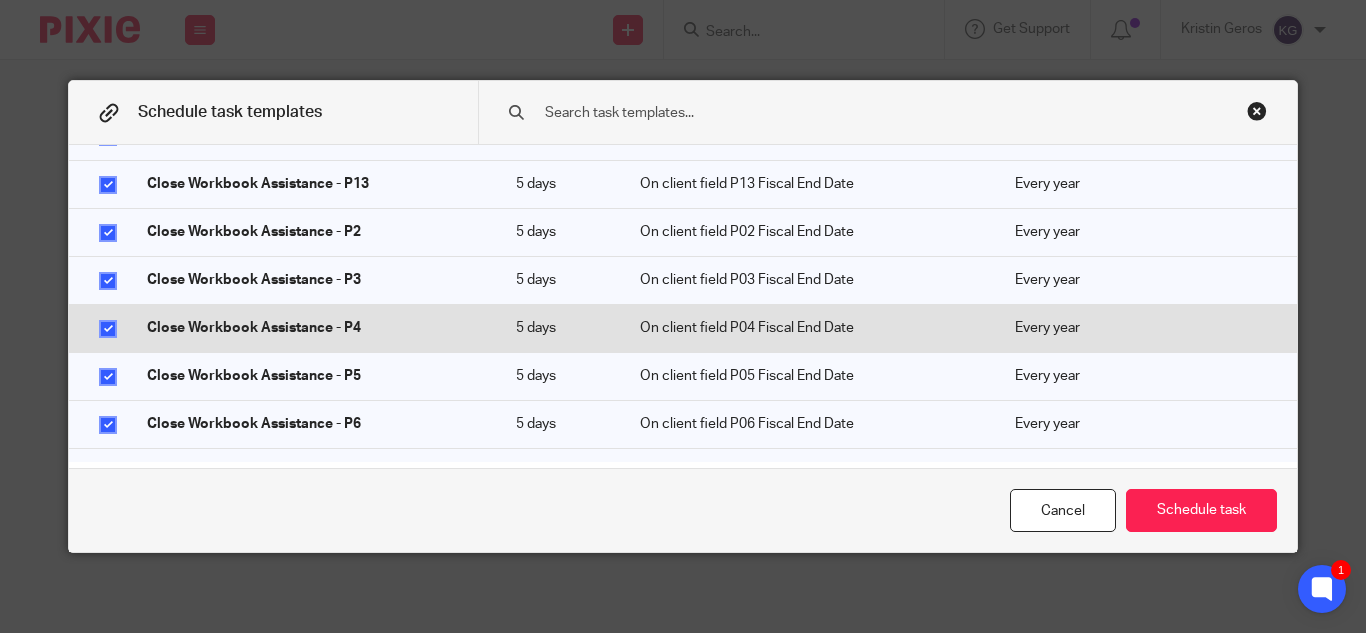 scroll, scrollTop: 3300, scrollLeft: 0, axis: vertical 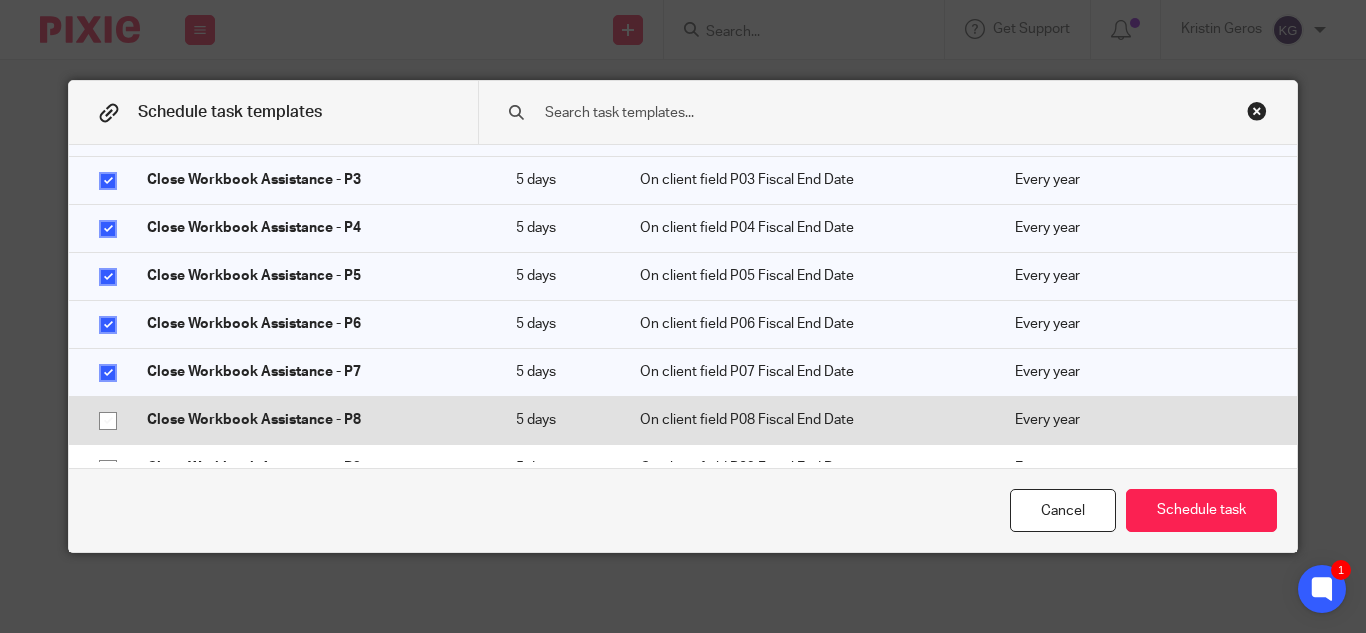 click 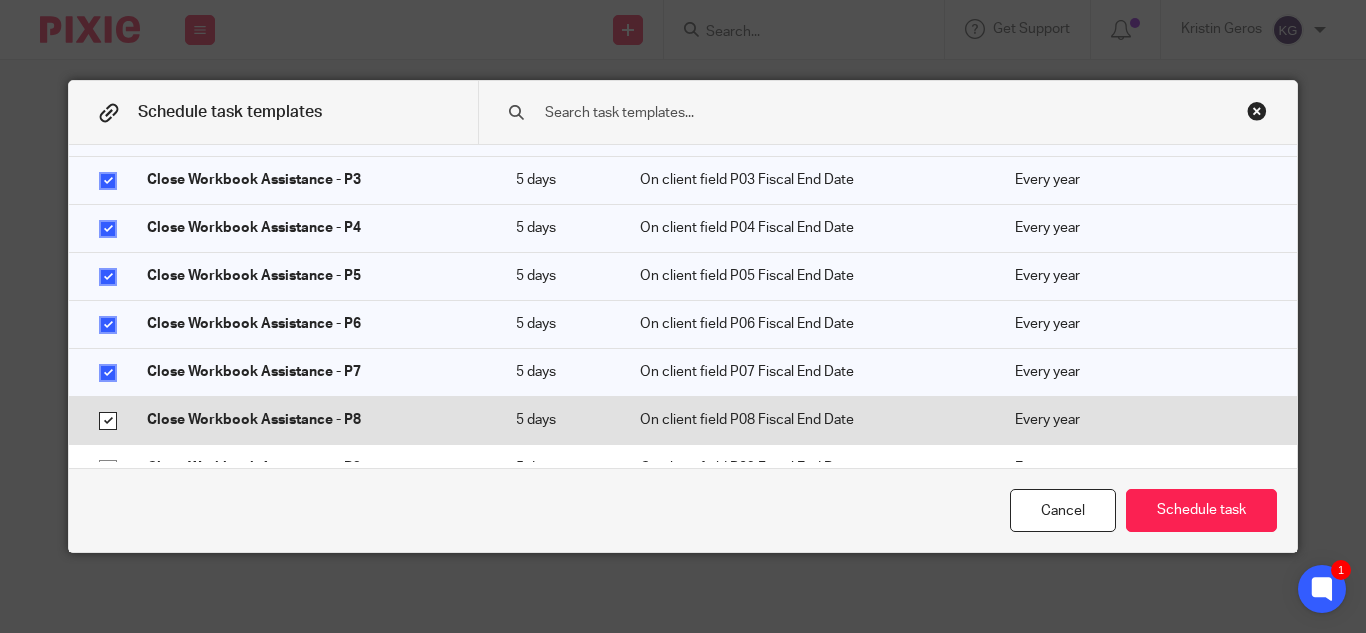 checkbox on "true" 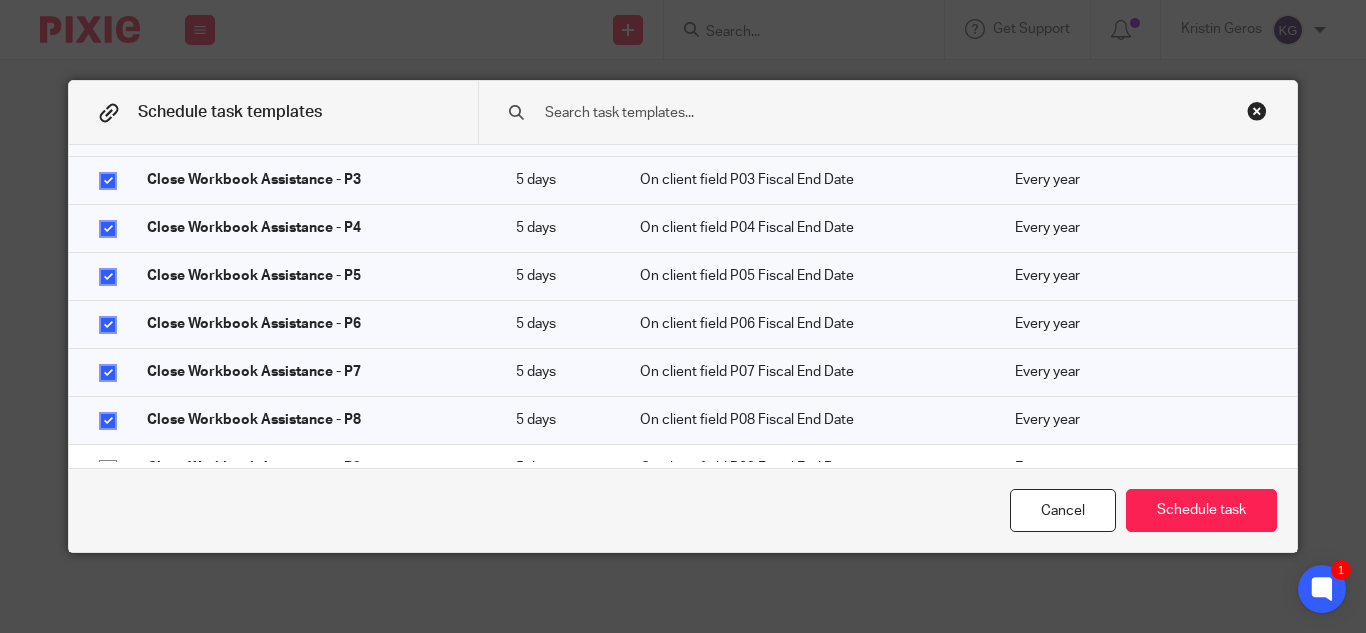 scroll, scrollTop: 3400, scrollLeft: 0, axis: vertical 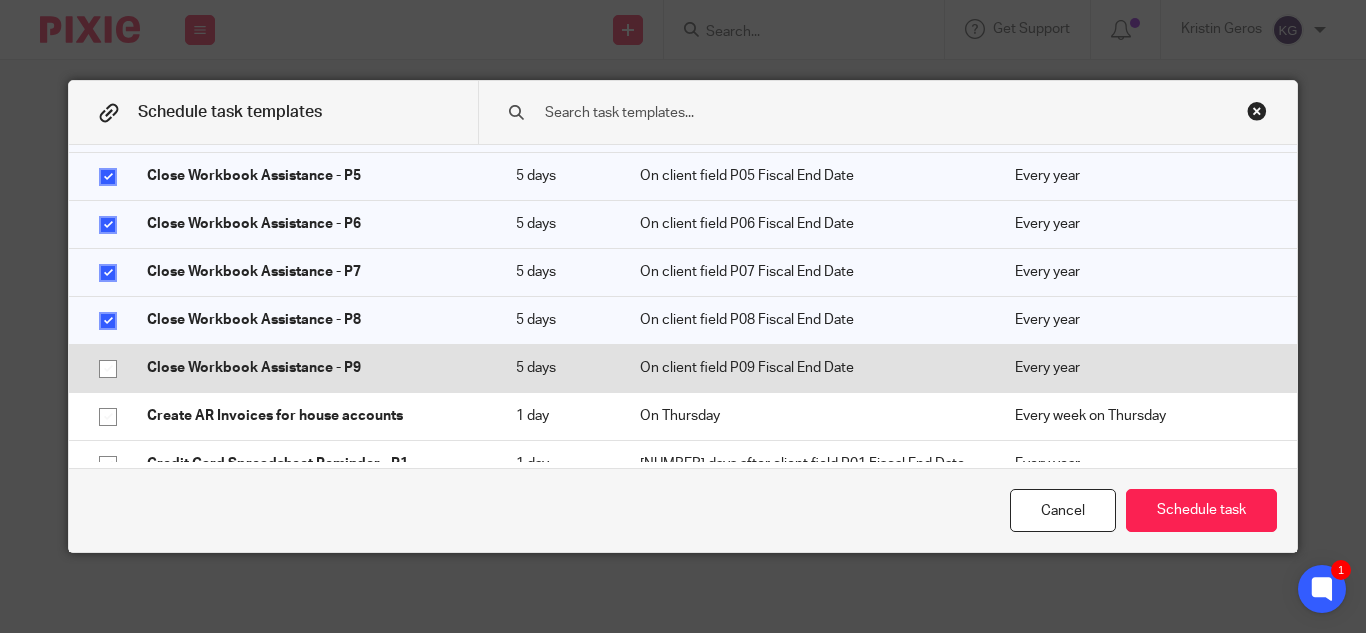 click 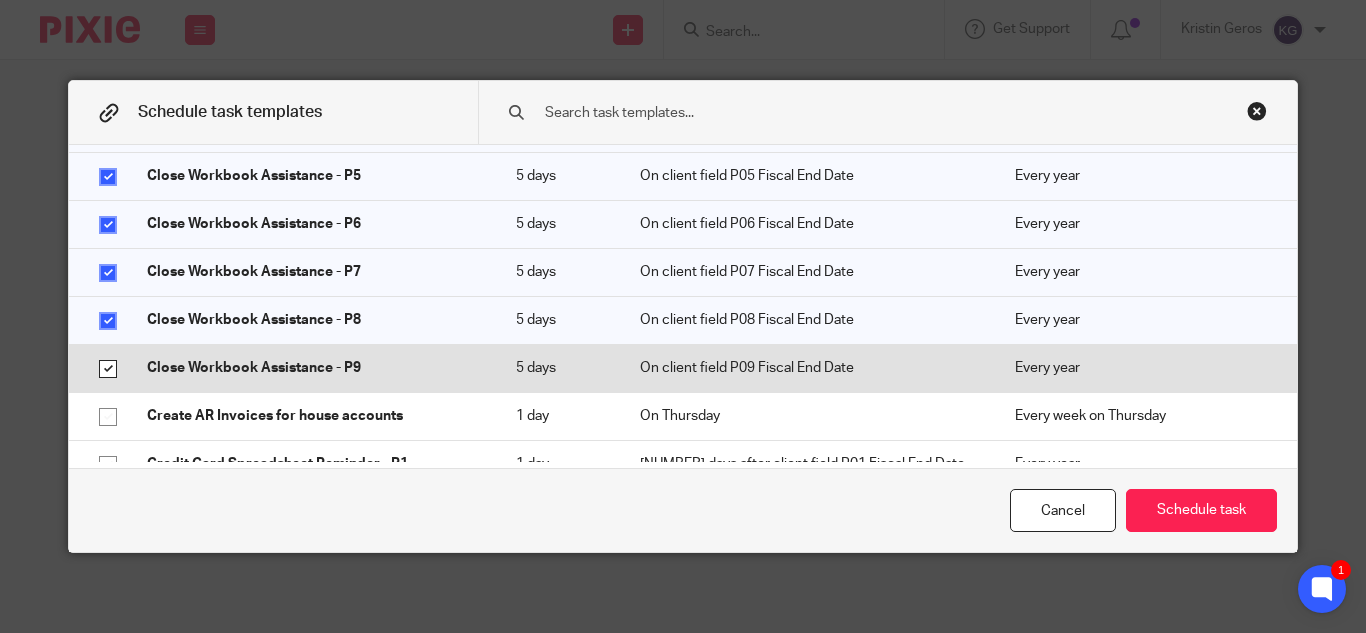 checkbox on "true" 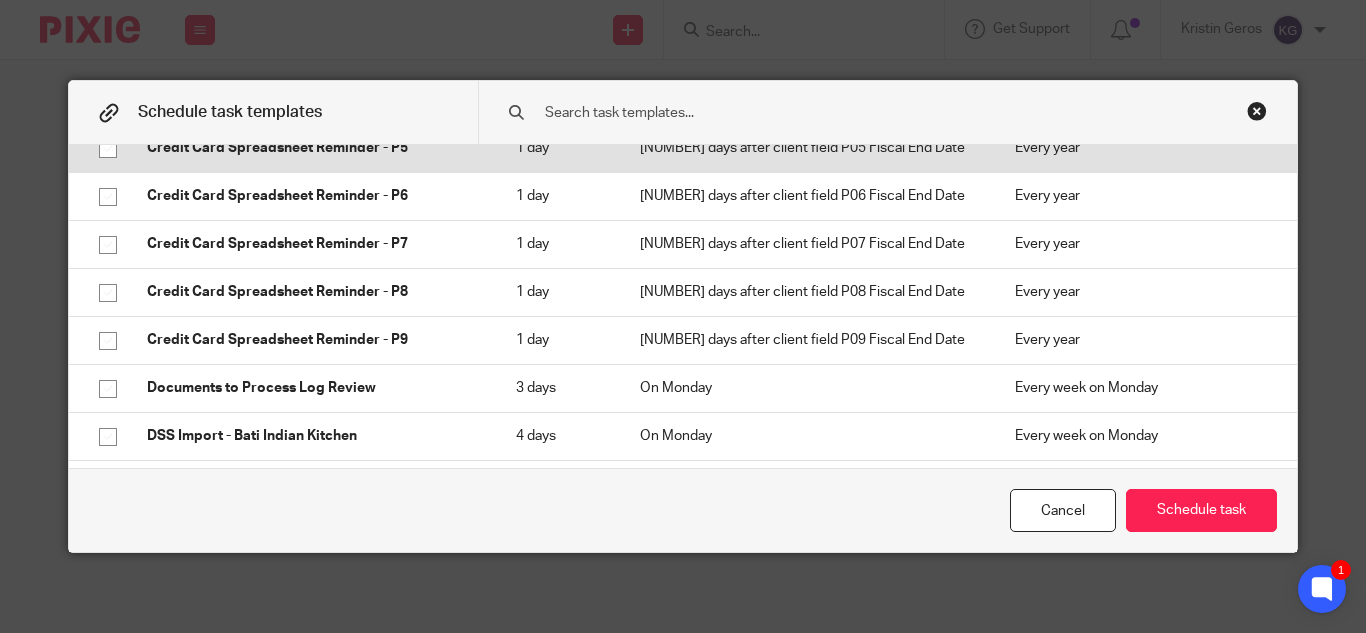 scroll, scrollTop: 4200, scrollLeft: 0, axis: vertical 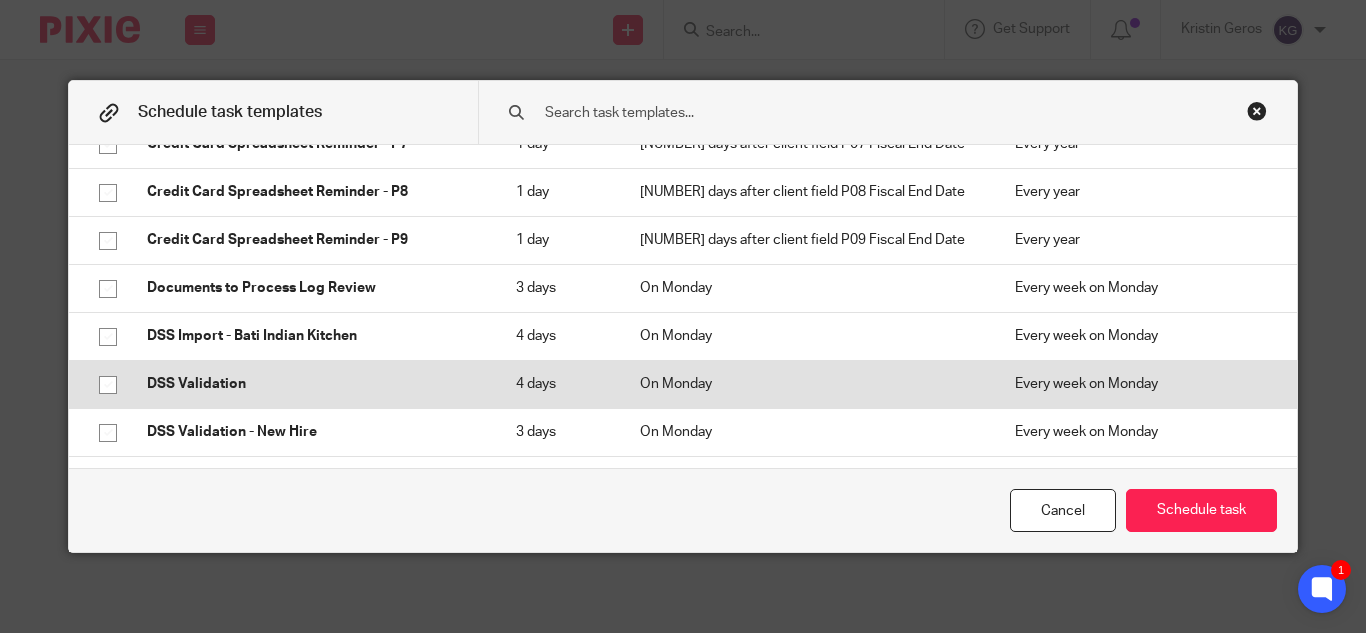 click 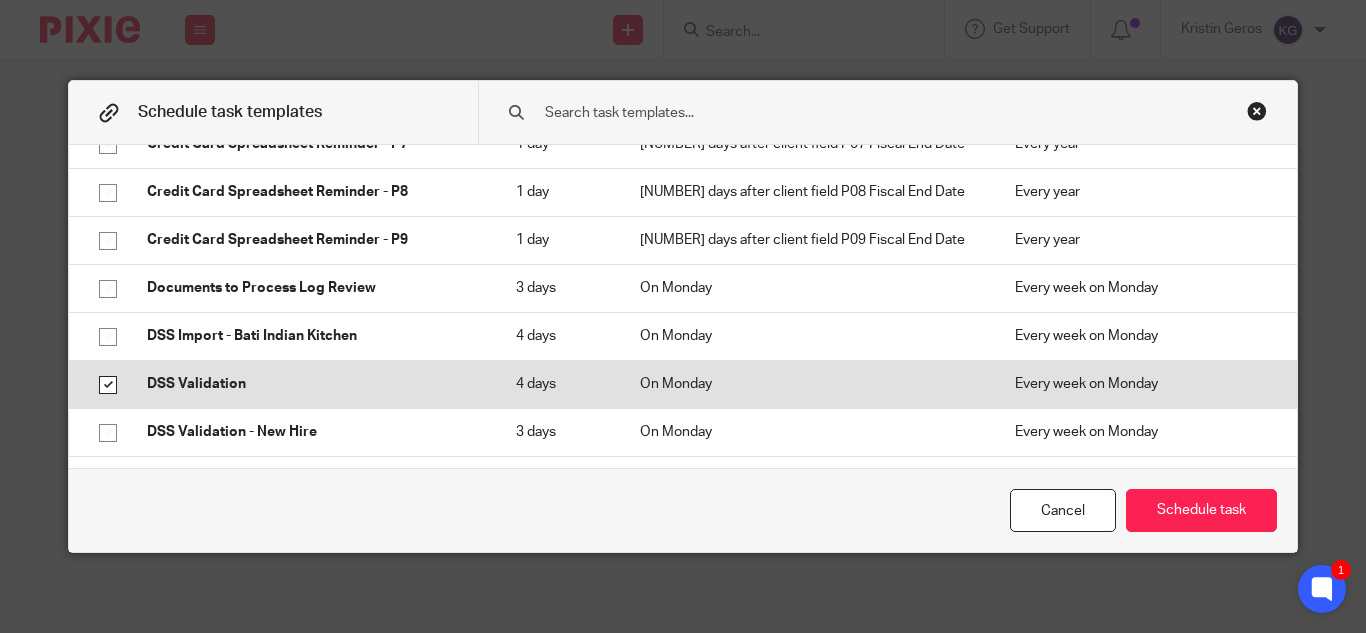 checkbox on "true" 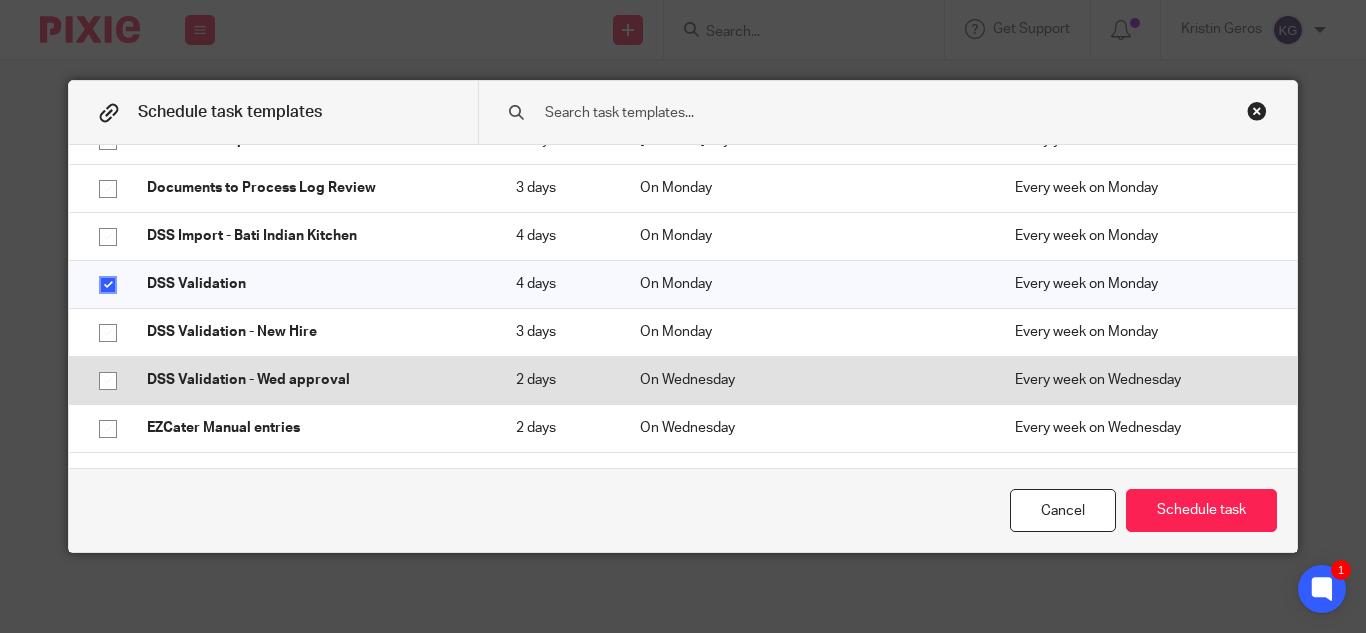 scroll, scrollTop: 4400, scrollLeft: 0, axis: vertical 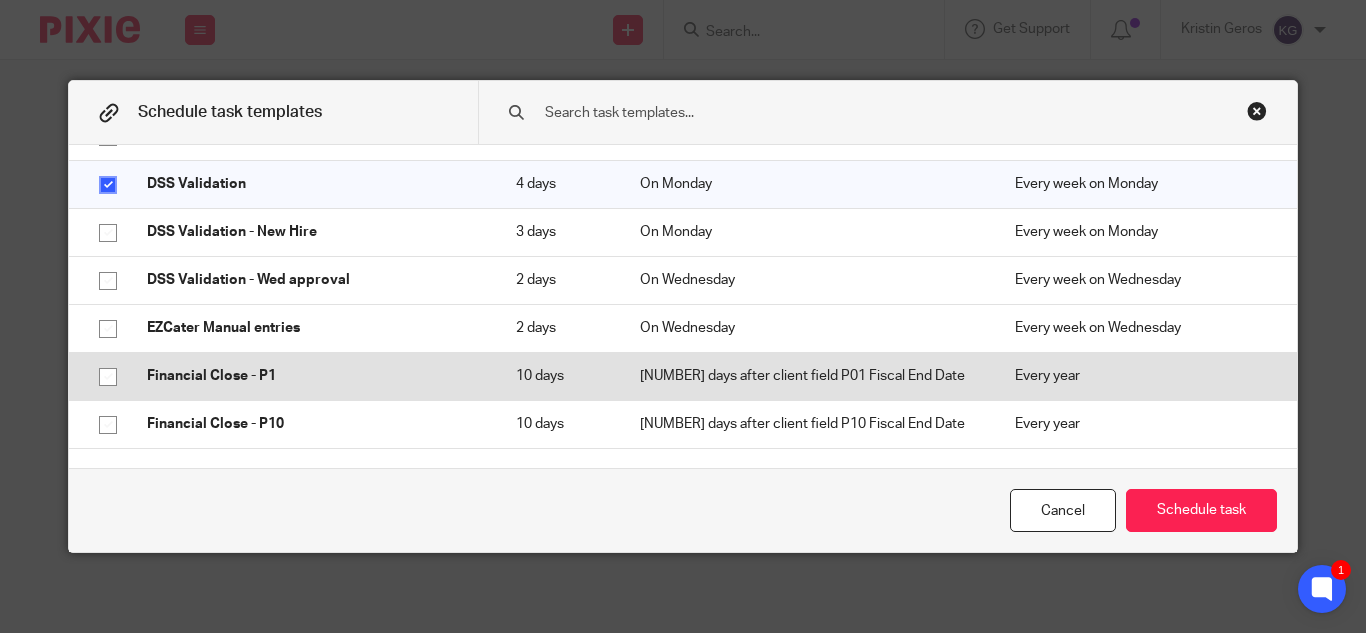 click 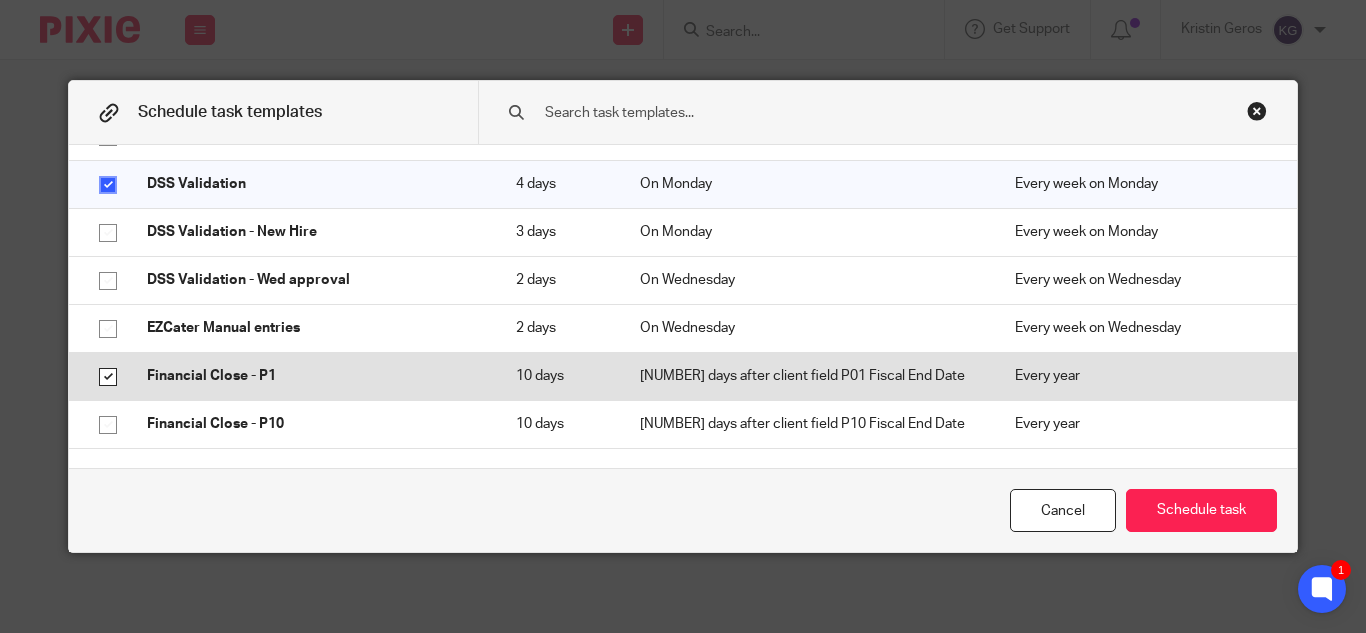 checkbox on "true" 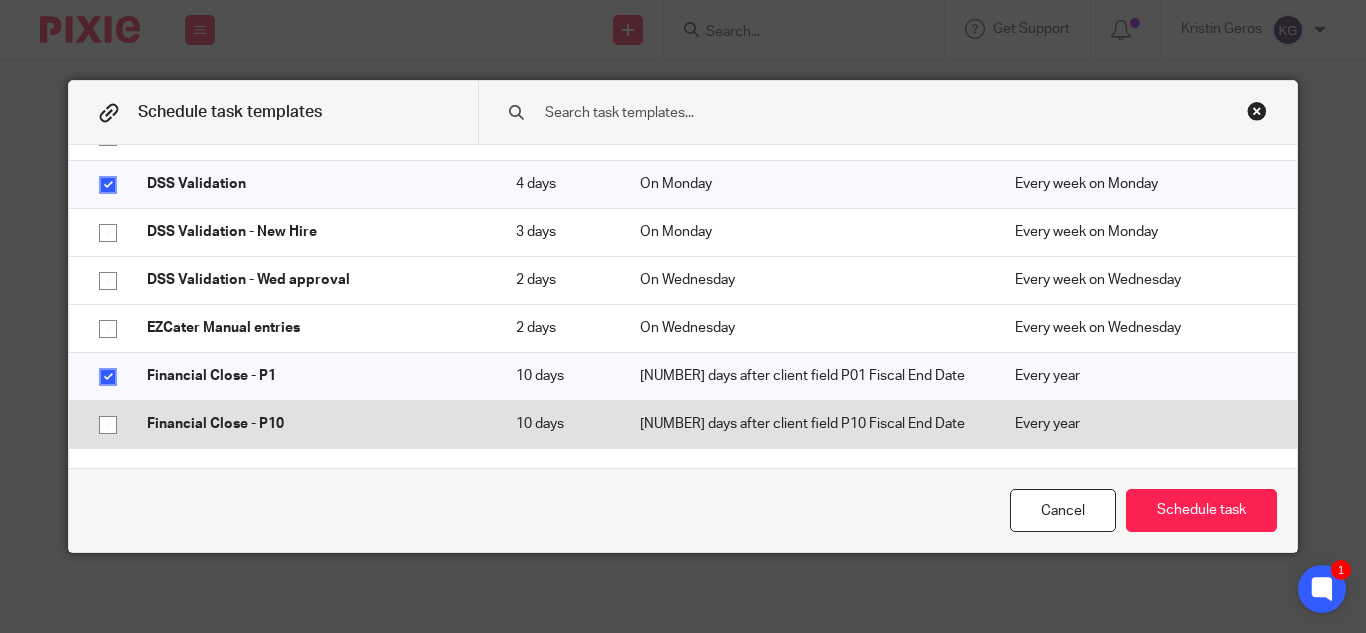 click 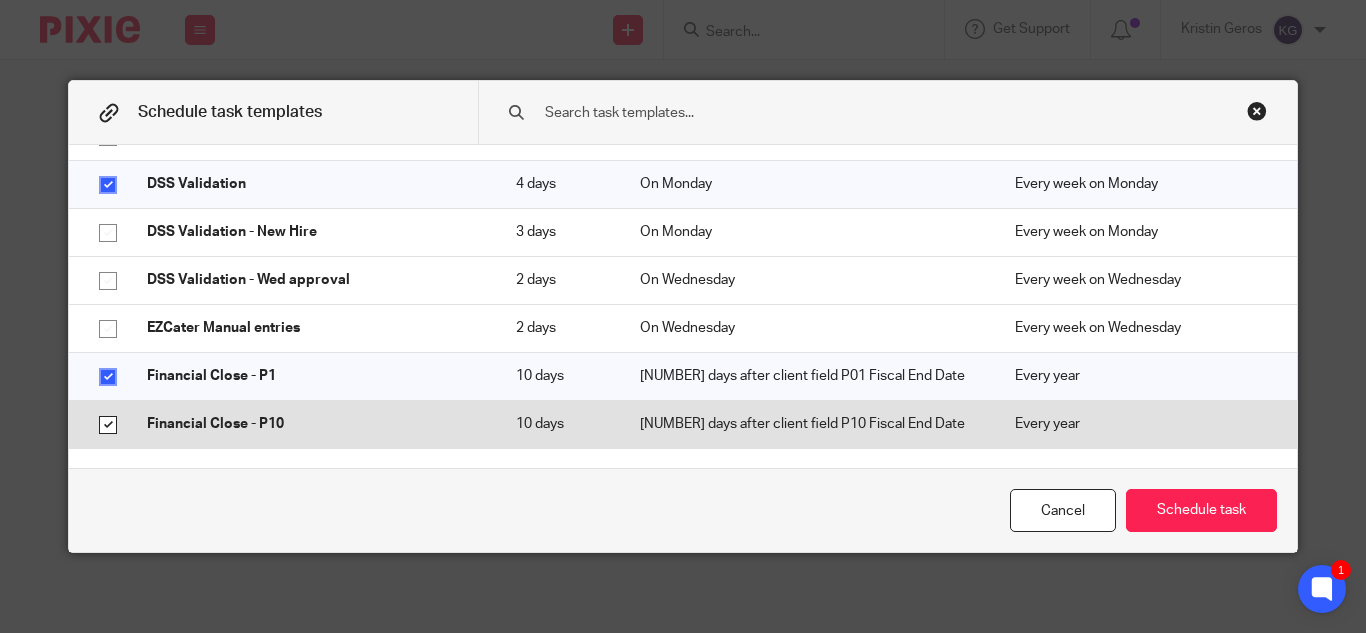 checkbox on "true" 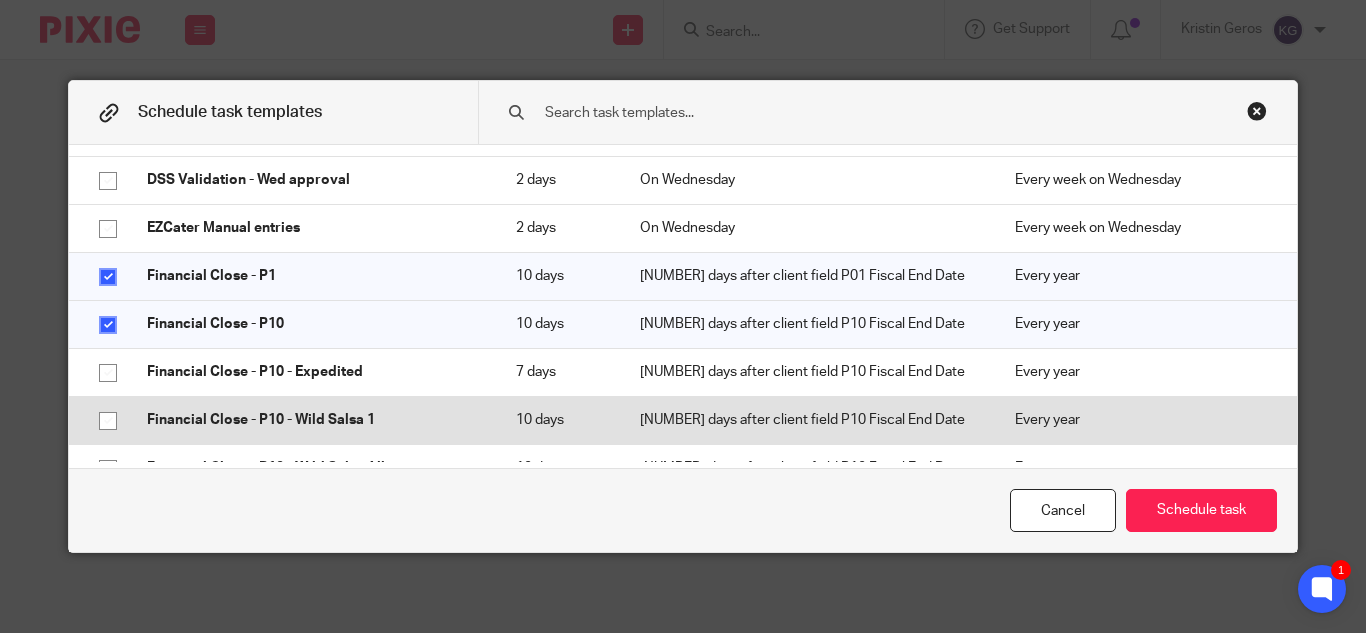 scroll, scrollTop: 4700, scrollLeft: 0, axis: vertical 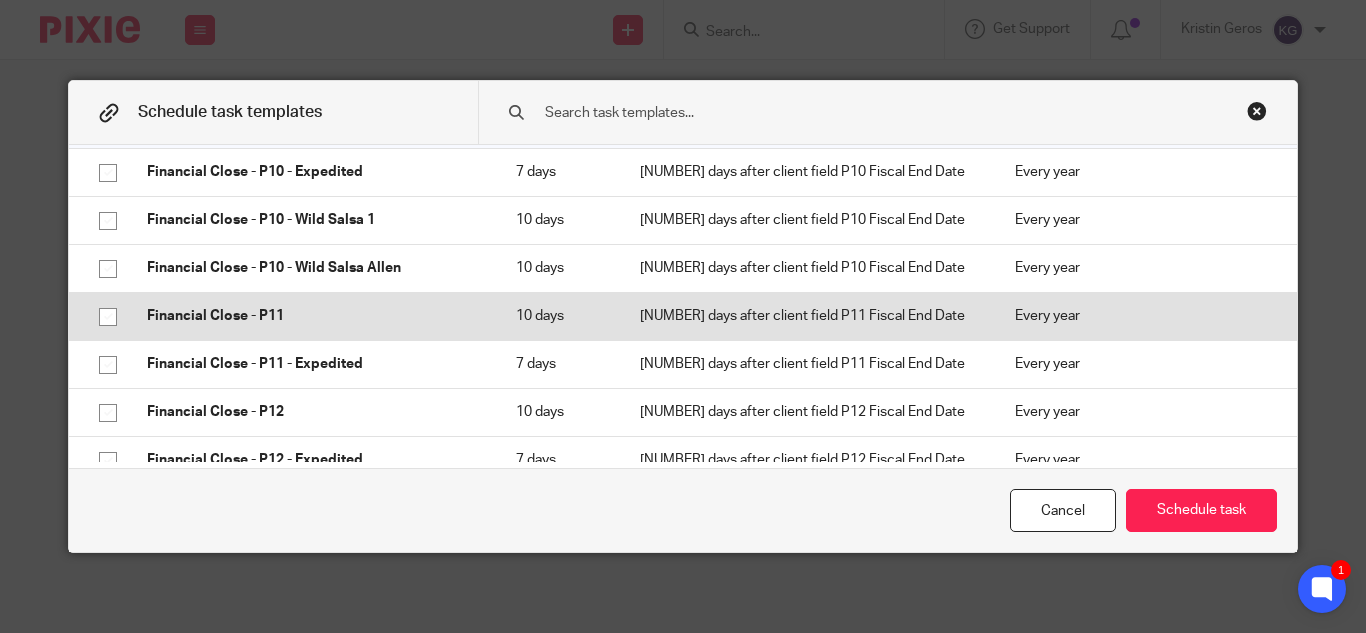 click 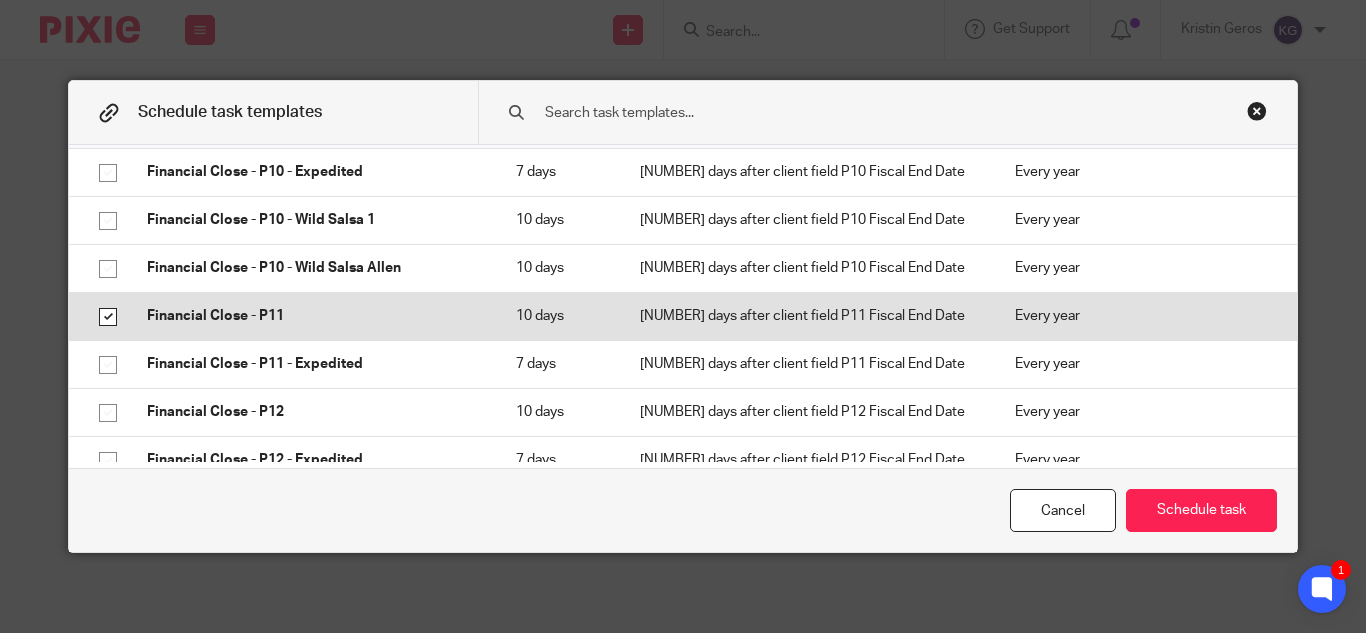 checkbox on "true" 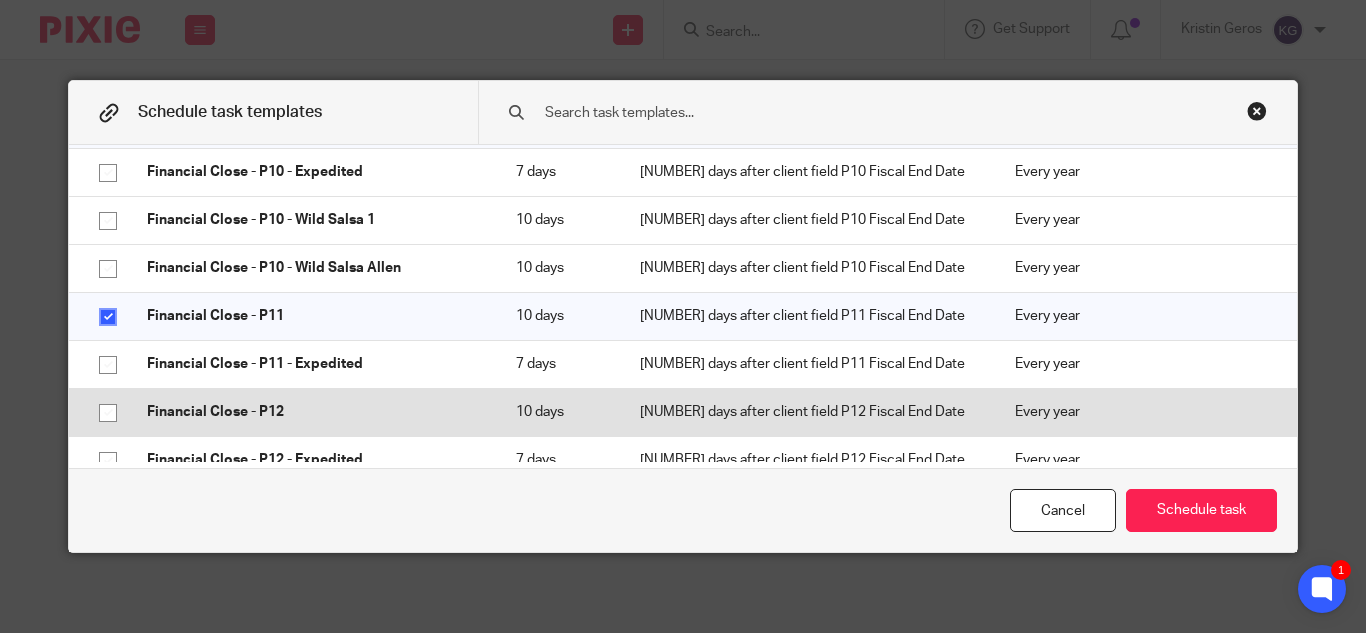click 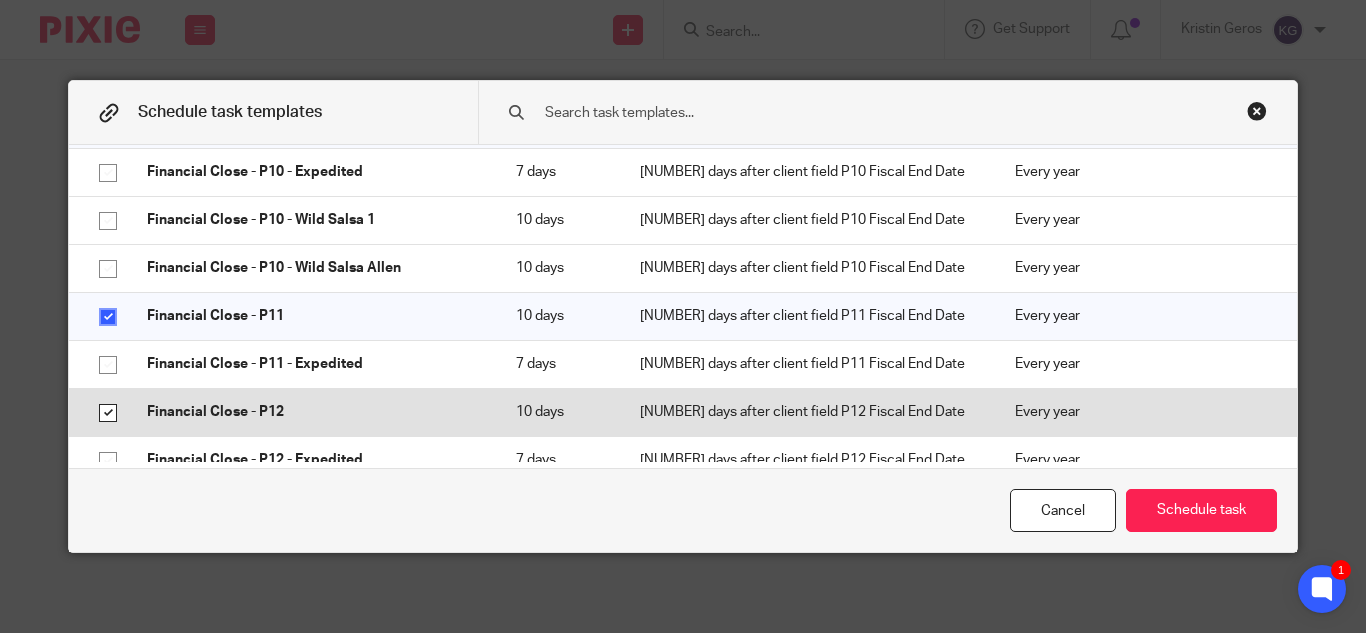 checkbox on "true" 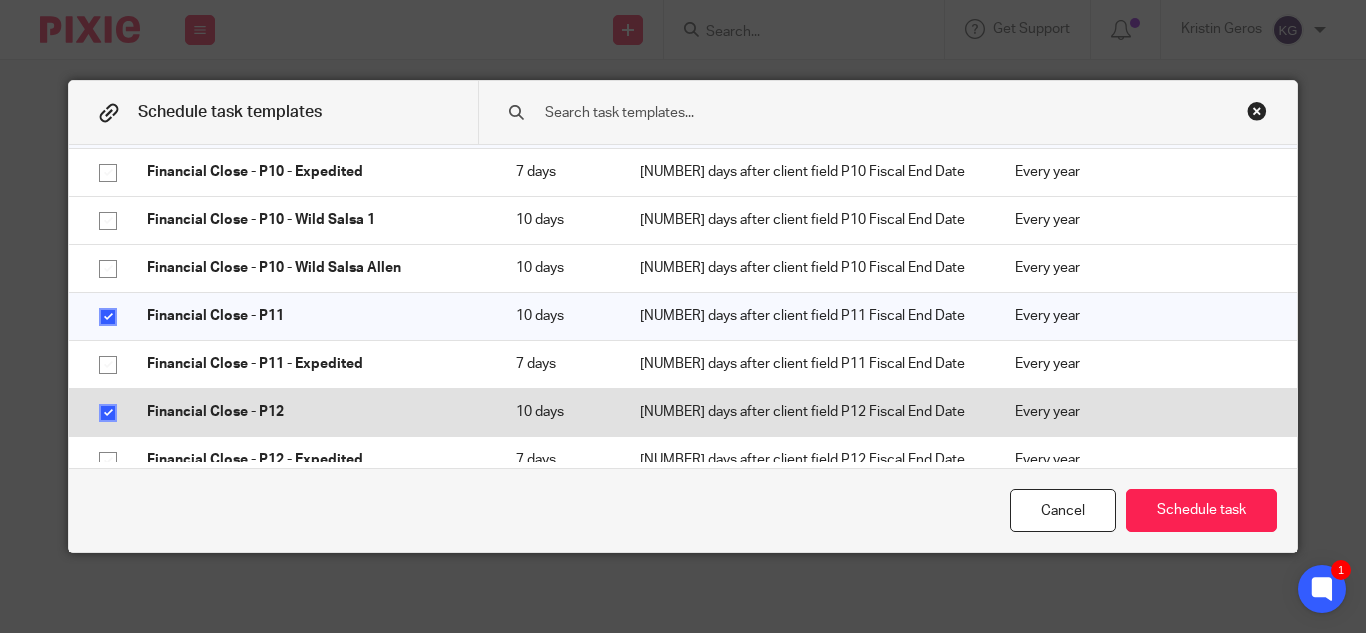 scroll, scrollTop: 4800, scrollLeft: 0, axis: vertical 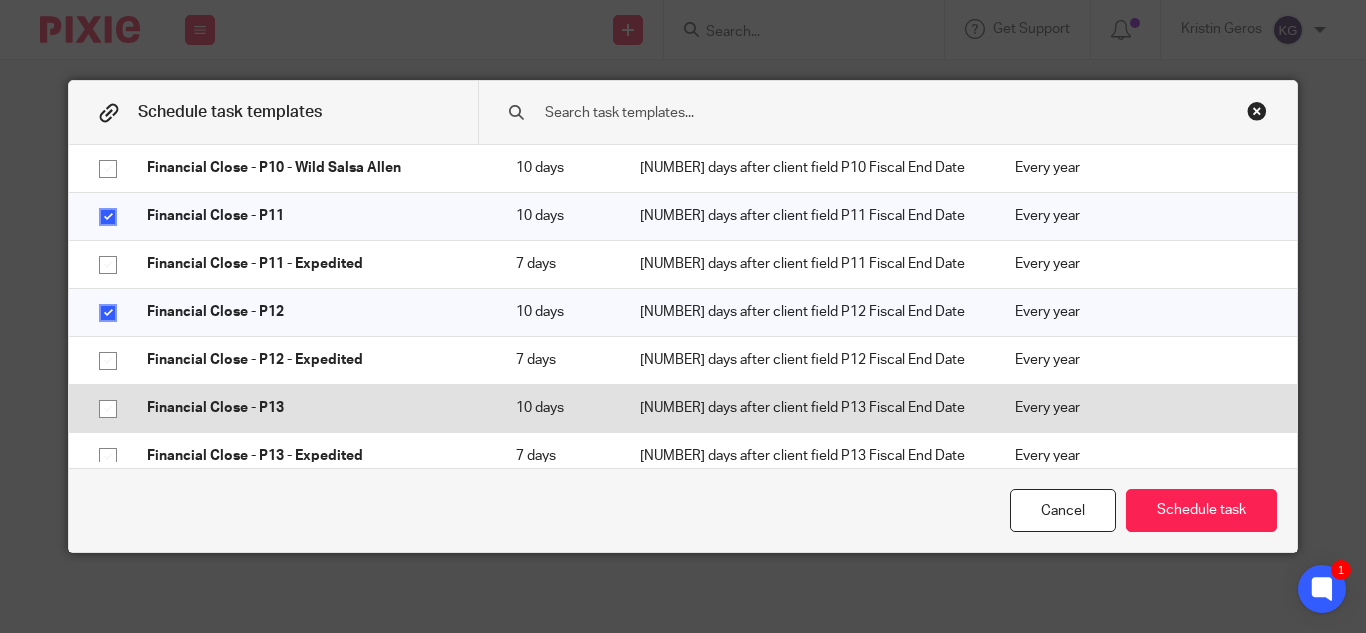 click 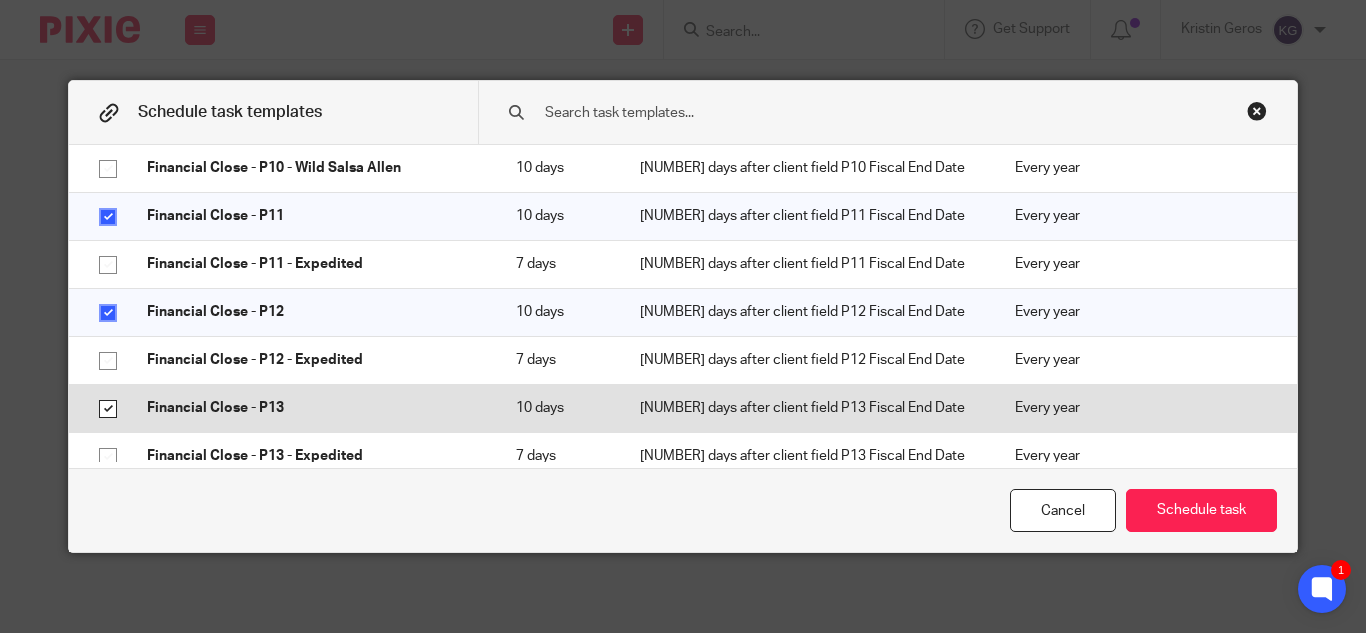 checkbox on "true" 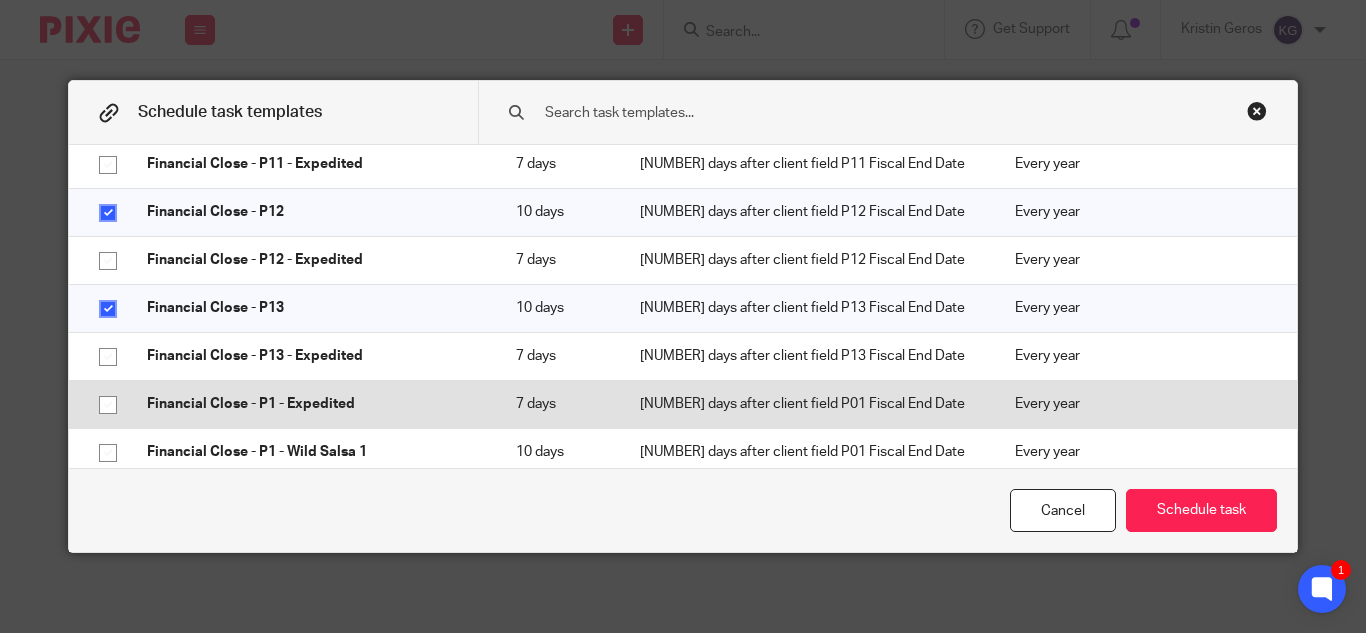scroll, scrollTop: 5000, scrollLeft: 0, axis: vertical 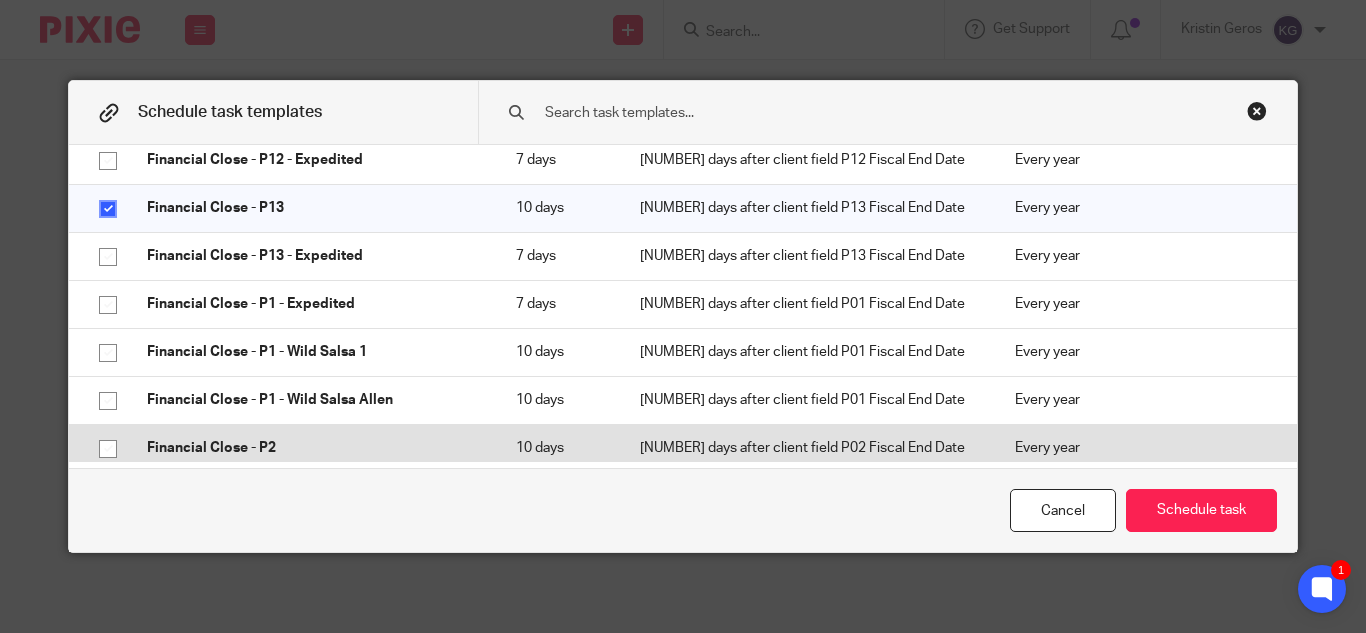 click 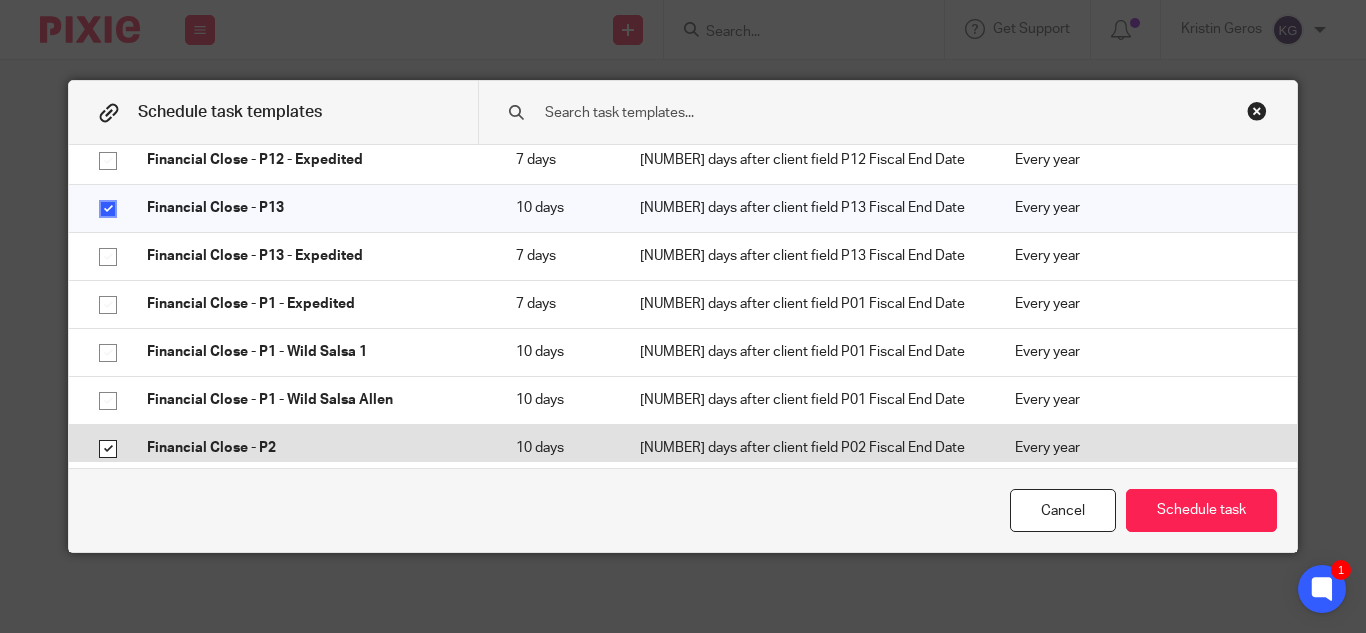 checkbox on "true" 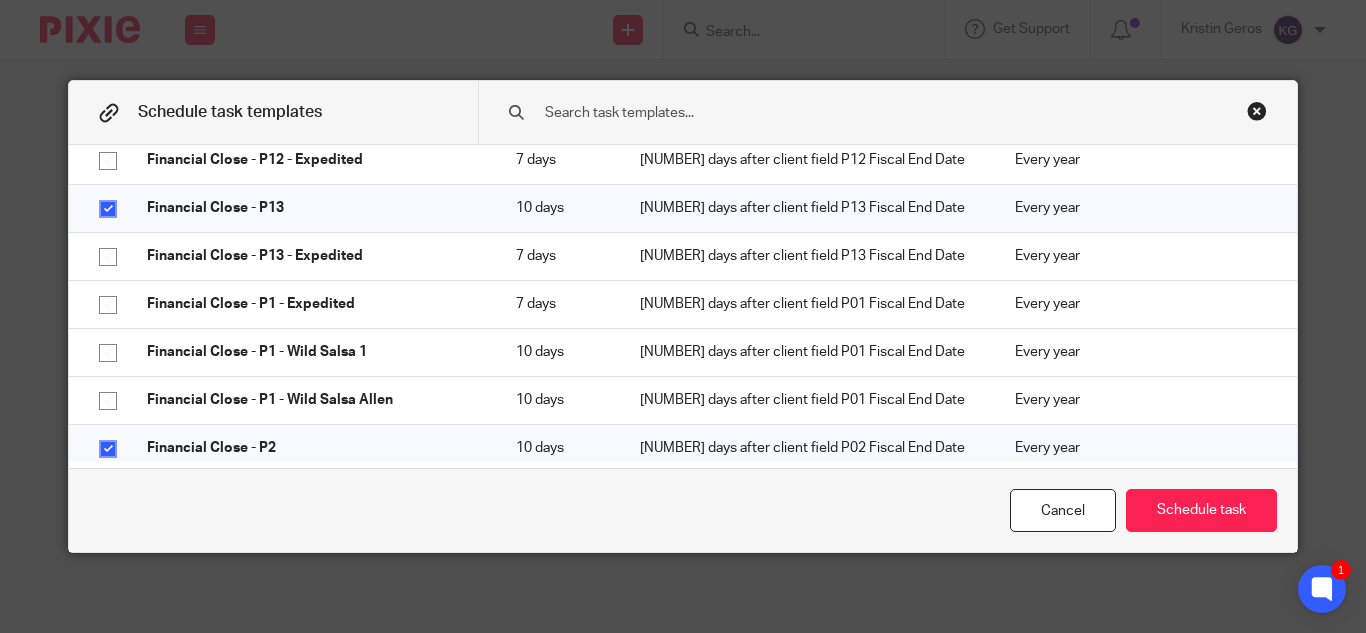 scroll, scrollTop: 5100, scrollLeft: 0, axis: vertical 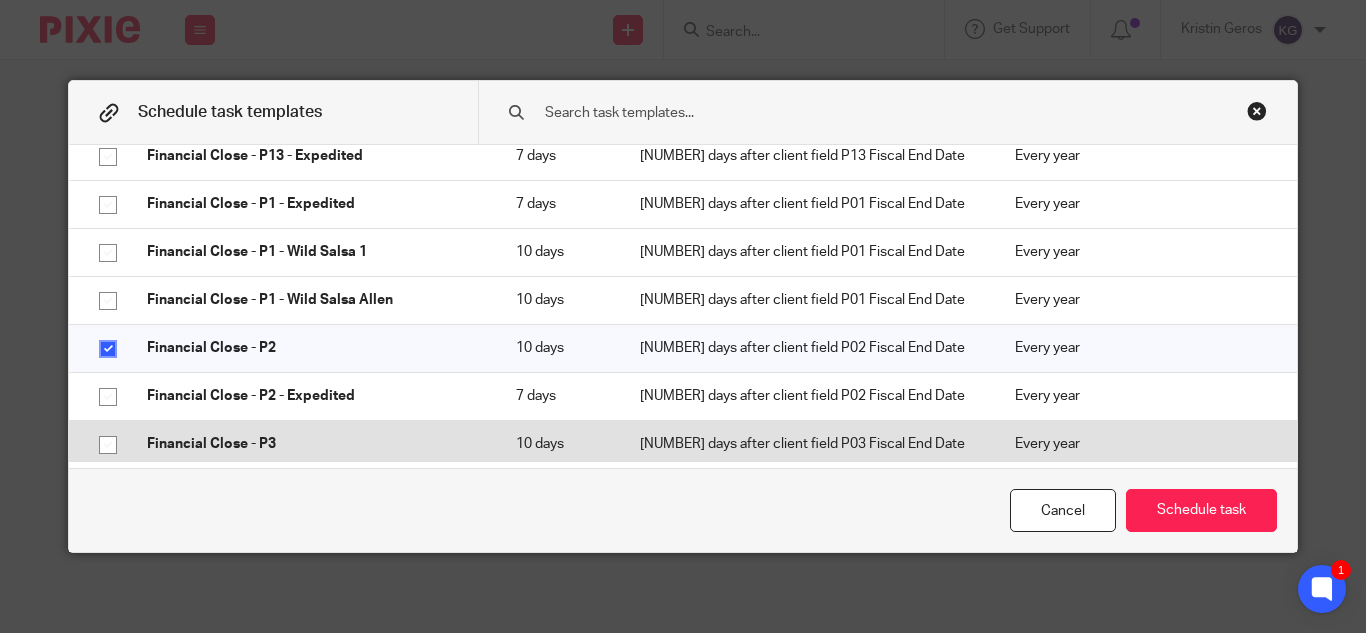 click 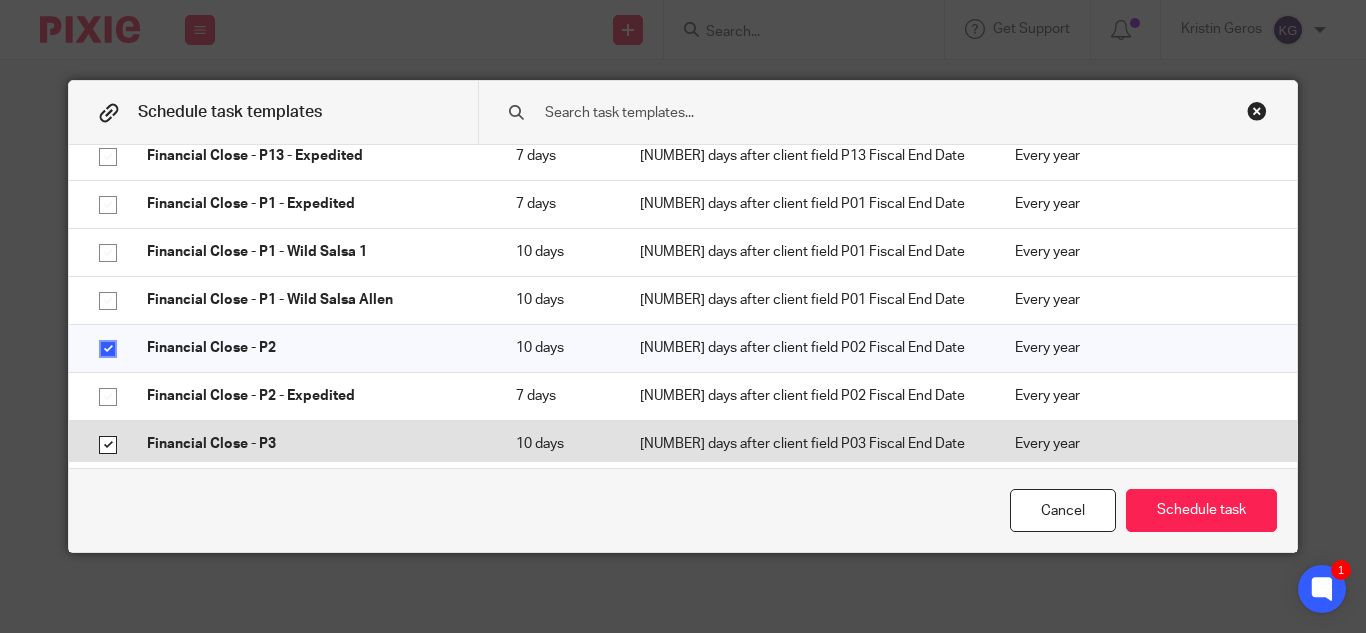 checkbox on "true" 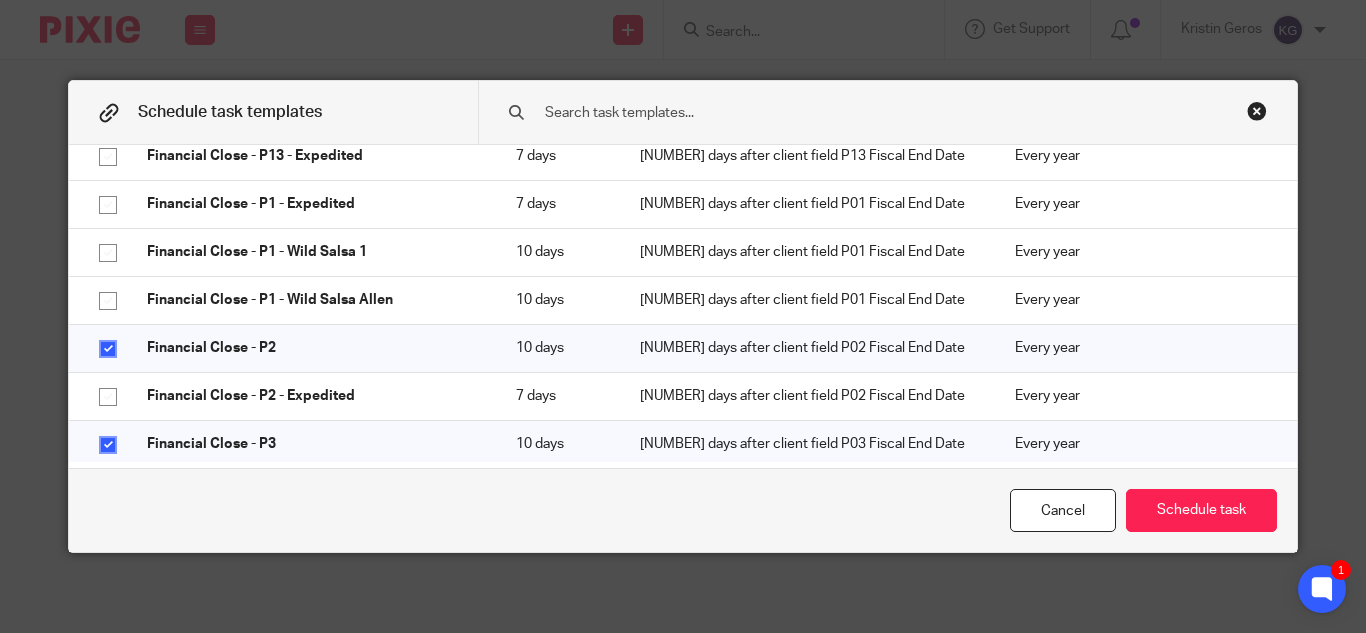scroll, scrollTop: 5200, scrollLeft: 0, axis: vertical 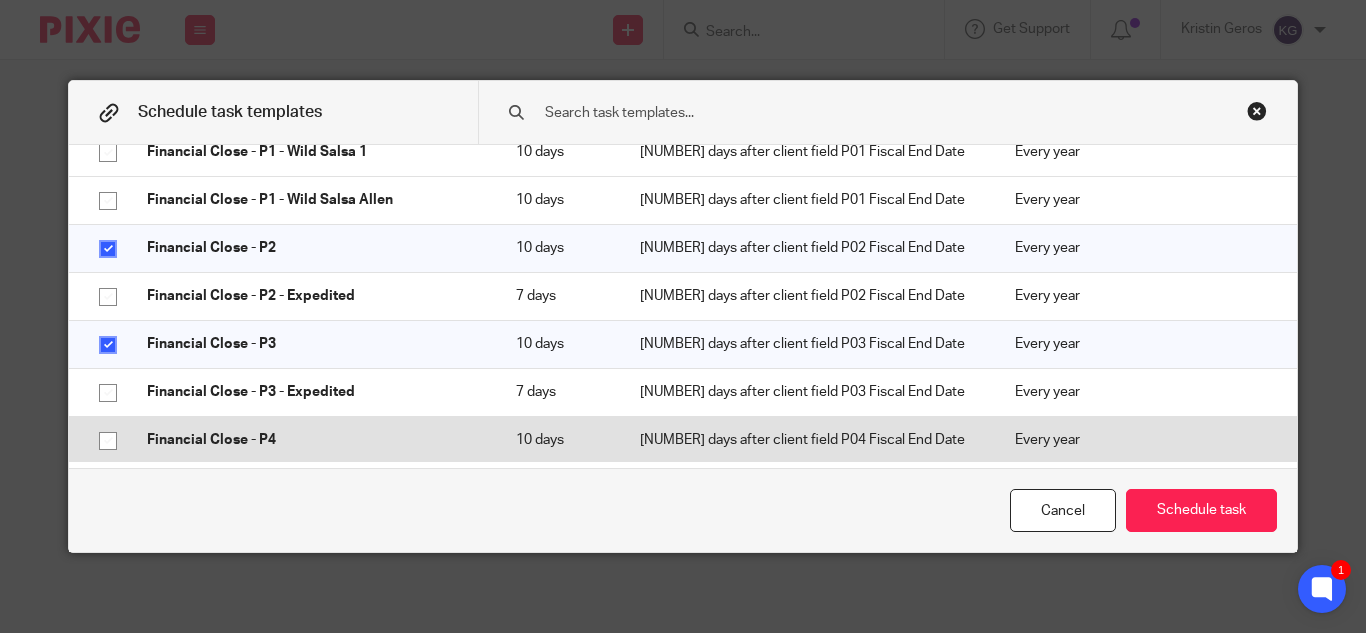 click 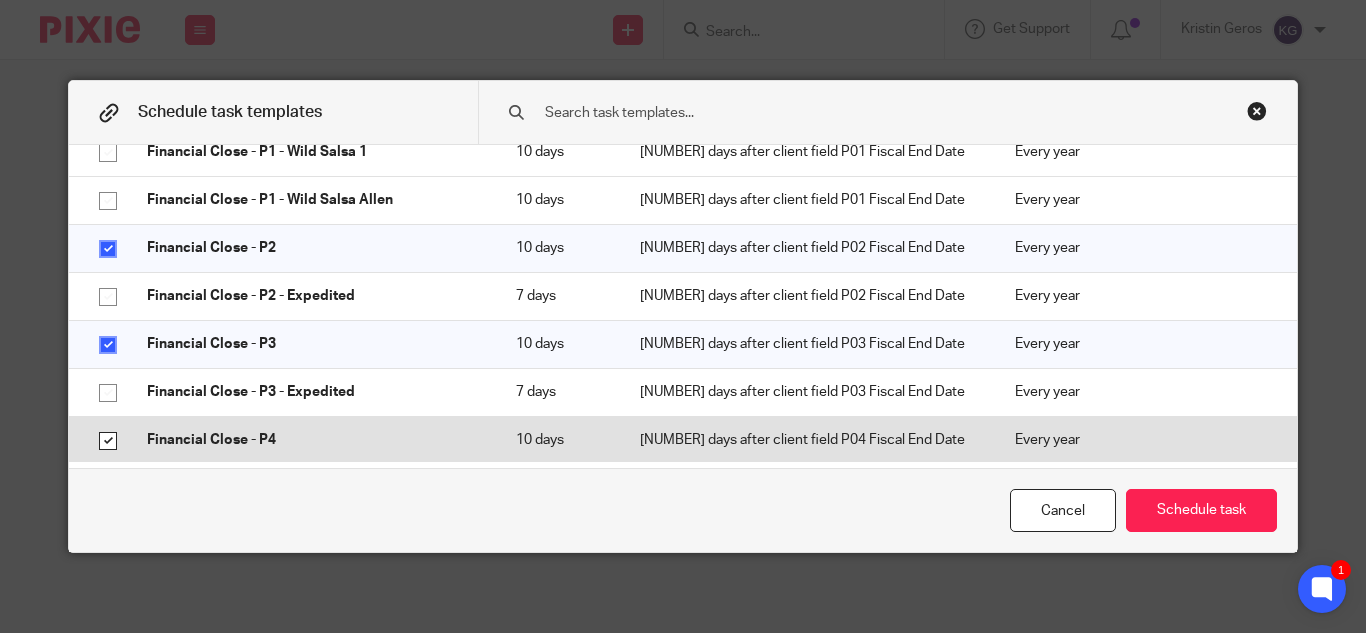 checkbox on "true" 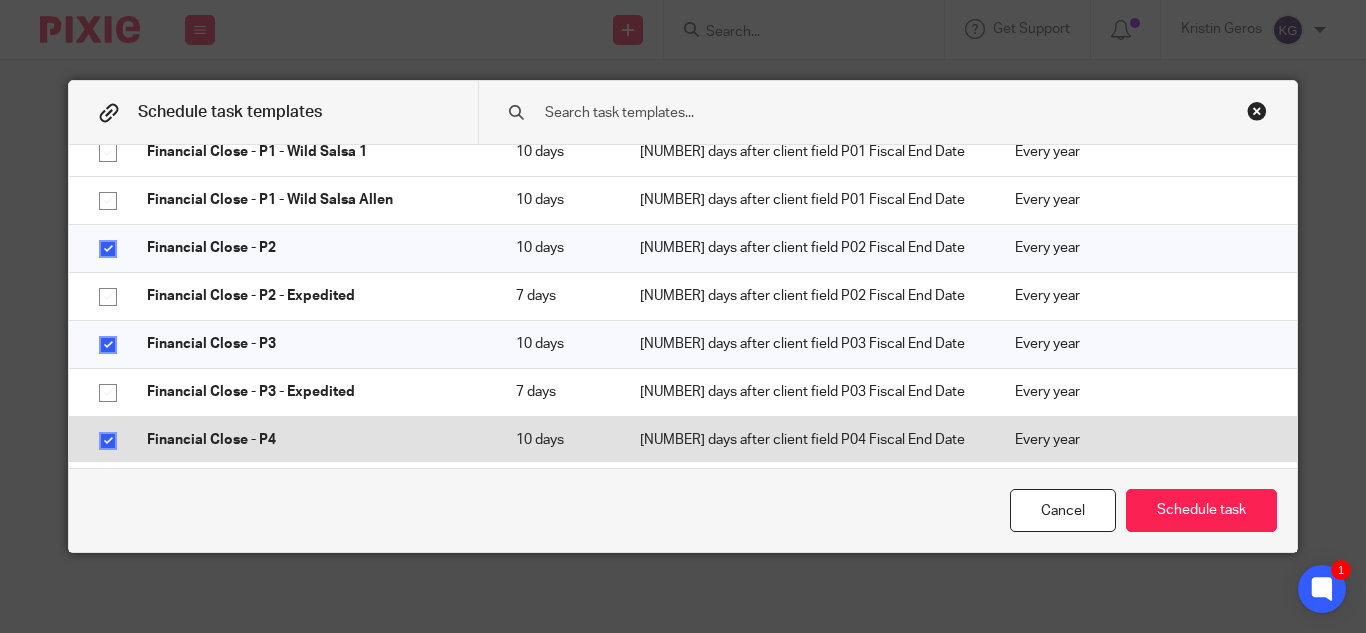 scroll, scrollTop: 5300, scrollLeft: 0, axis: vertical 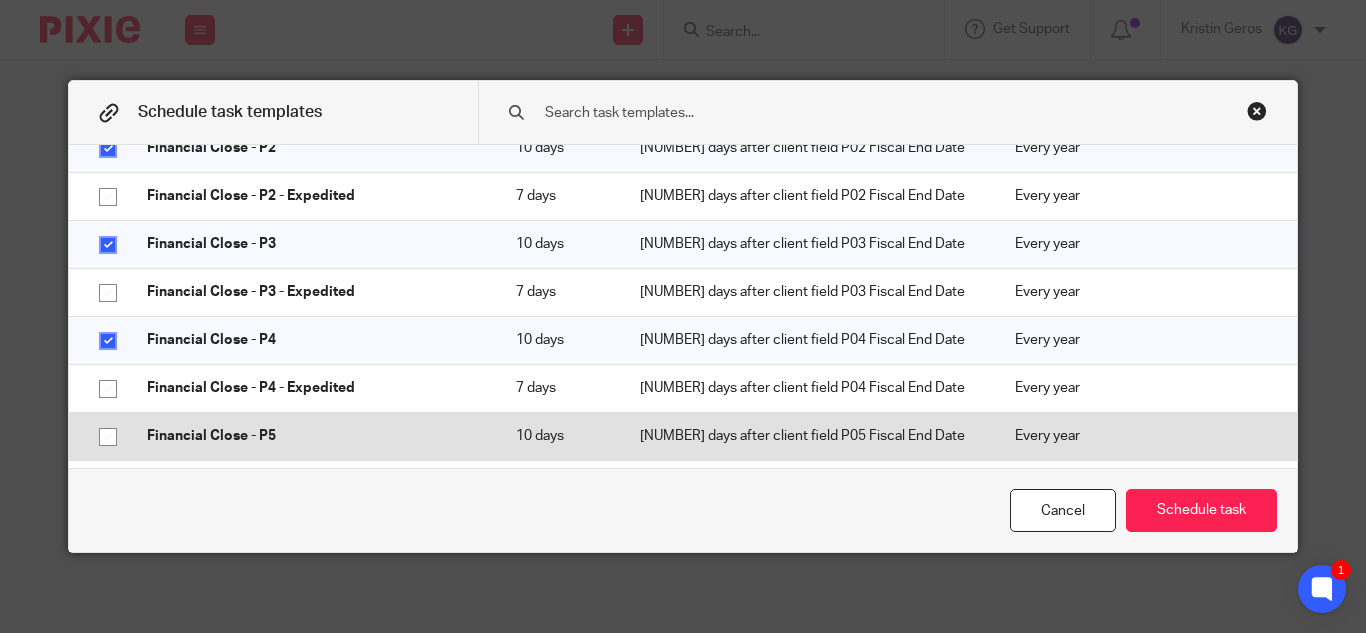click 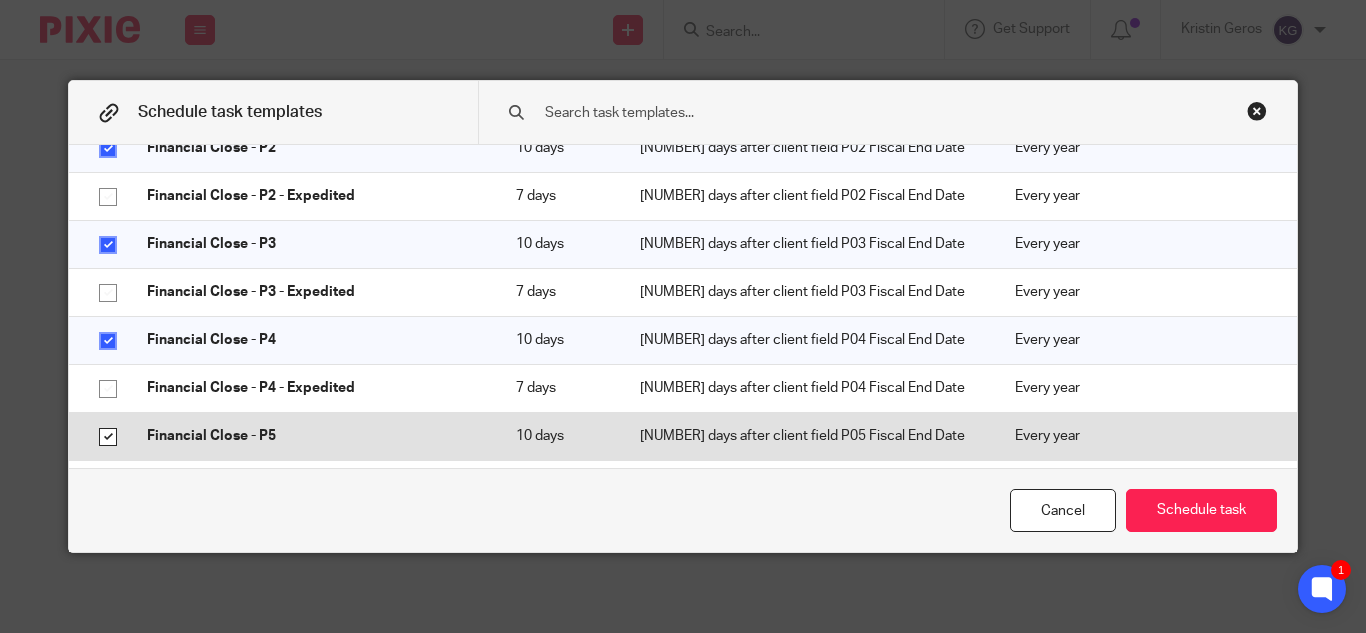 checkbox on "true" 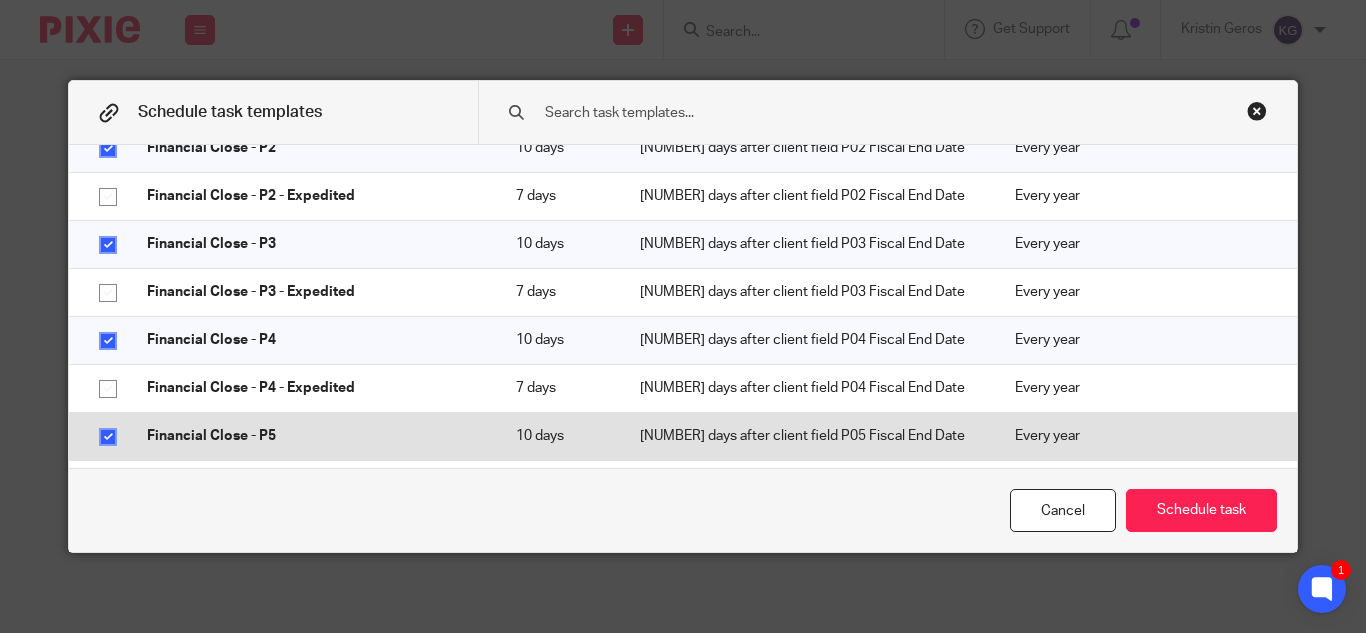 scroll, scrollTop: 5400, scrollLeft: 0, axis: vertical 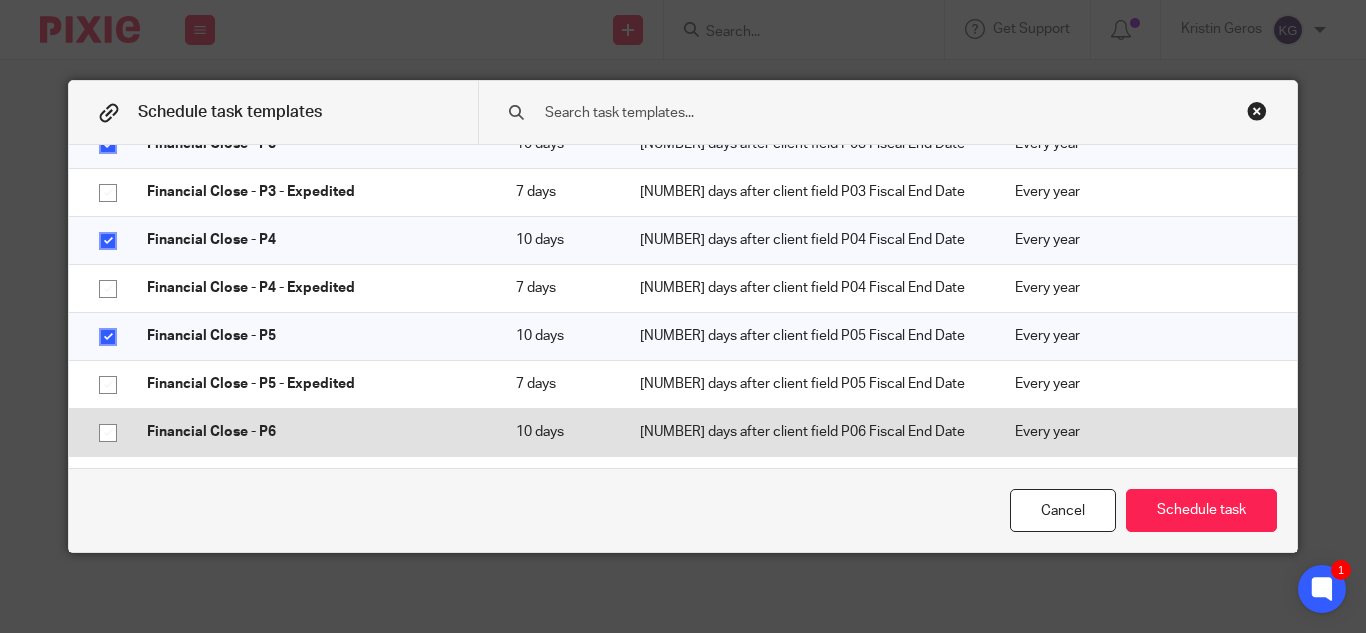 click 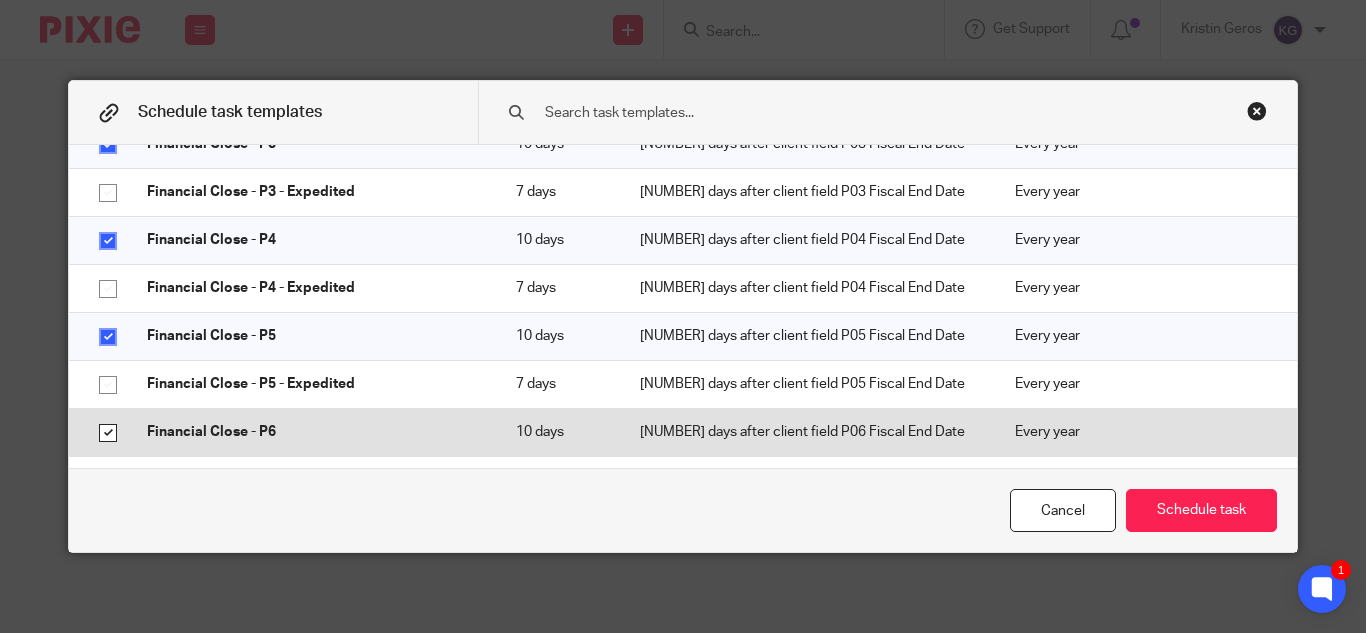 checkbox on "true" 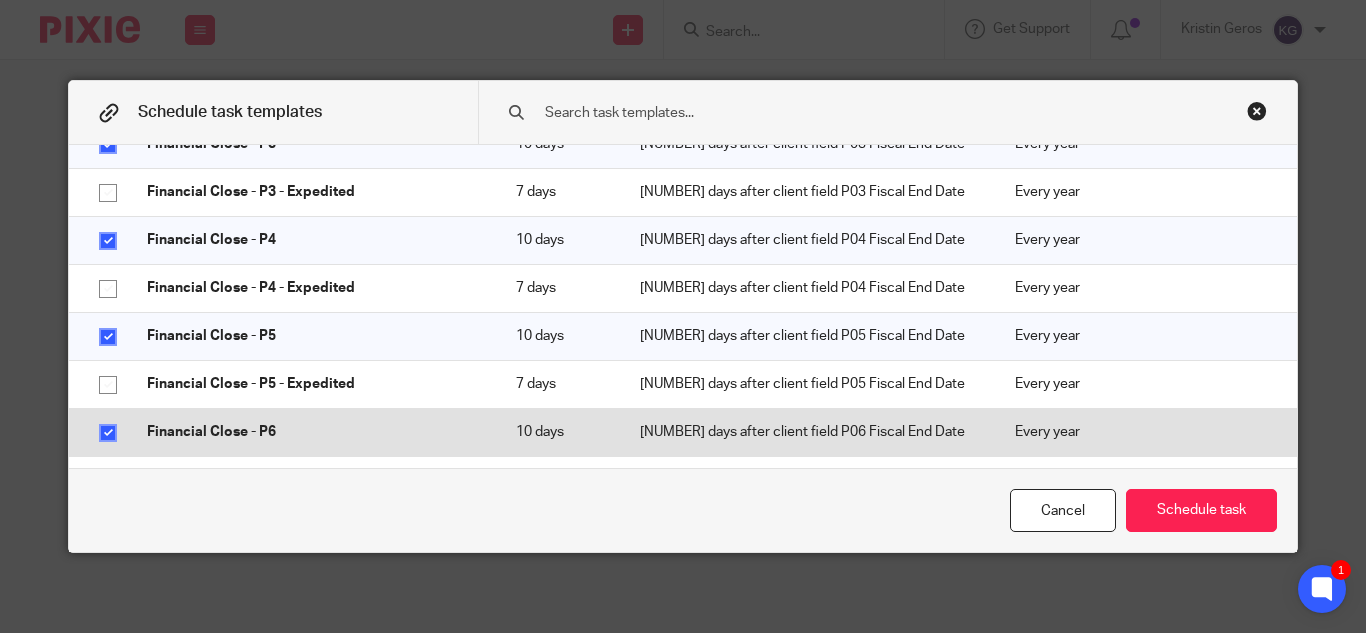 scroll, scrollTop: 5500, scrollLeft: 0, axis: vertical 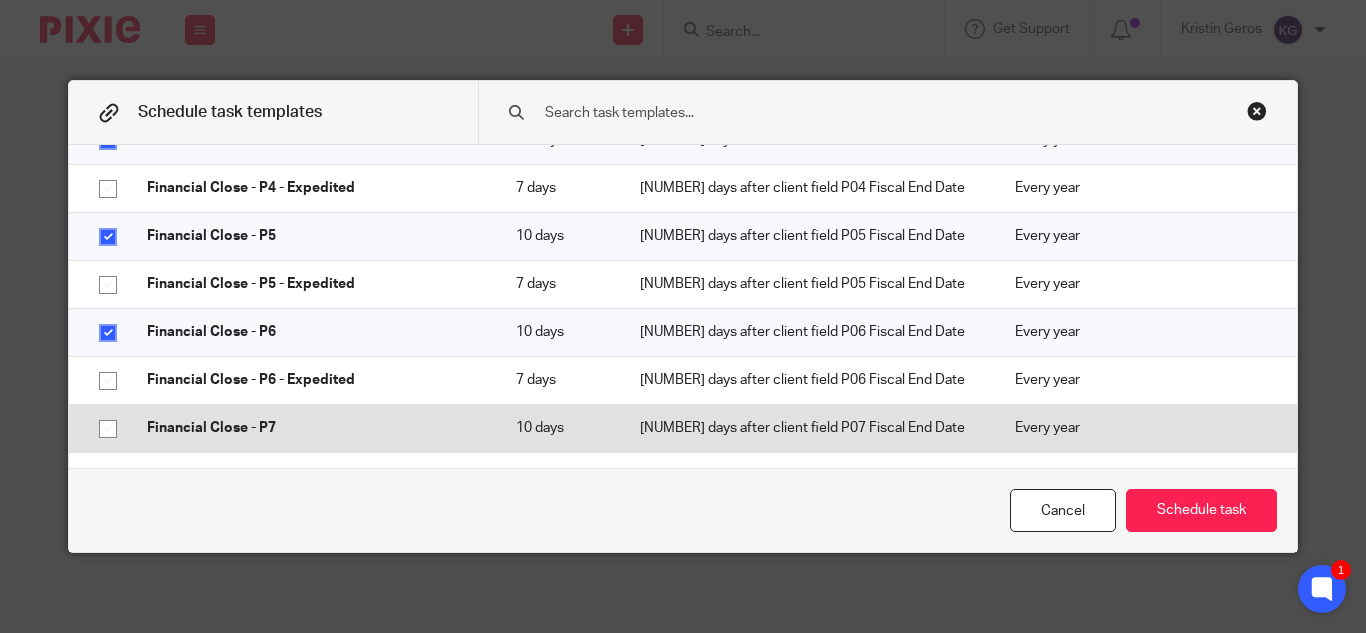 click 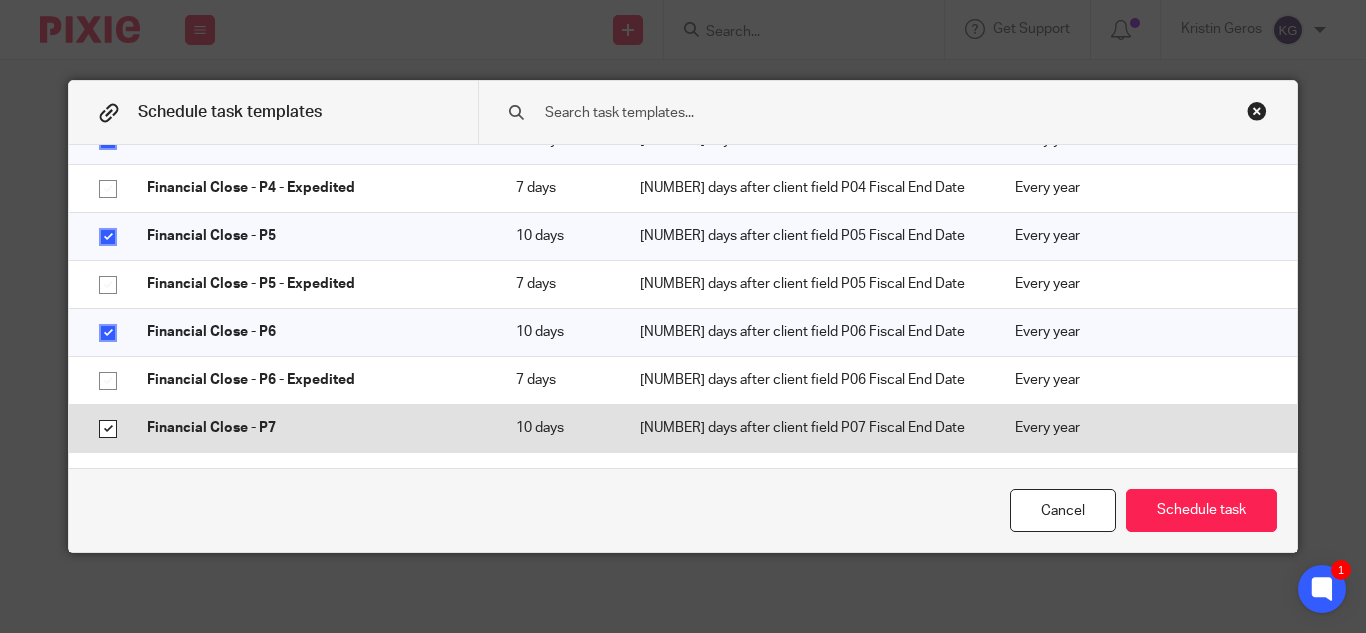 checkbox on "true" 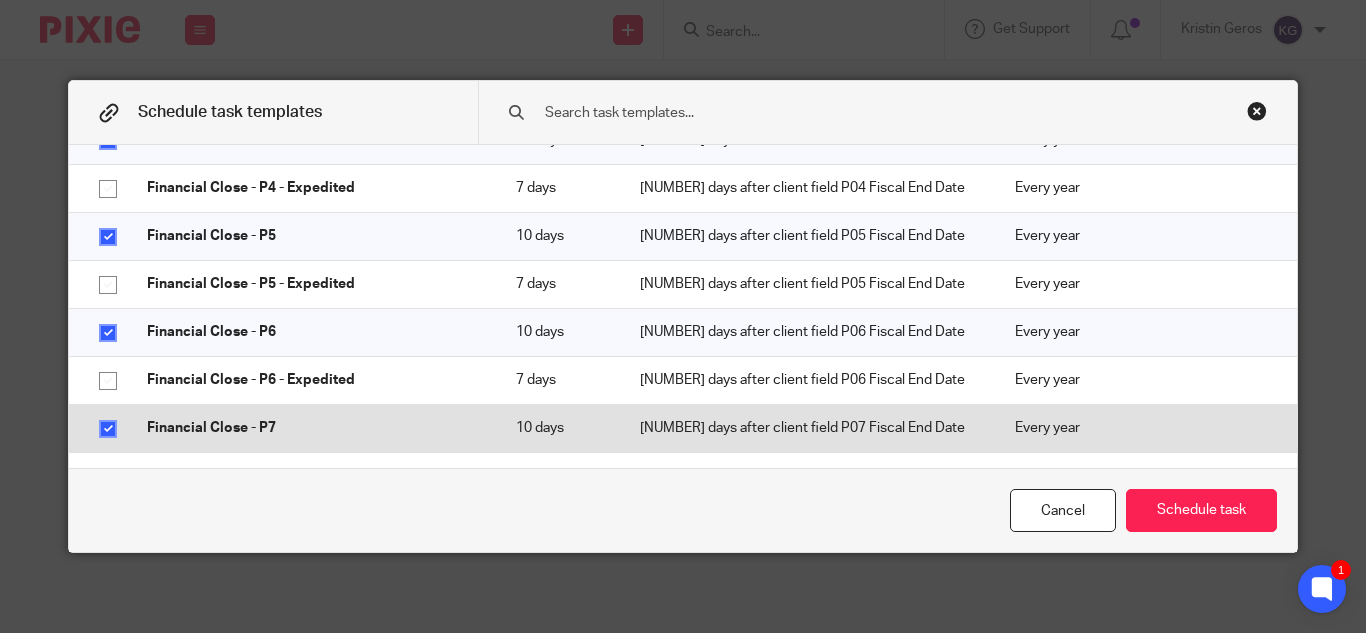 scroll, scrollTop: 5600, scrollLeft: 0, axis: vertical 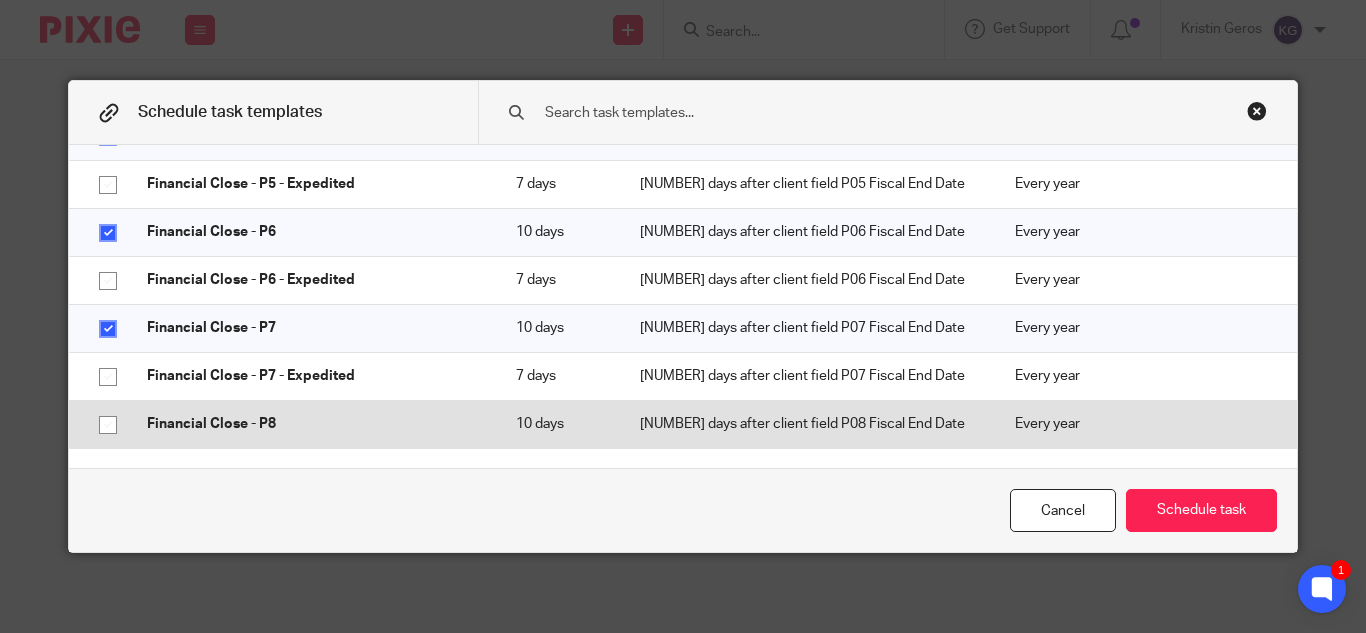 click 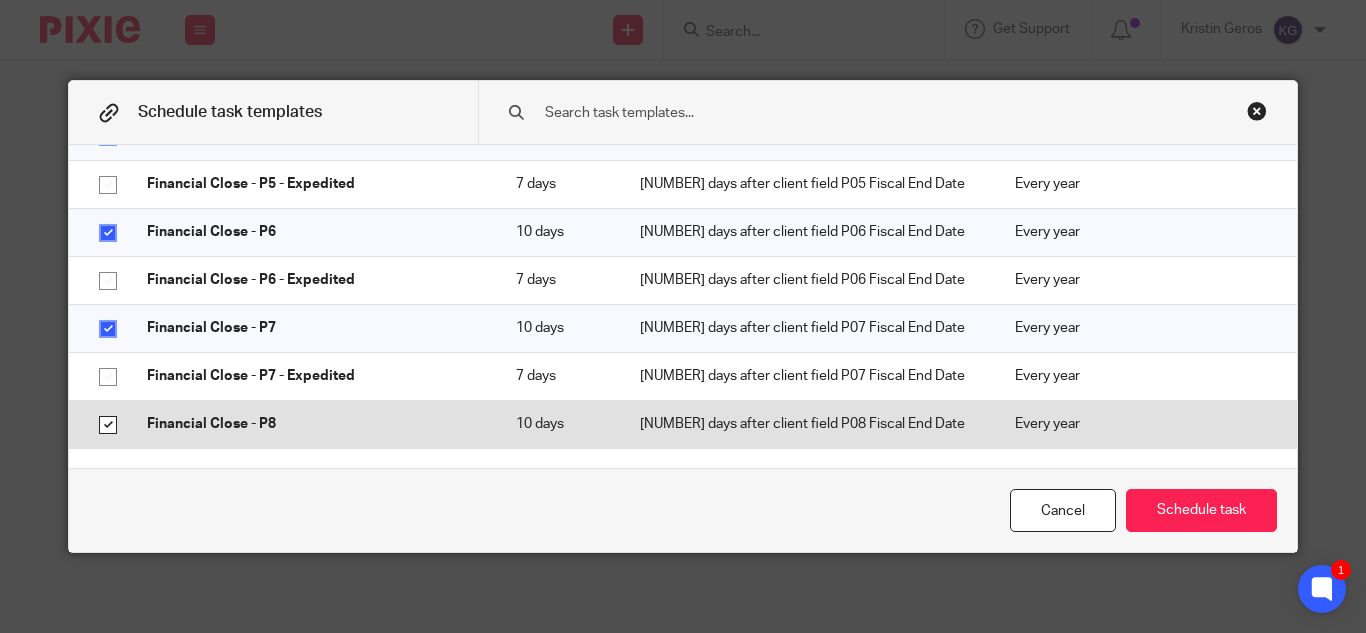 checkbox on "true" 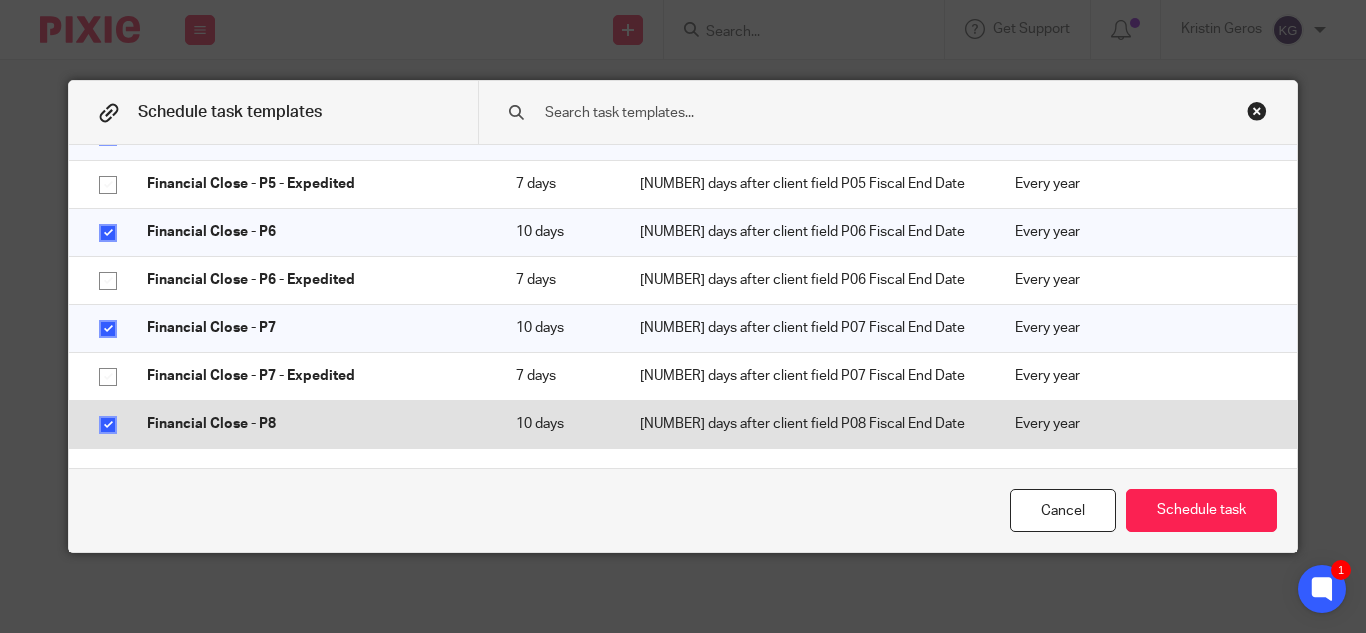 scroll, scrollTop: 5700, scrollLeft: 0, axis: vertical 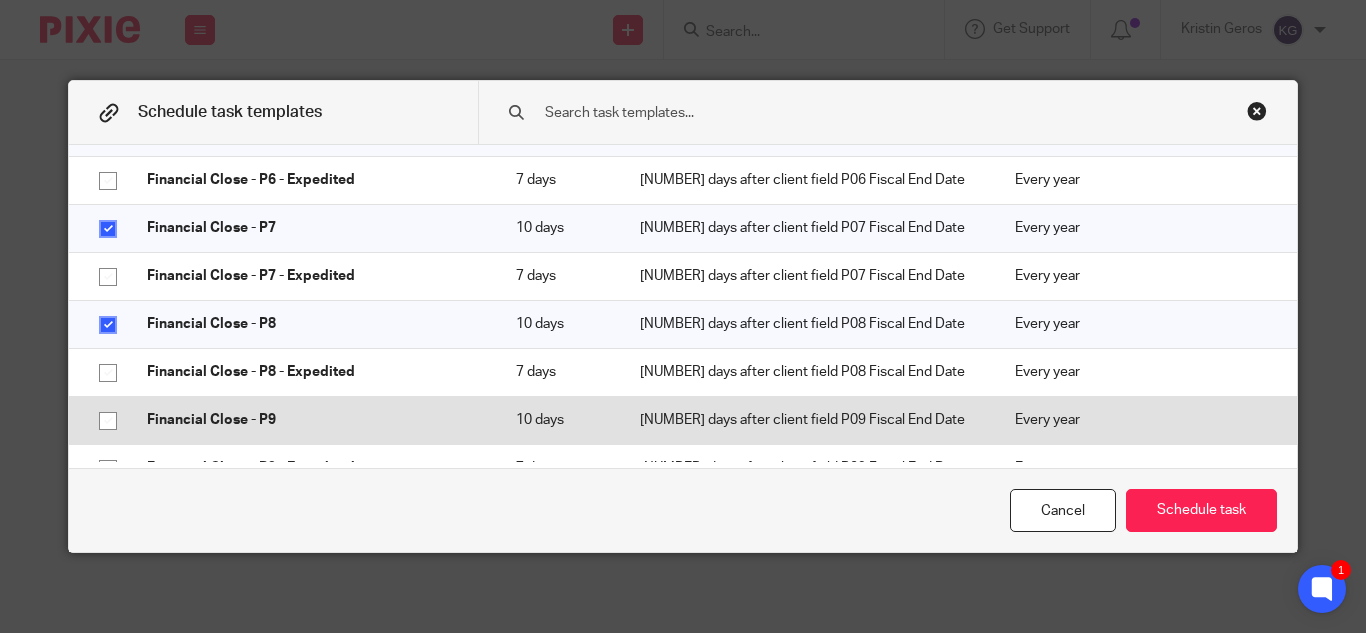 click 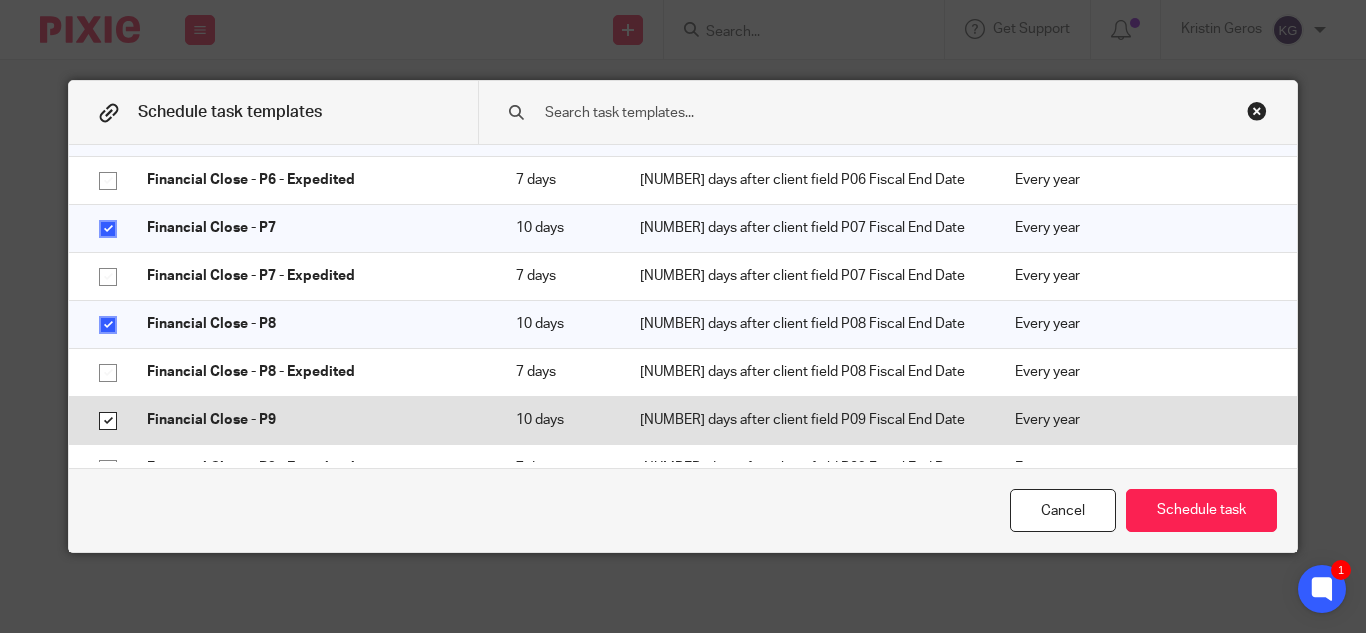 checkbox on "true" 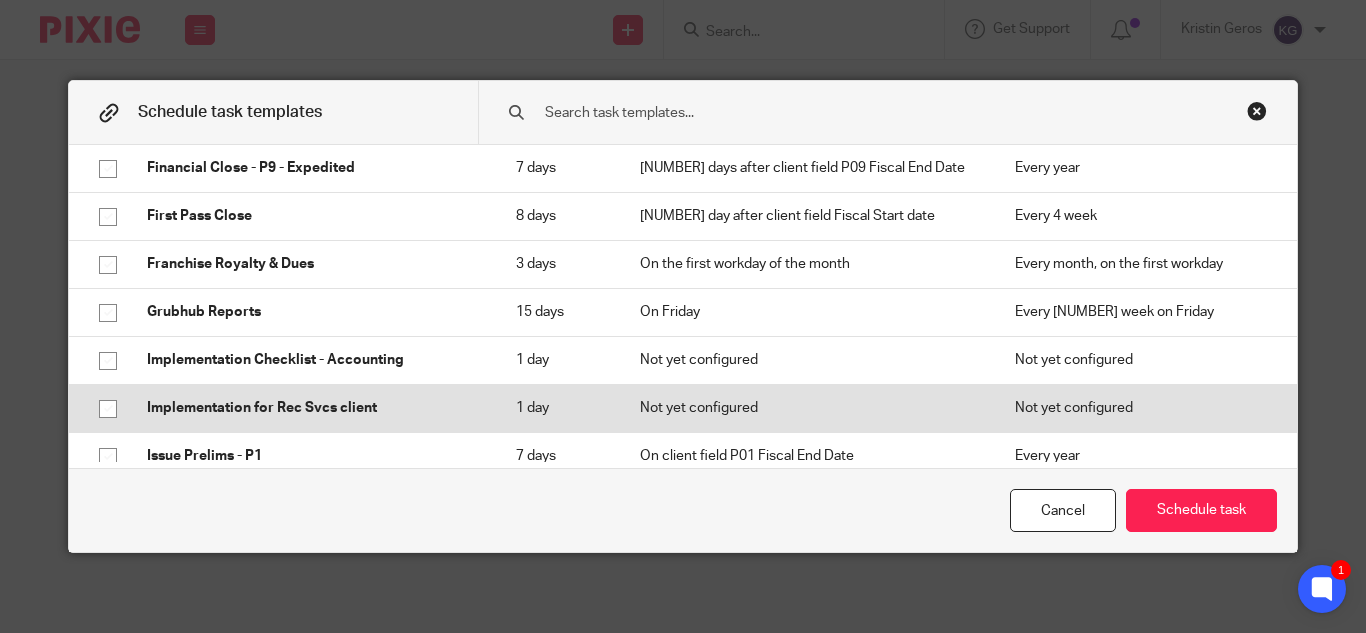 scroll, scrollTop: 6100, scrollLeft: 0, axis: vertical 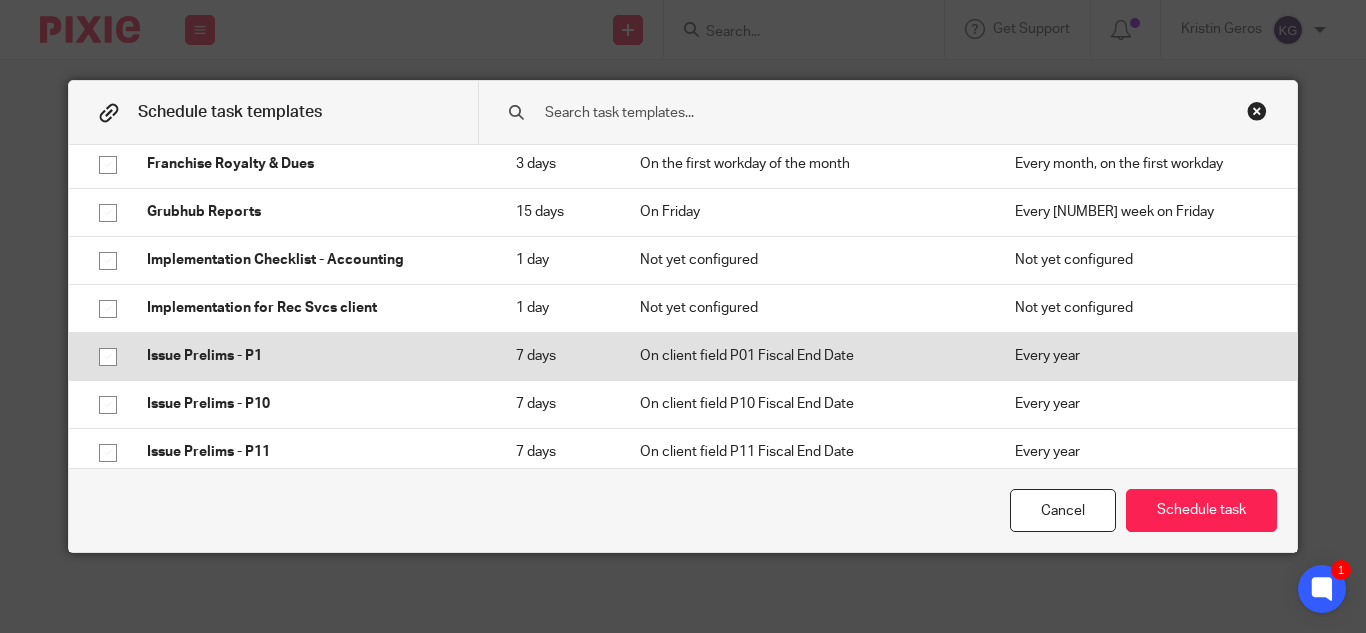 click 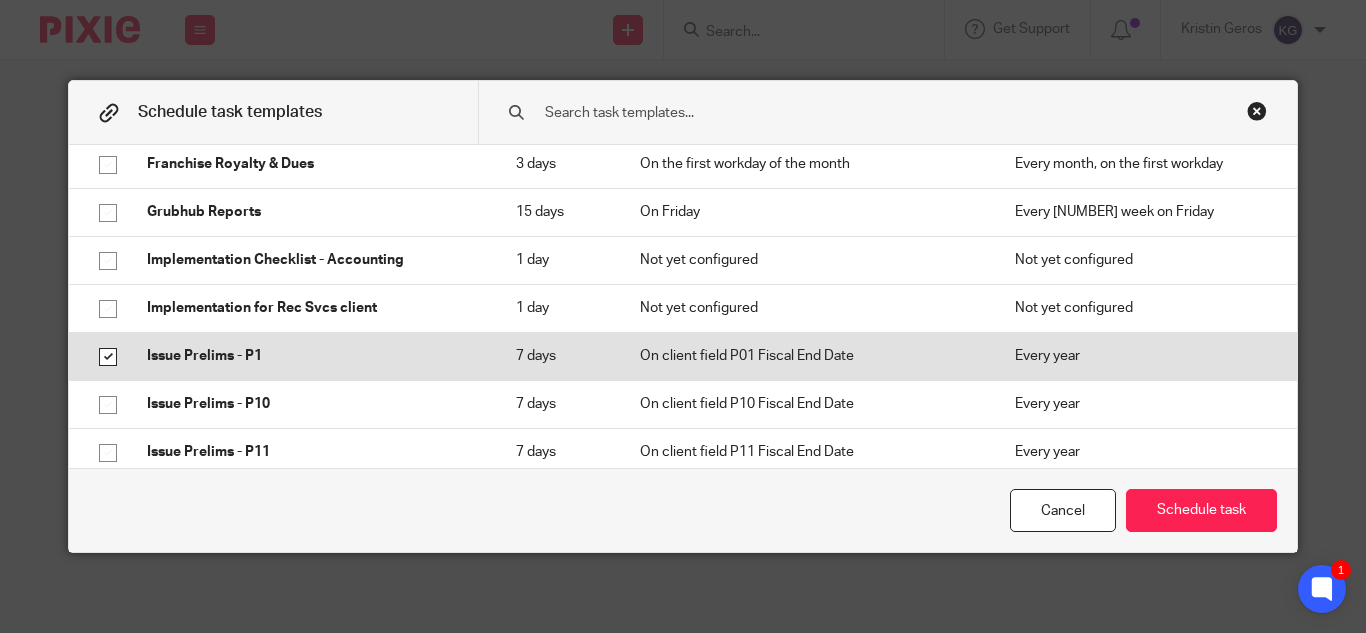 checkbox on "true" 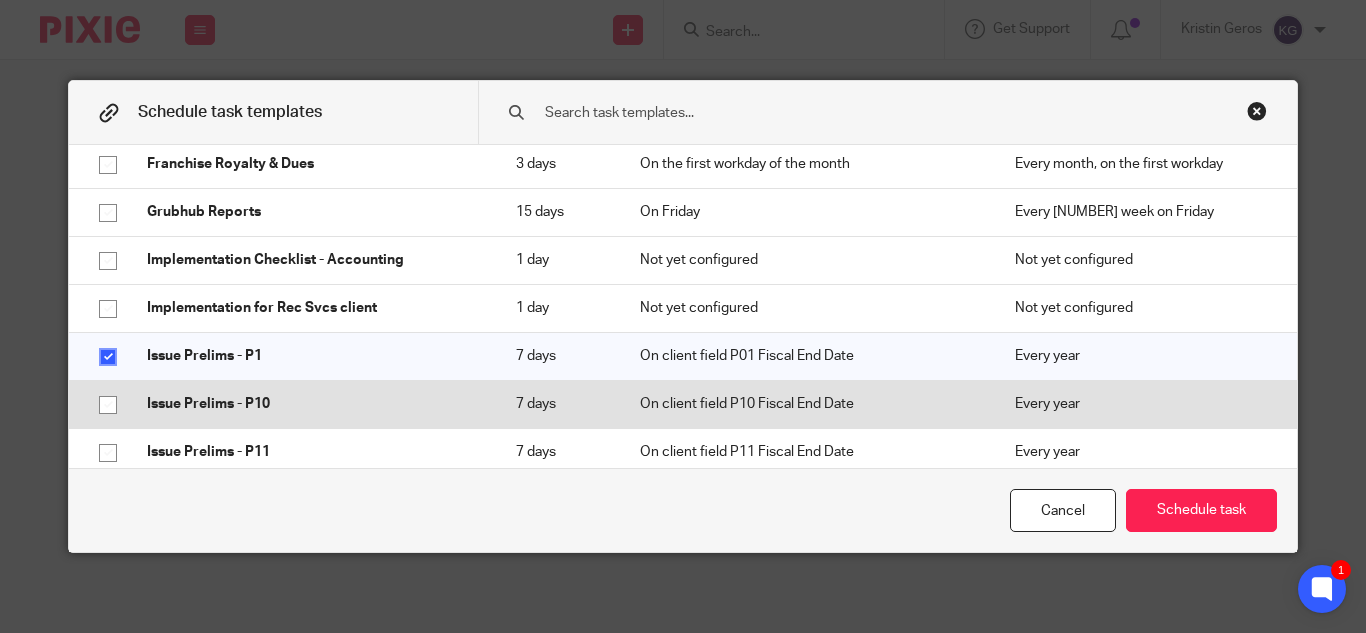 click 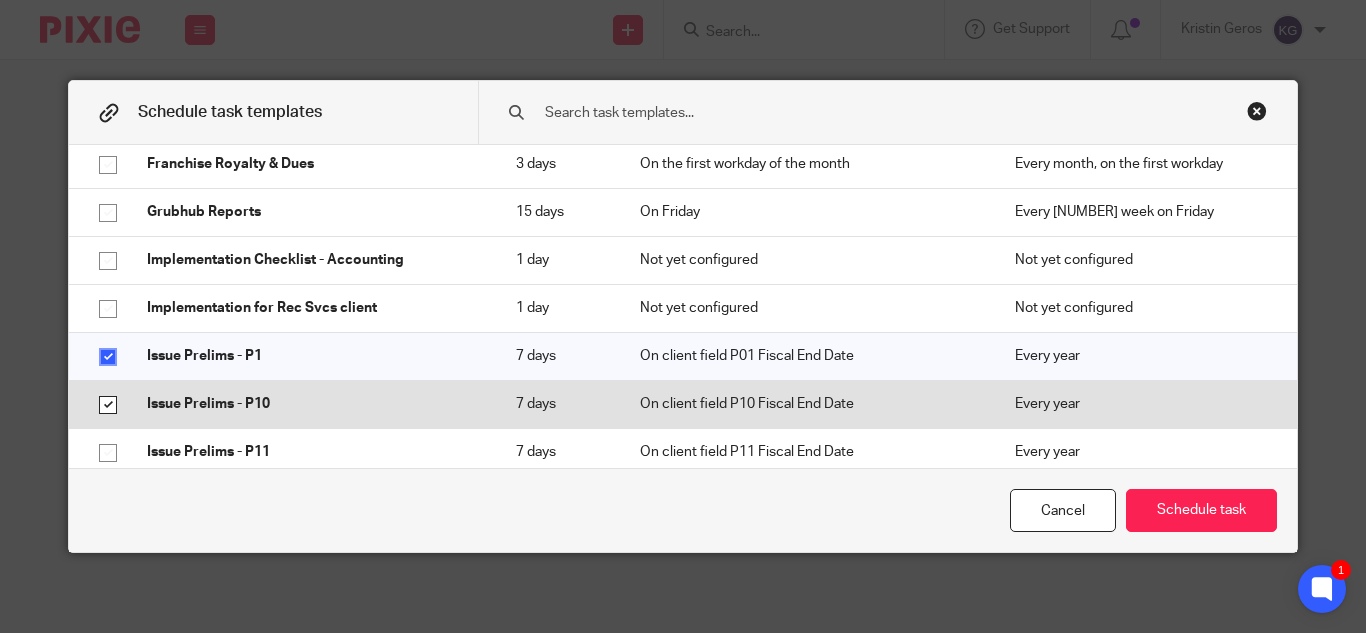 checkbox on "true" 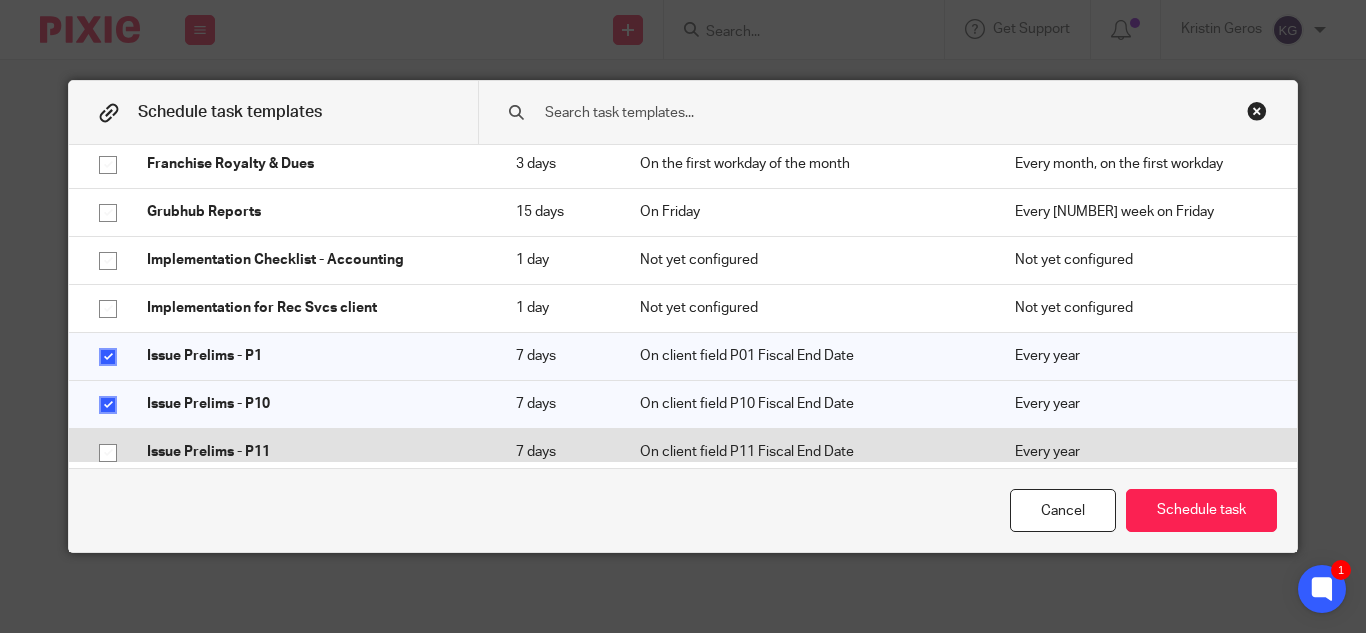 click 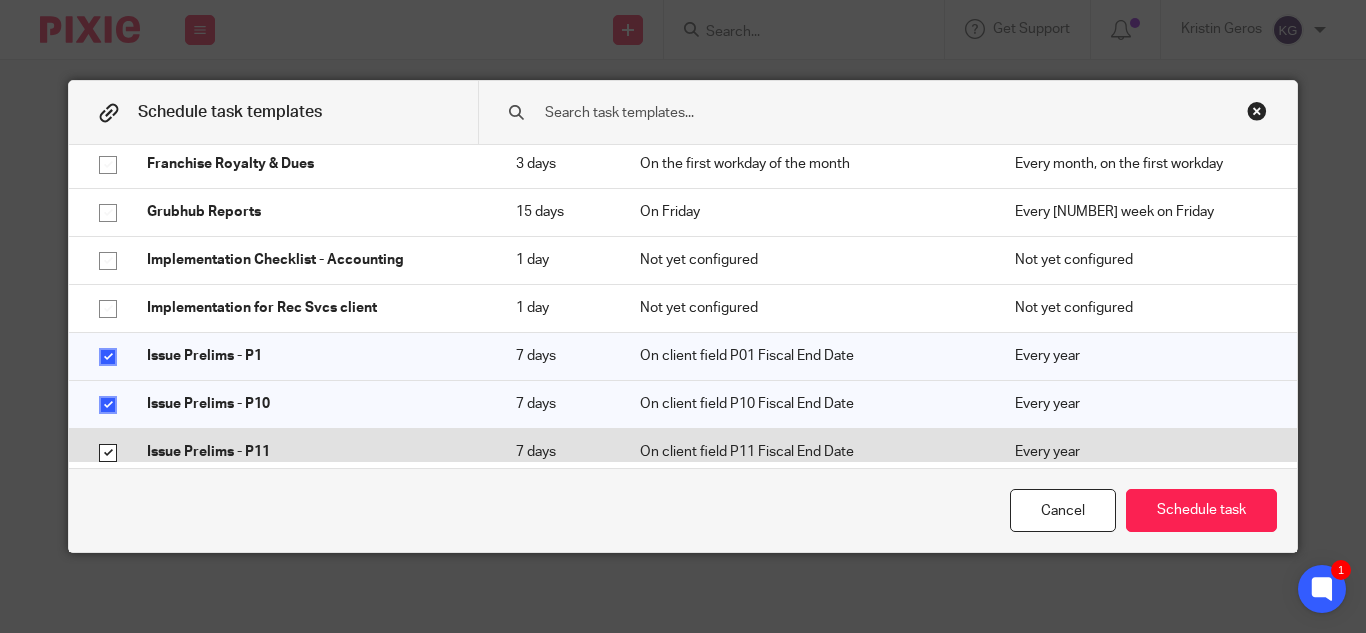 checkbox on "true" 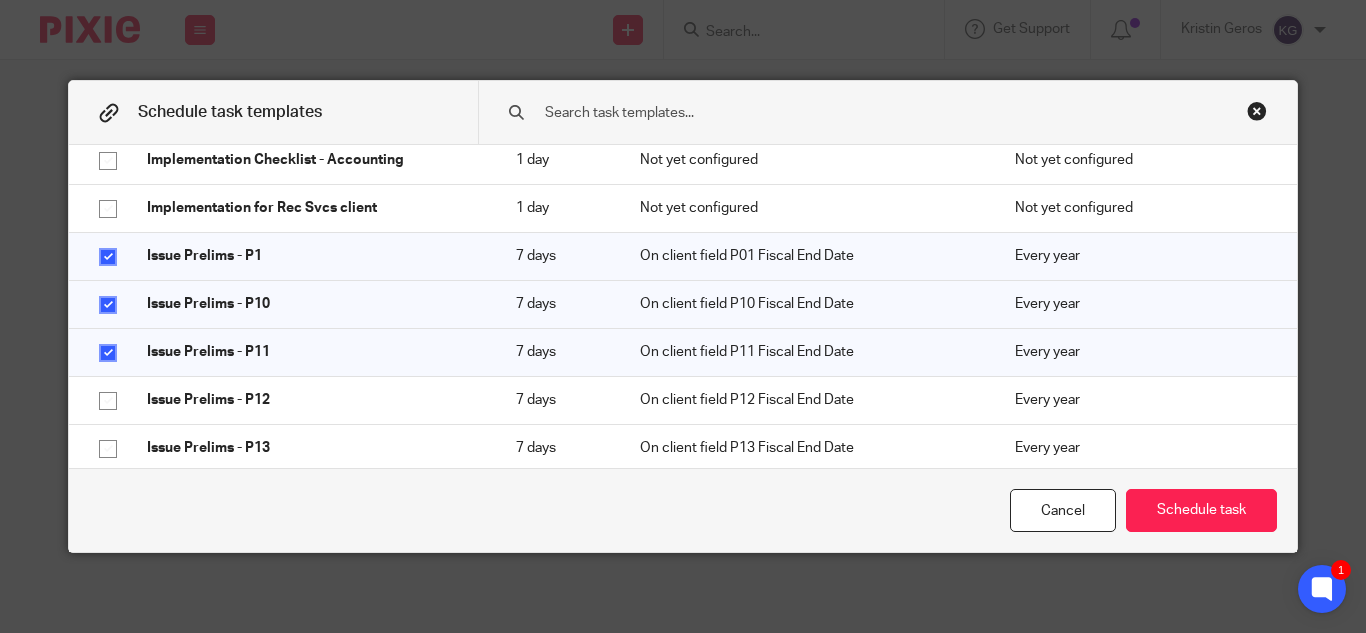scroll, scrollTop: 6300, scrollLeft: 0, axis: vertical 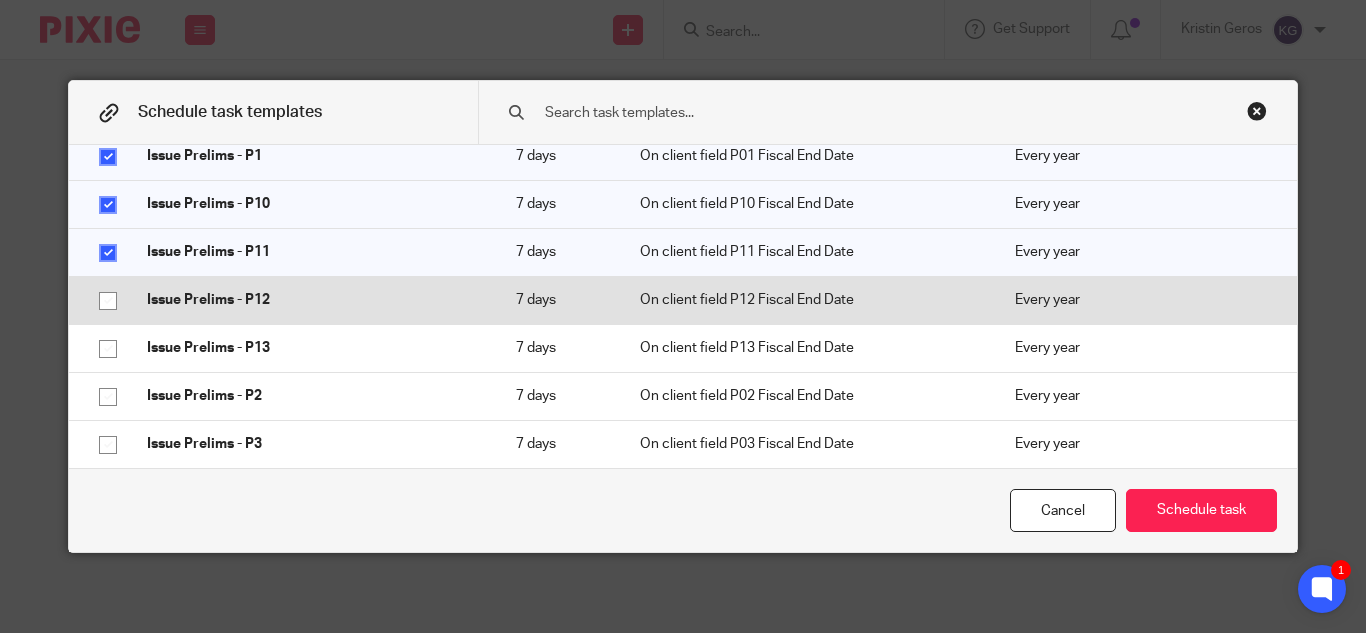 click 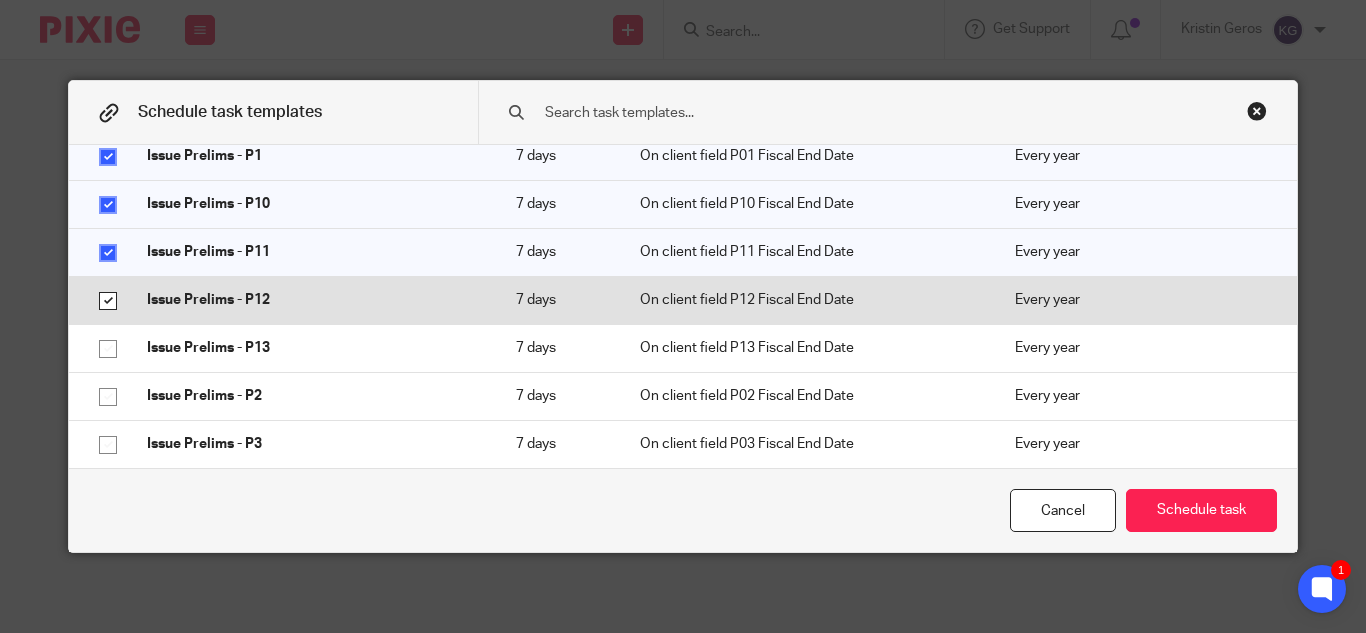 checkbox on "true" 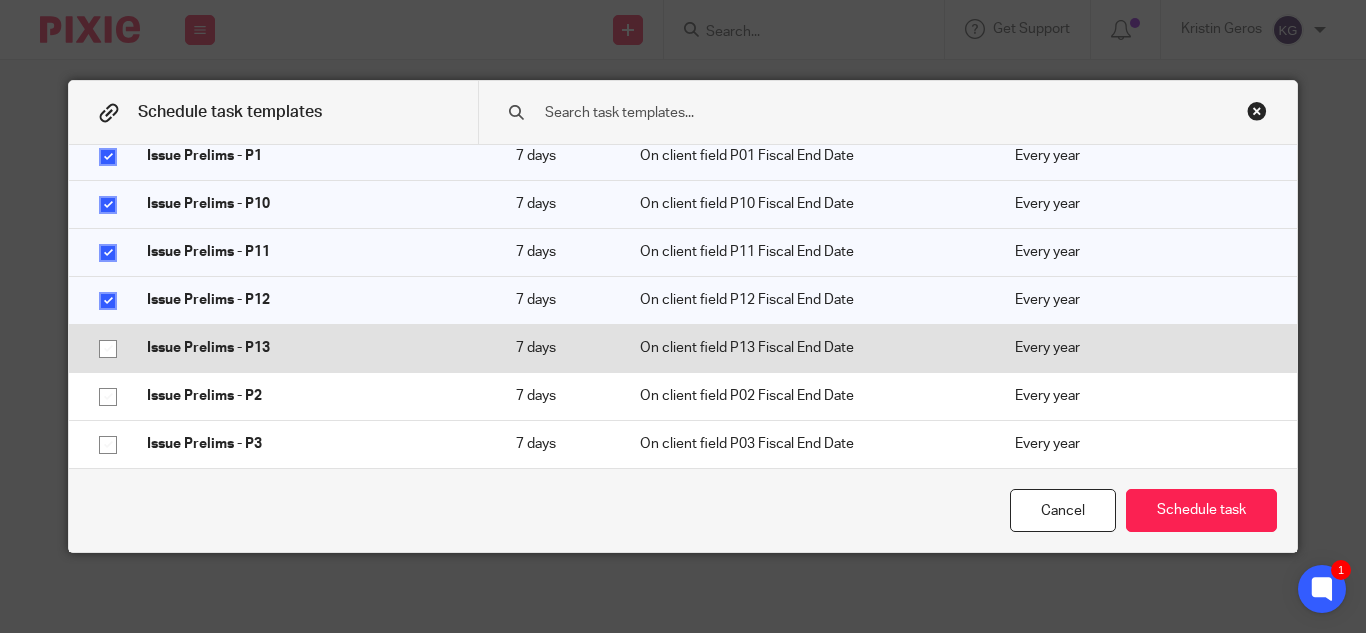 click 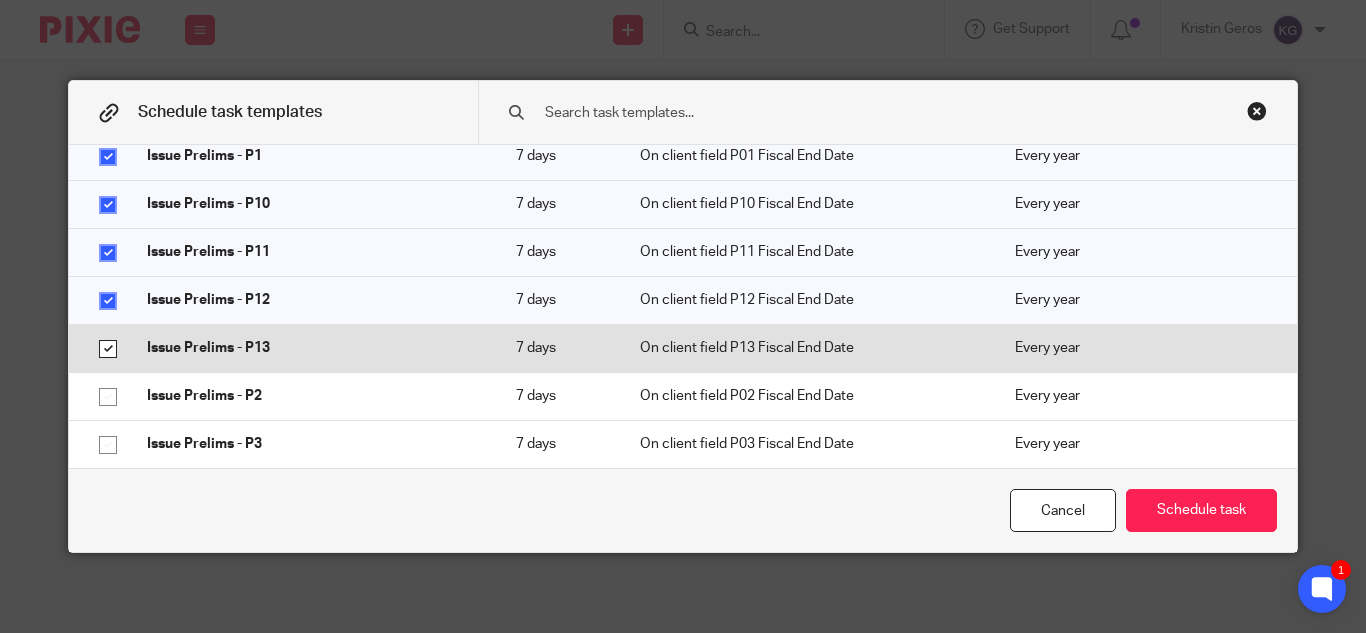 checkbox on "true" 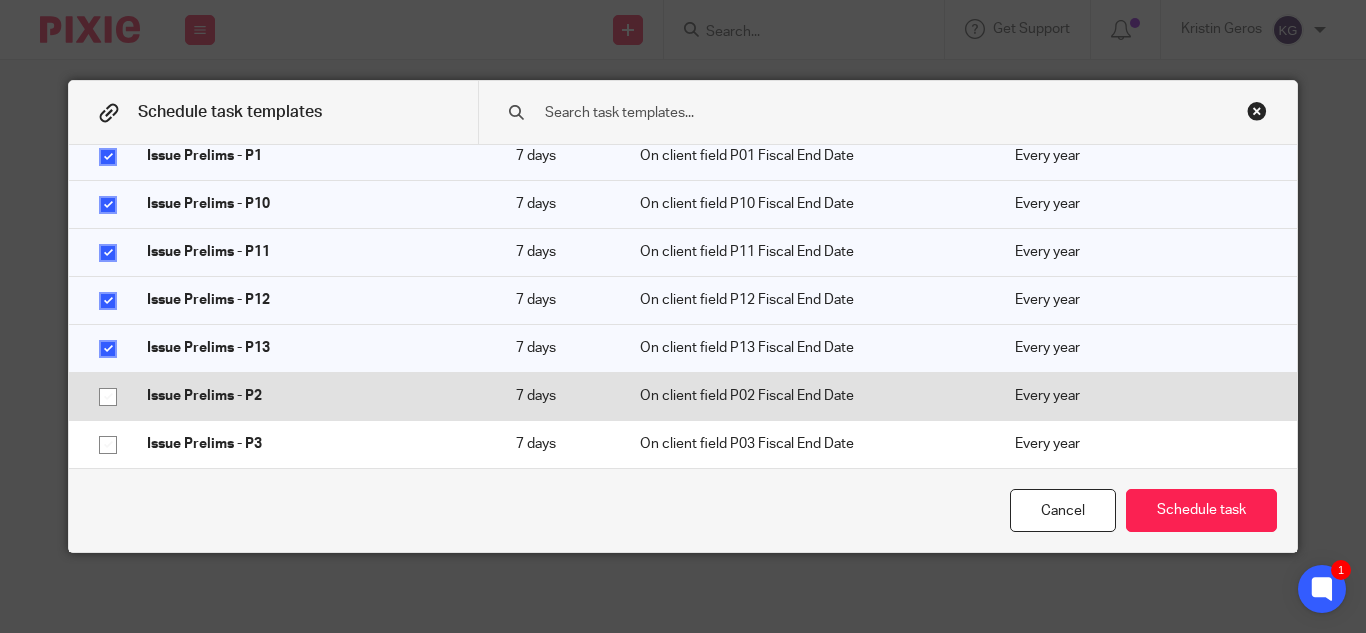 drag, startPoint x: 96, startPoint y: 381, endPoint x: 100, endPoint y: 442, distance: 61.13101 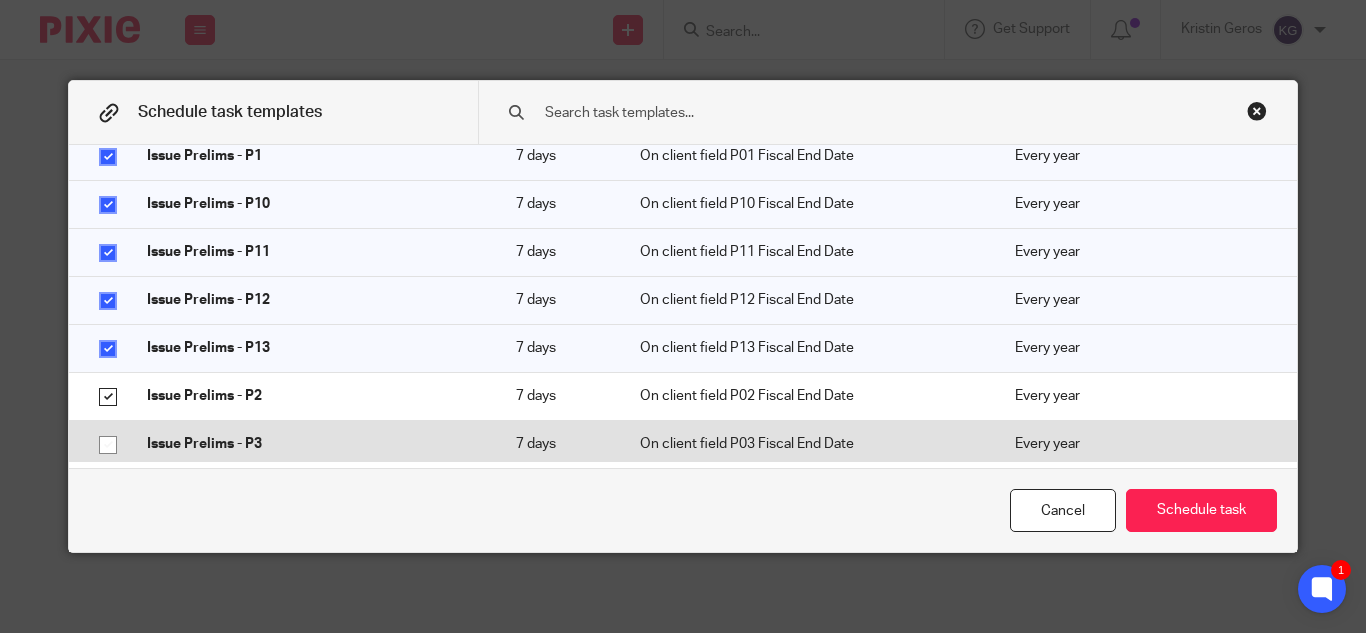 checkbox on "true" 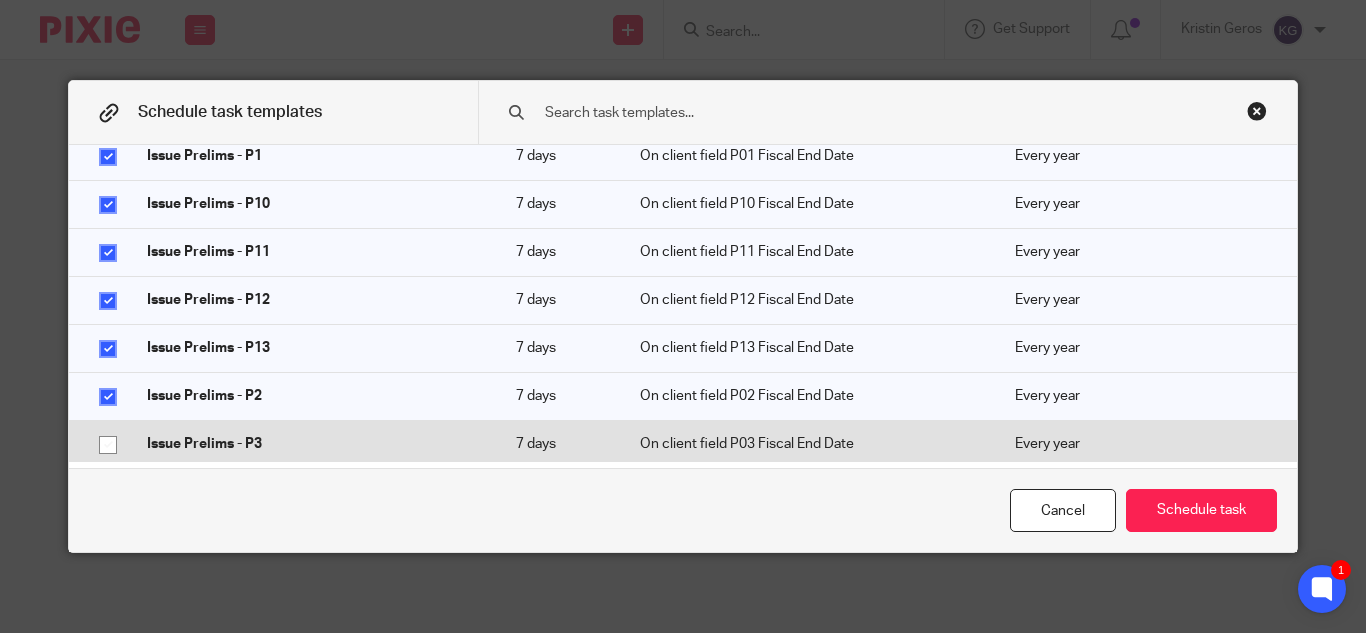 click 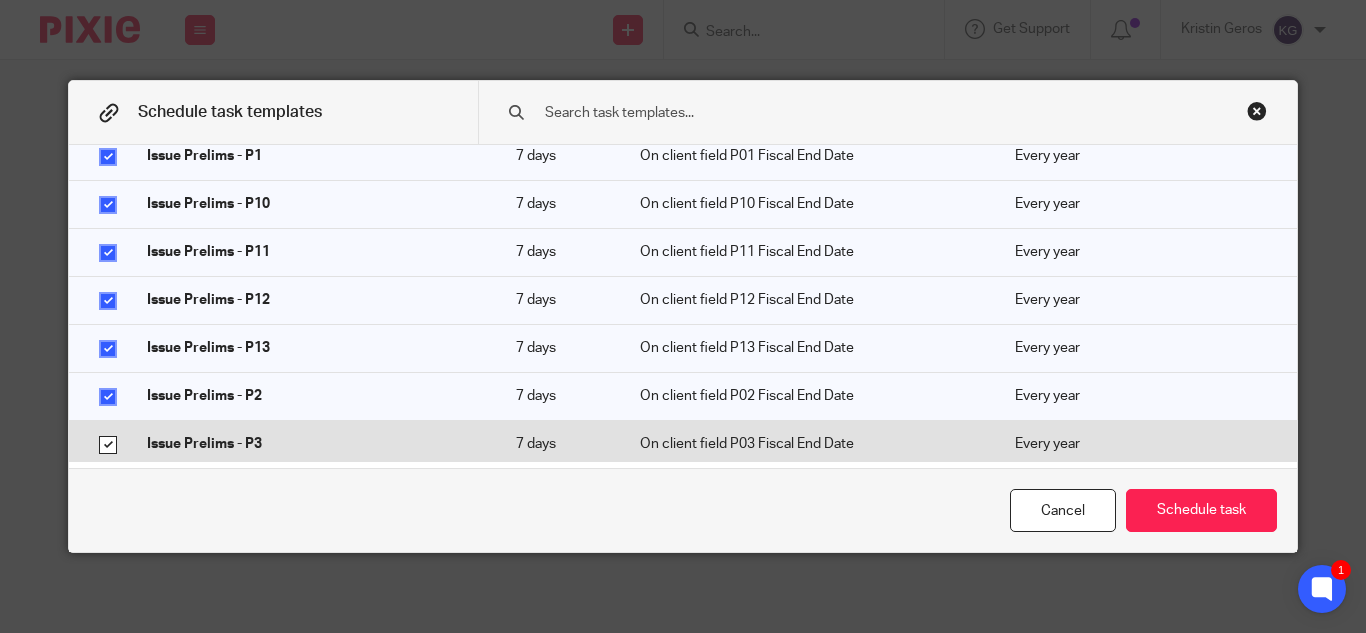 checkbox on "true" 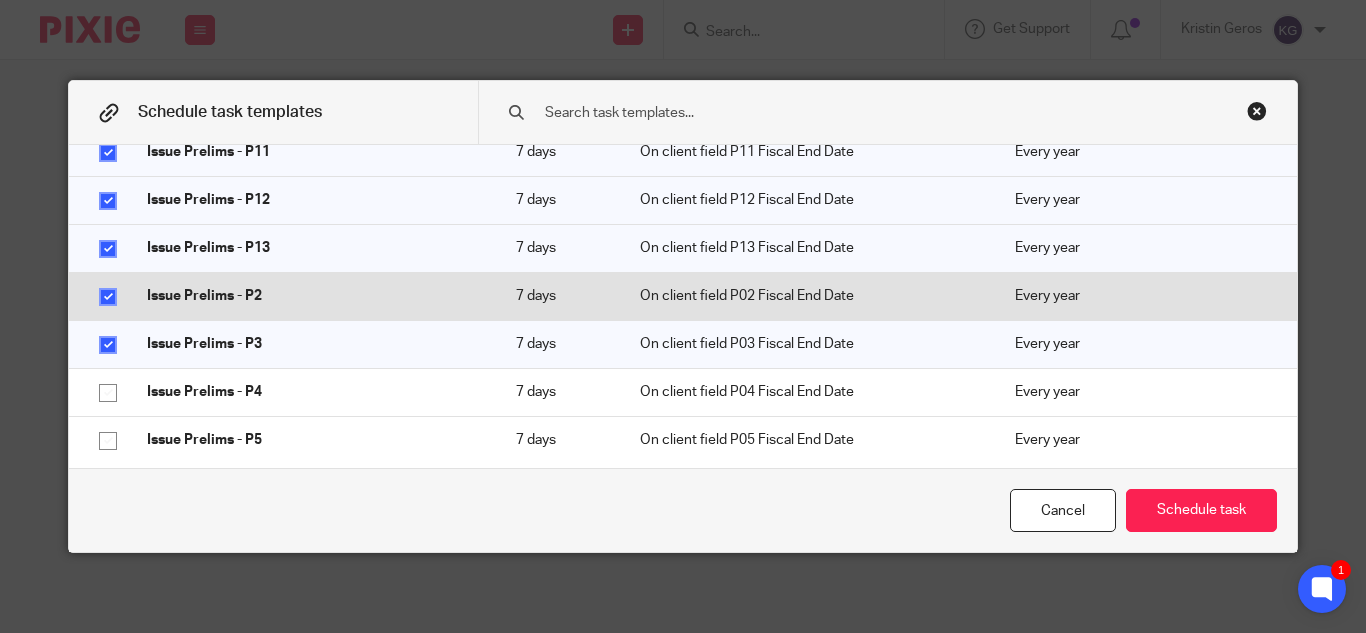 scroll, scrollTop: 6500, scrollLeft: 0, axis: vertical 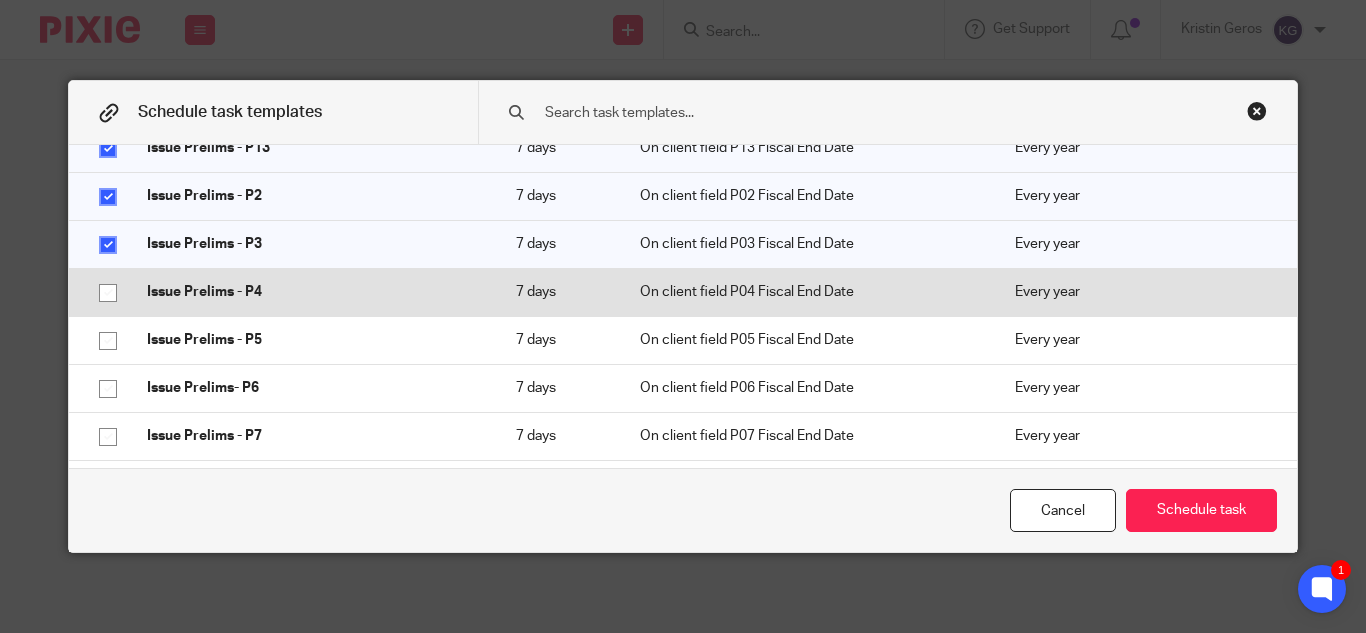 click 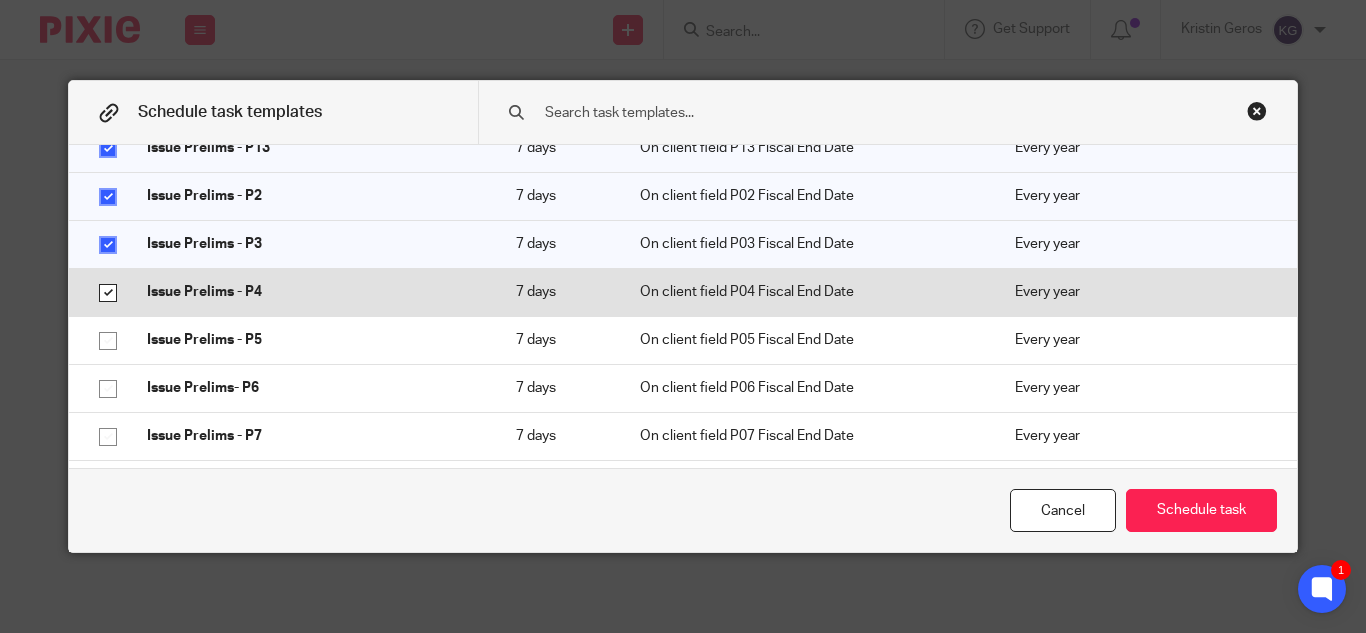 checkbox on "true" 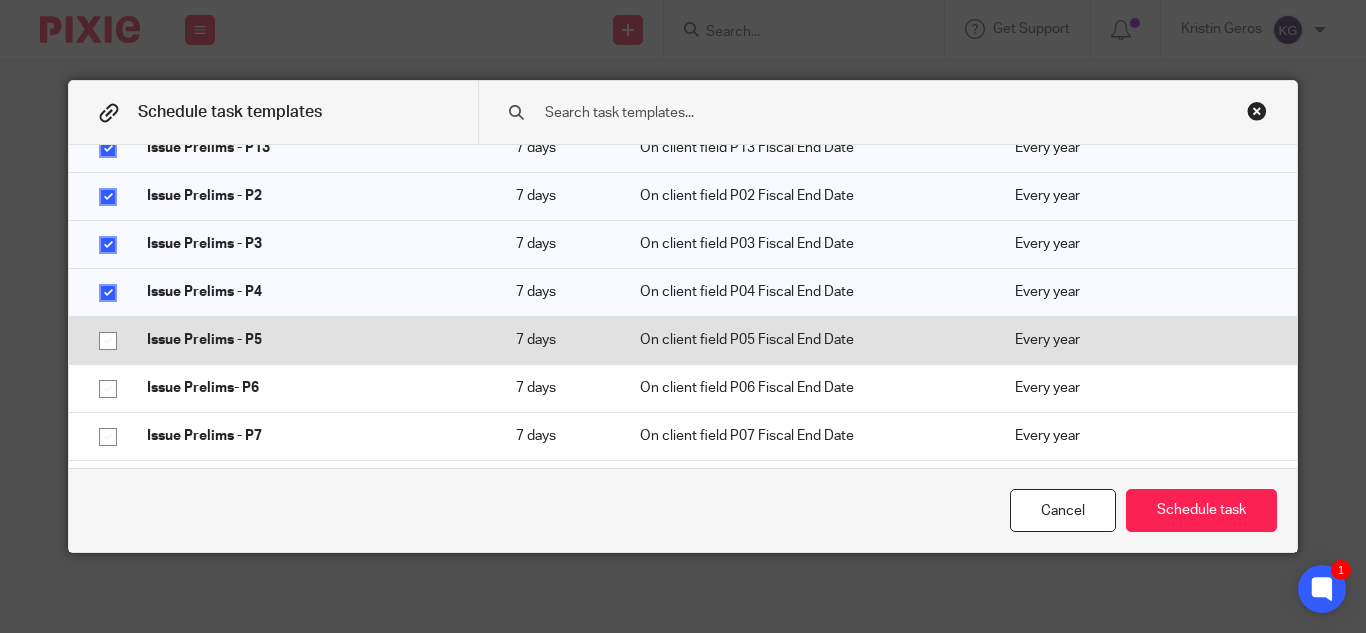 click 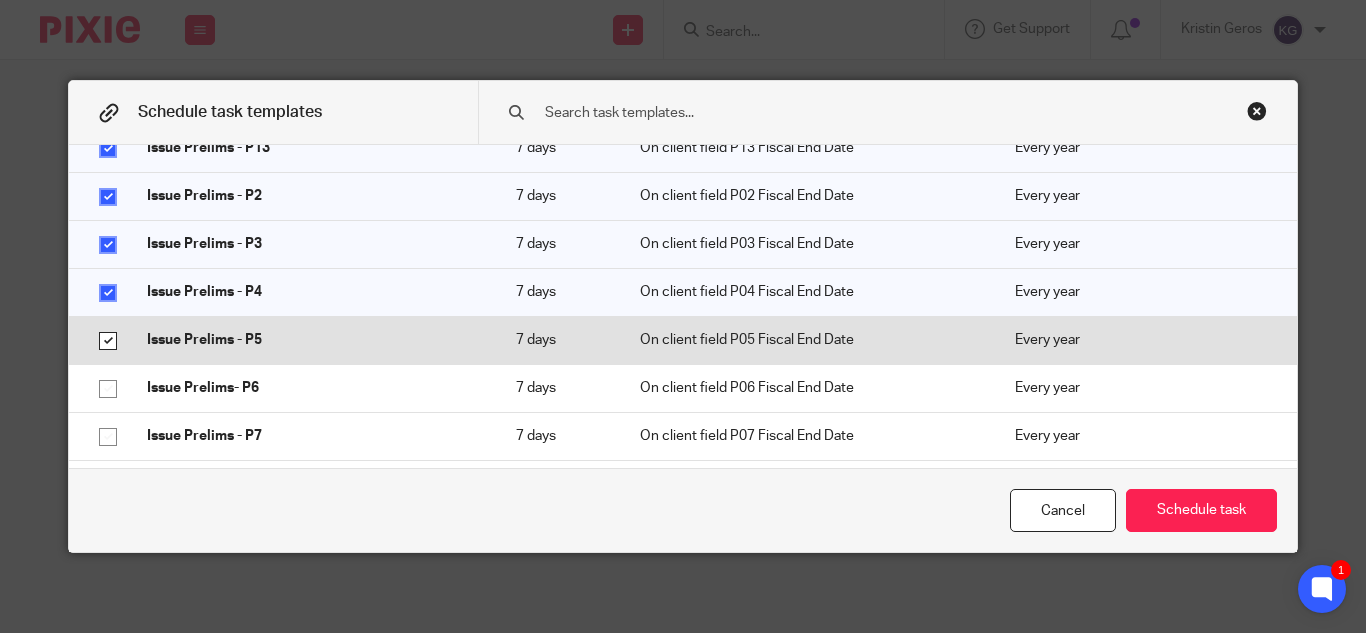 checkbox on "true" 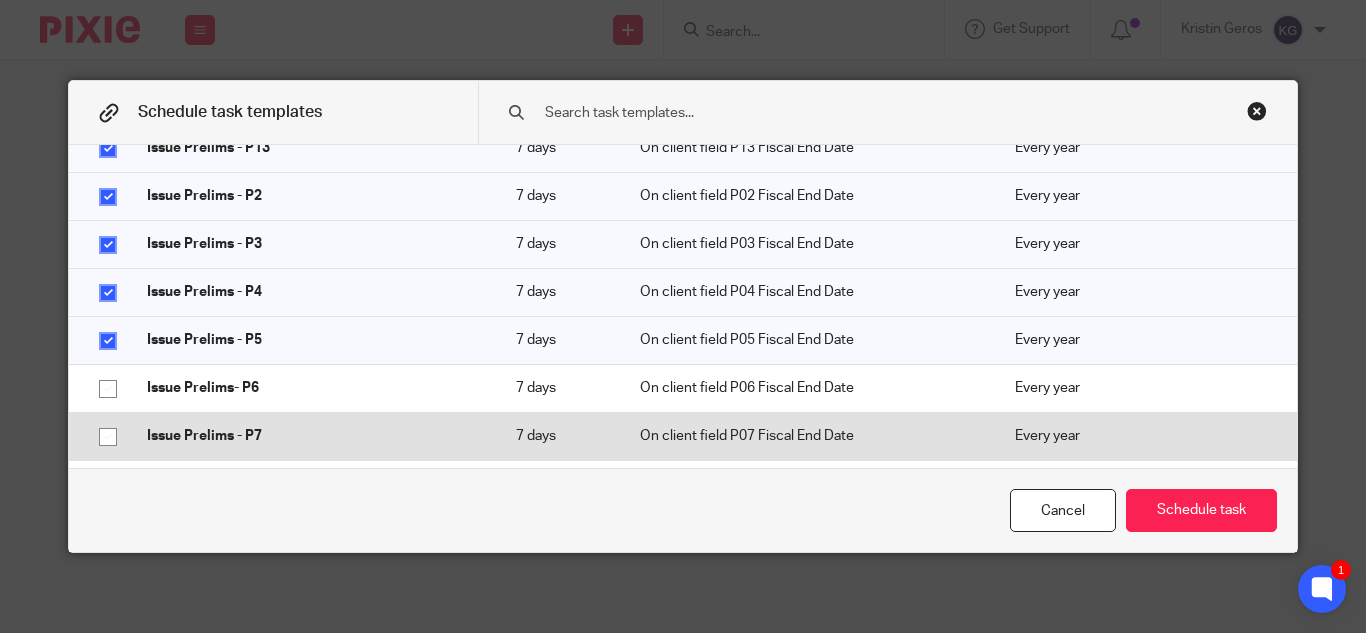 drag, startPoint x: 103, startPoint y: 376, endPoint x: 98, endPoint y: 407, distance: 31.400637 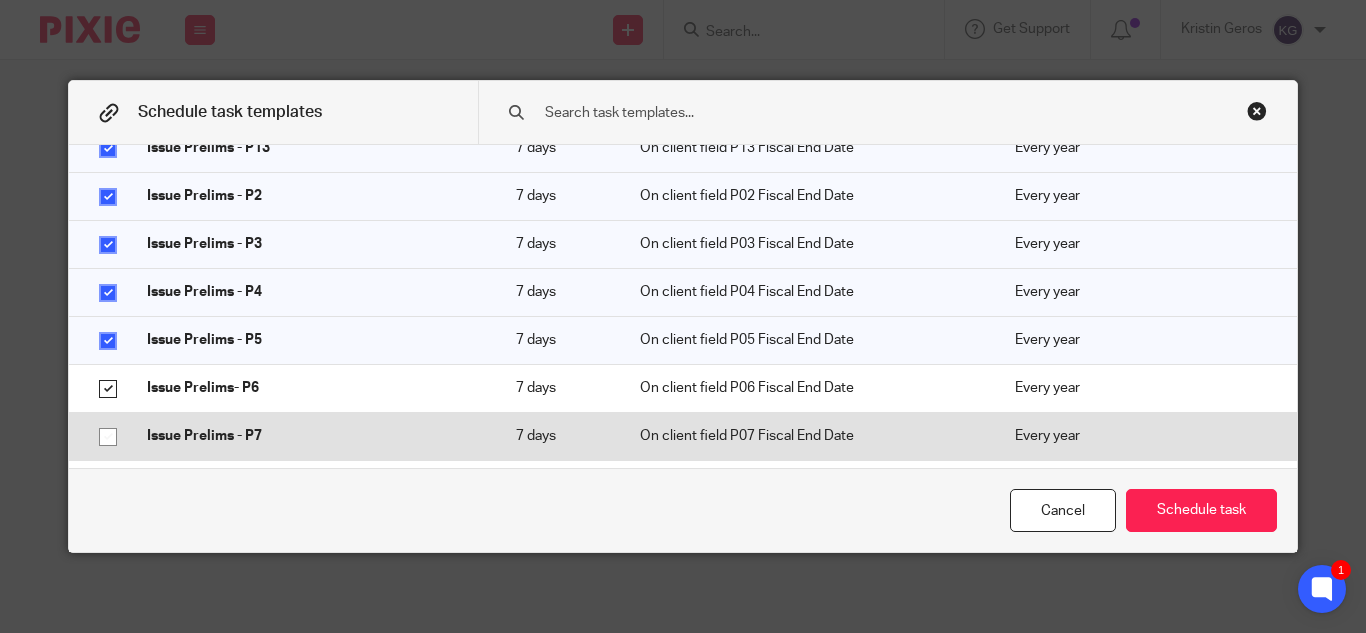 checkbox on "true" 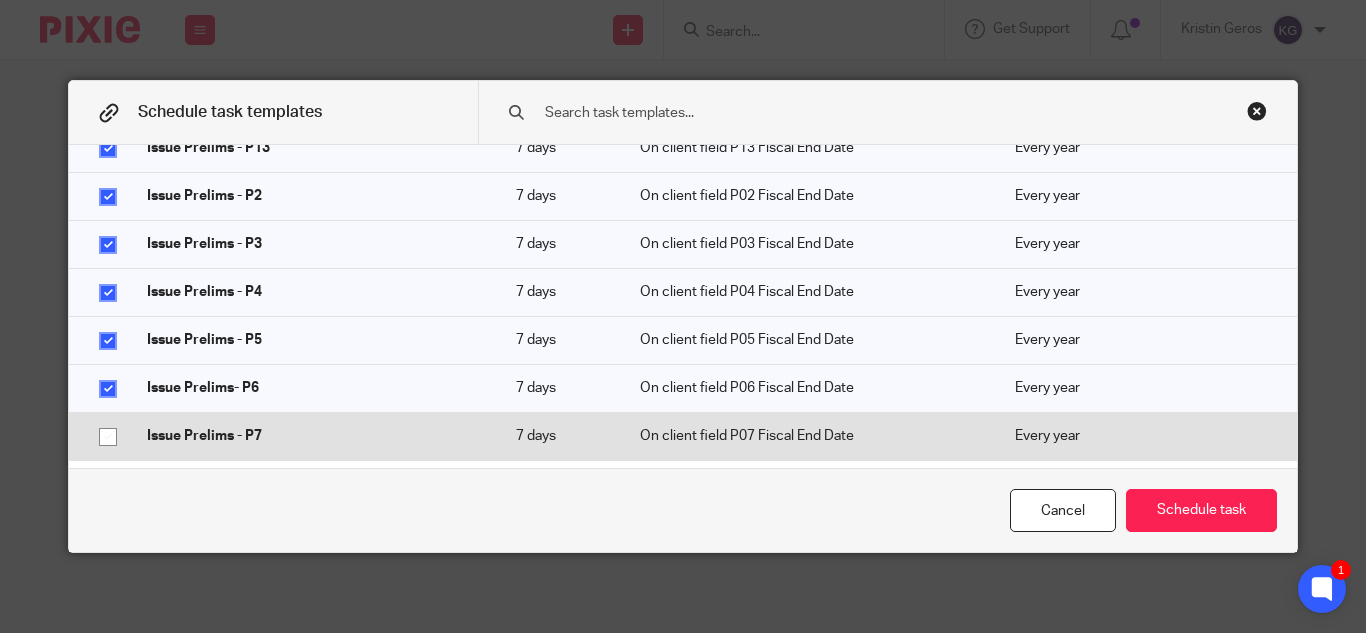 drag, startPoint x: 98, startPoint y: 423, endPoint x: 102, endPoint y: 402, distance: 21.377558 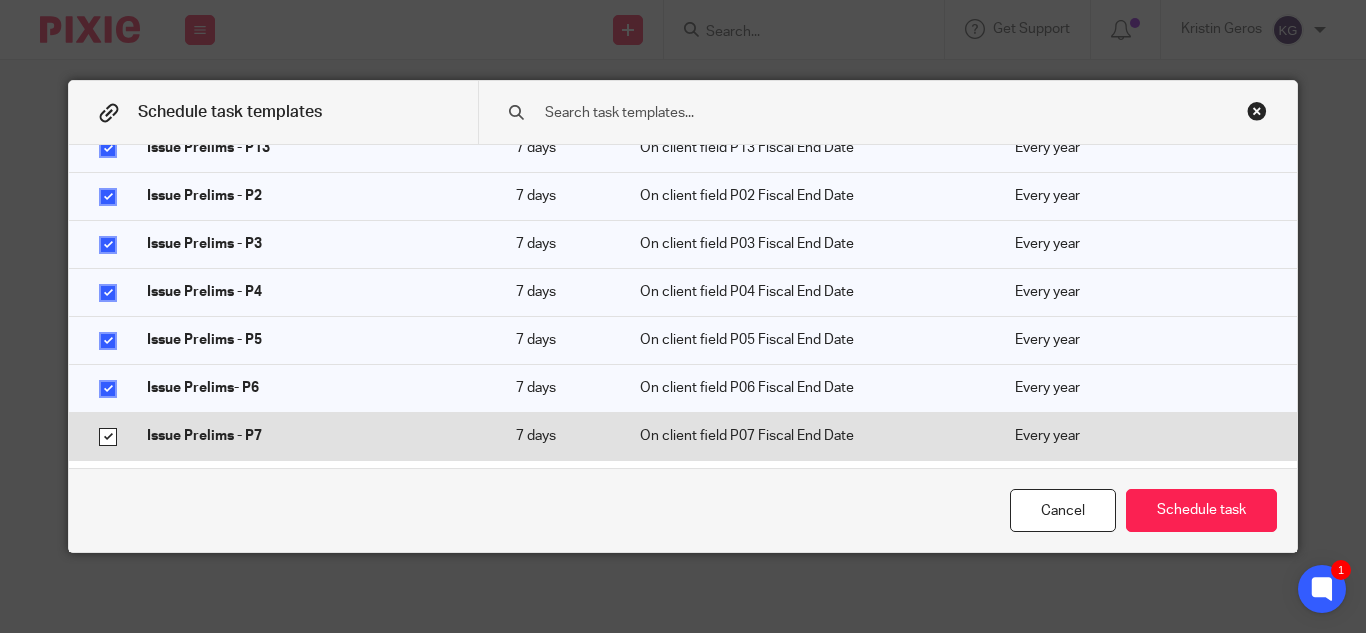 checkbox on "true" 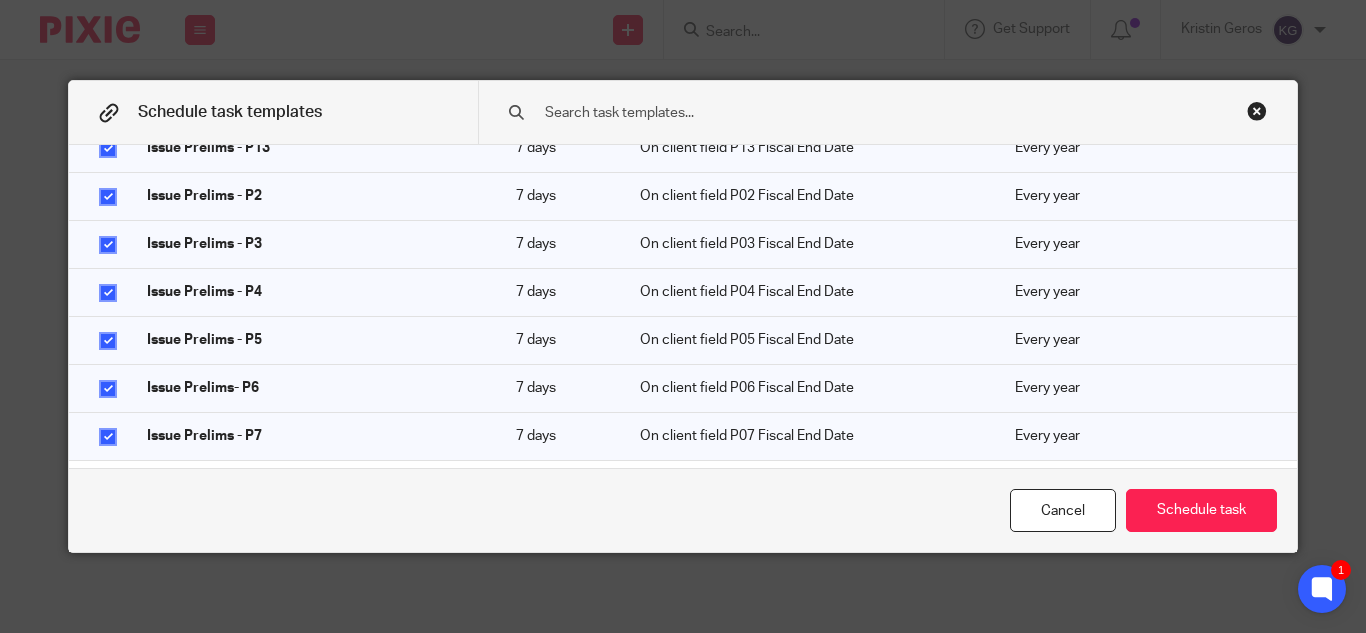 scroll, scrollTop: 6600, scrollLeft: 0, axis: vertical 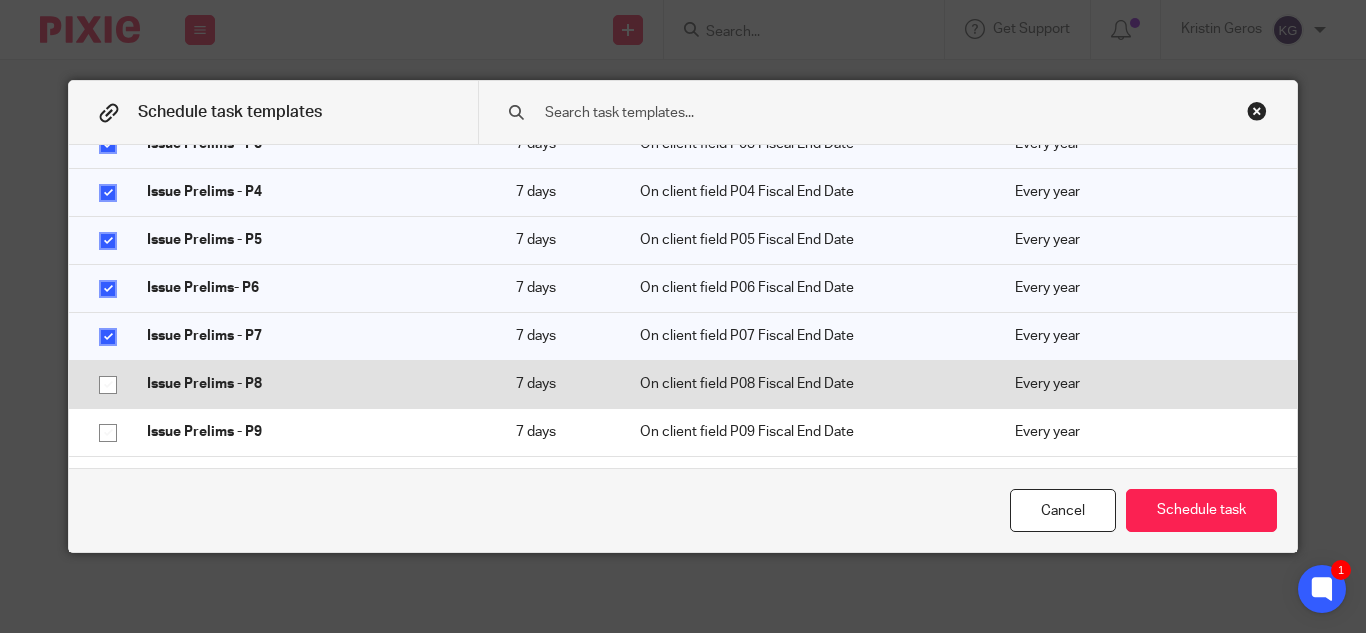 click 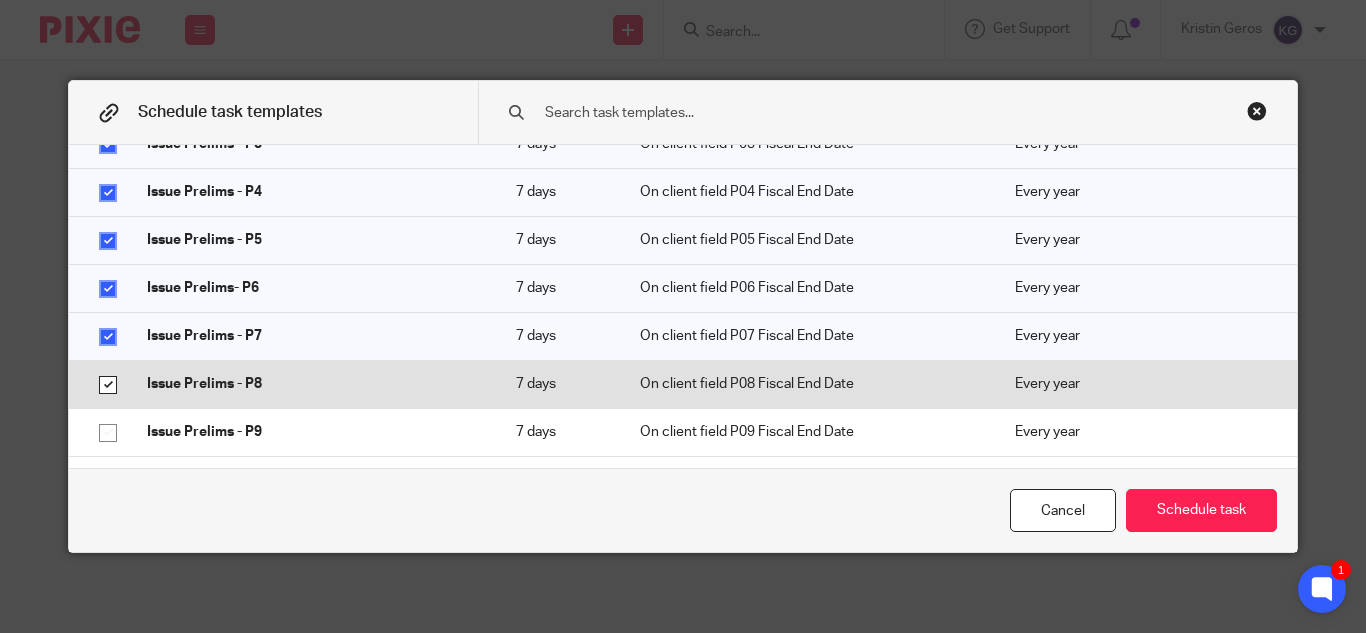 checkbox on "true" 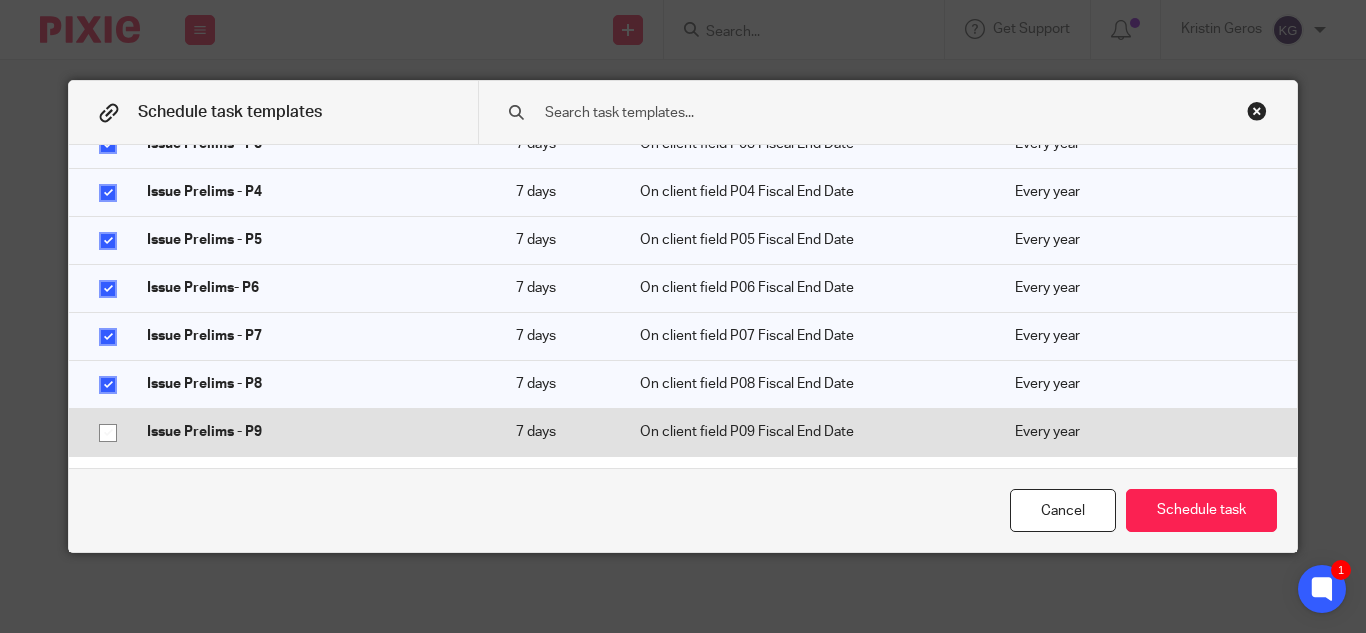 click 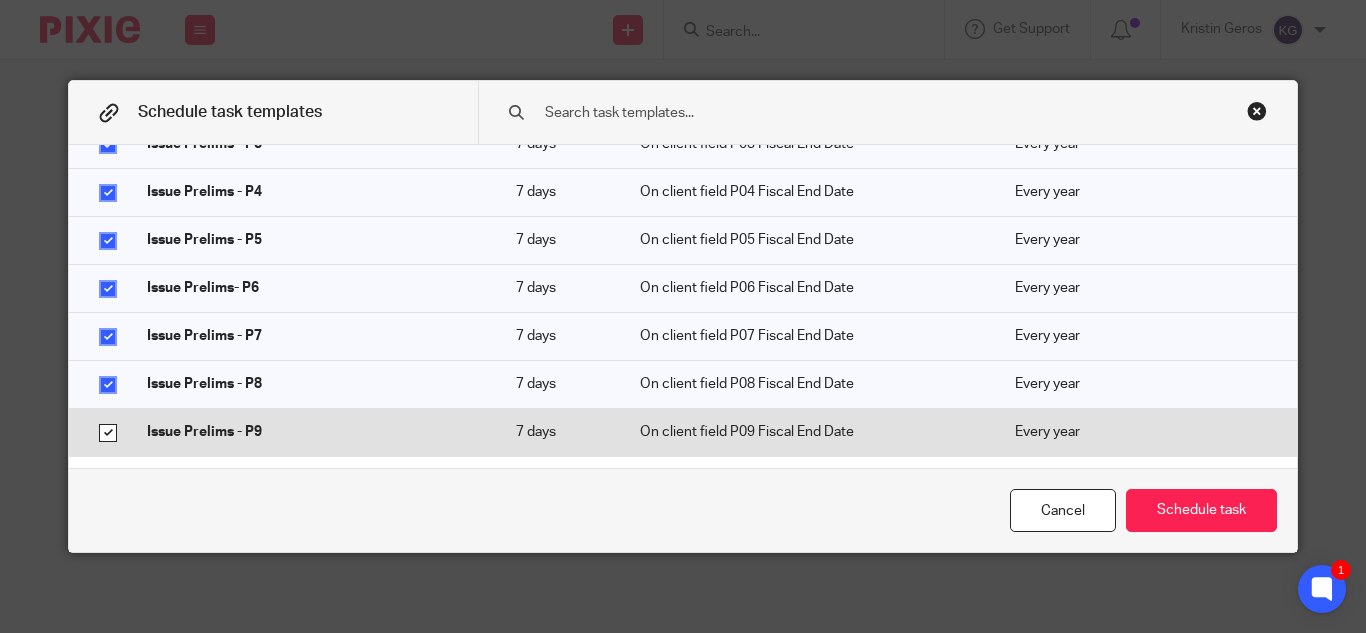 checkbox on "true" 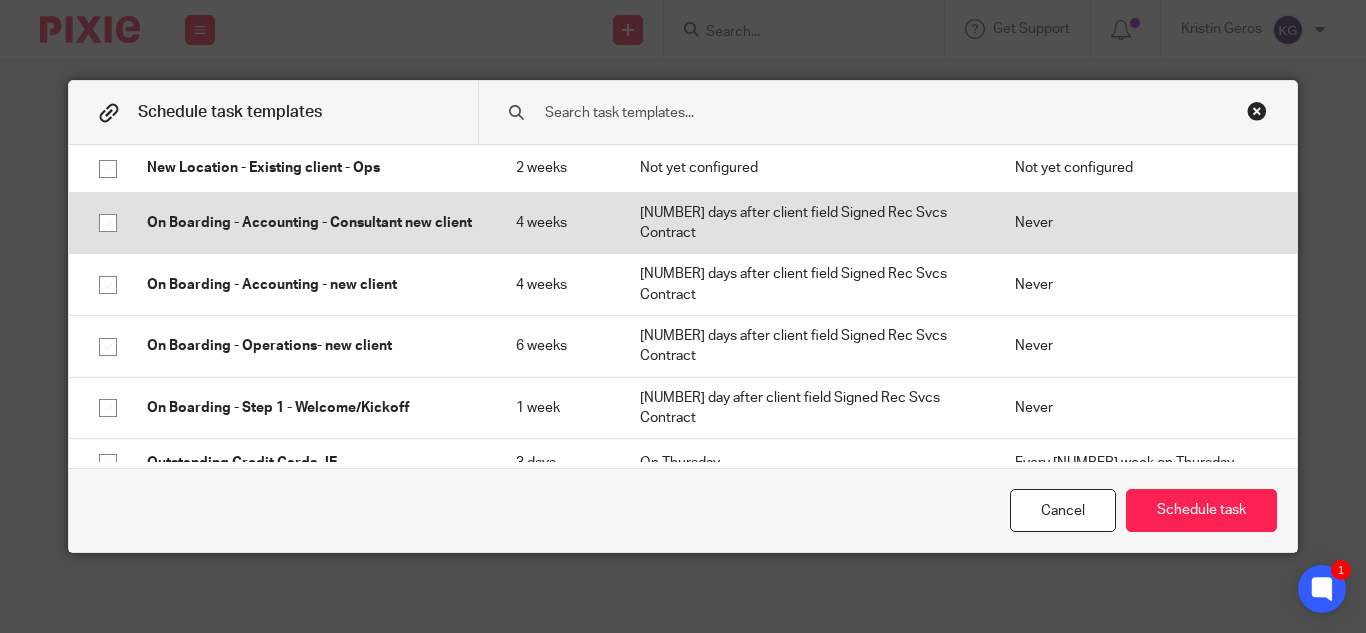 scroll, scrollTop: 7300, scrollLeft: 0, axis: vertical 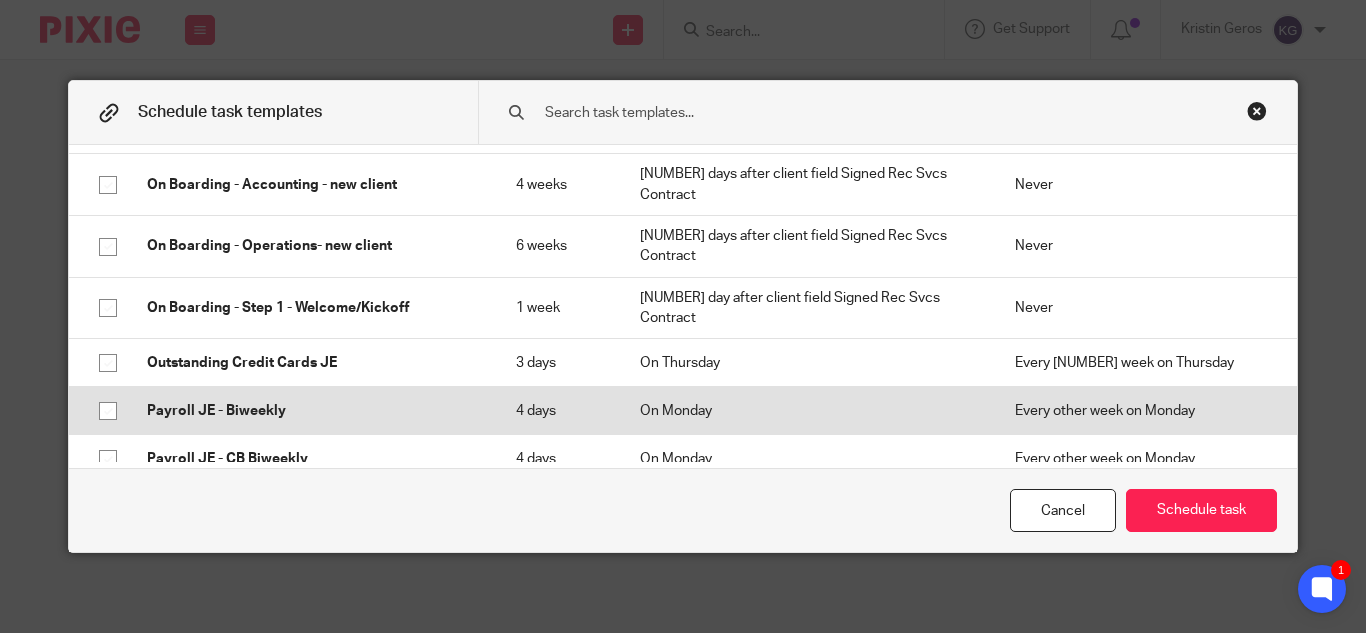 click 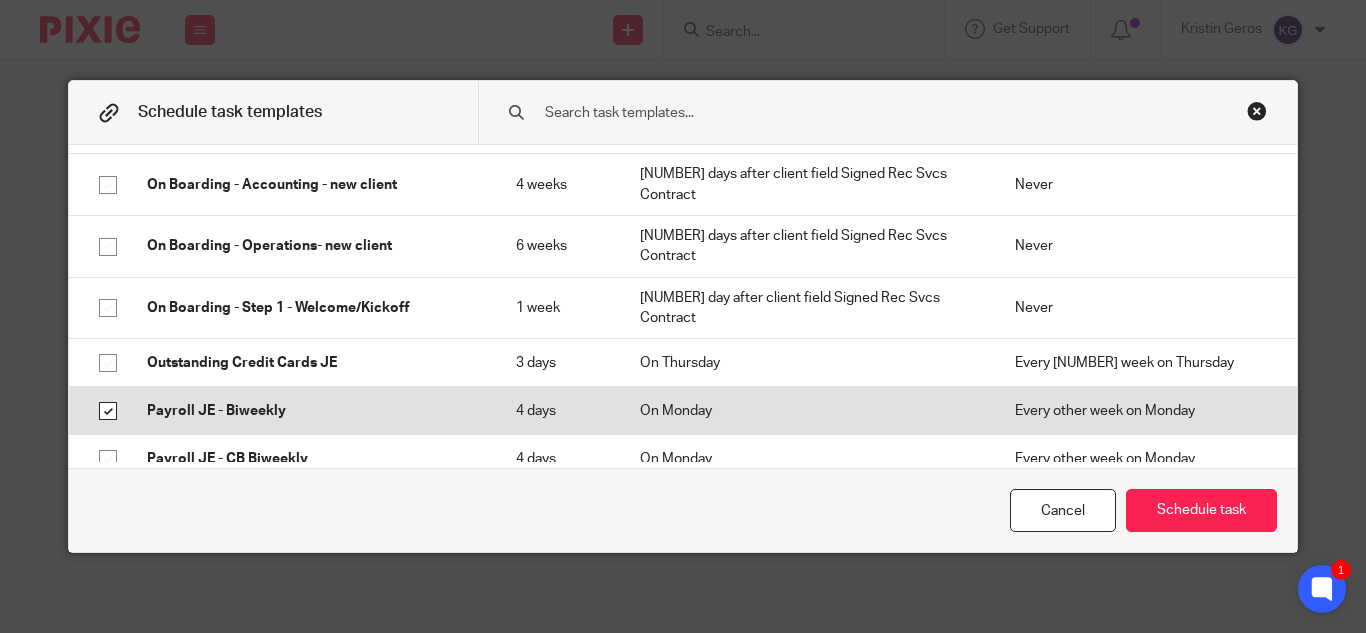 checkbox on "true" 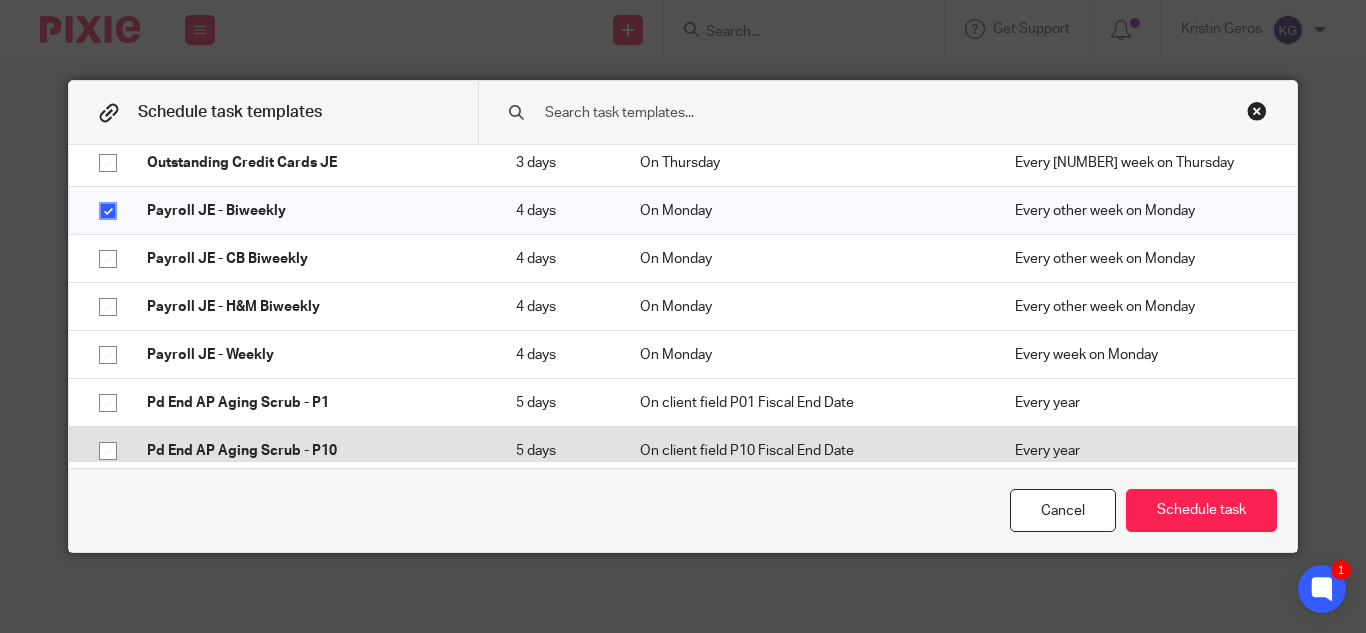 scroll, scrollTop: 7600, scrollLeft: 0, axis: vertical 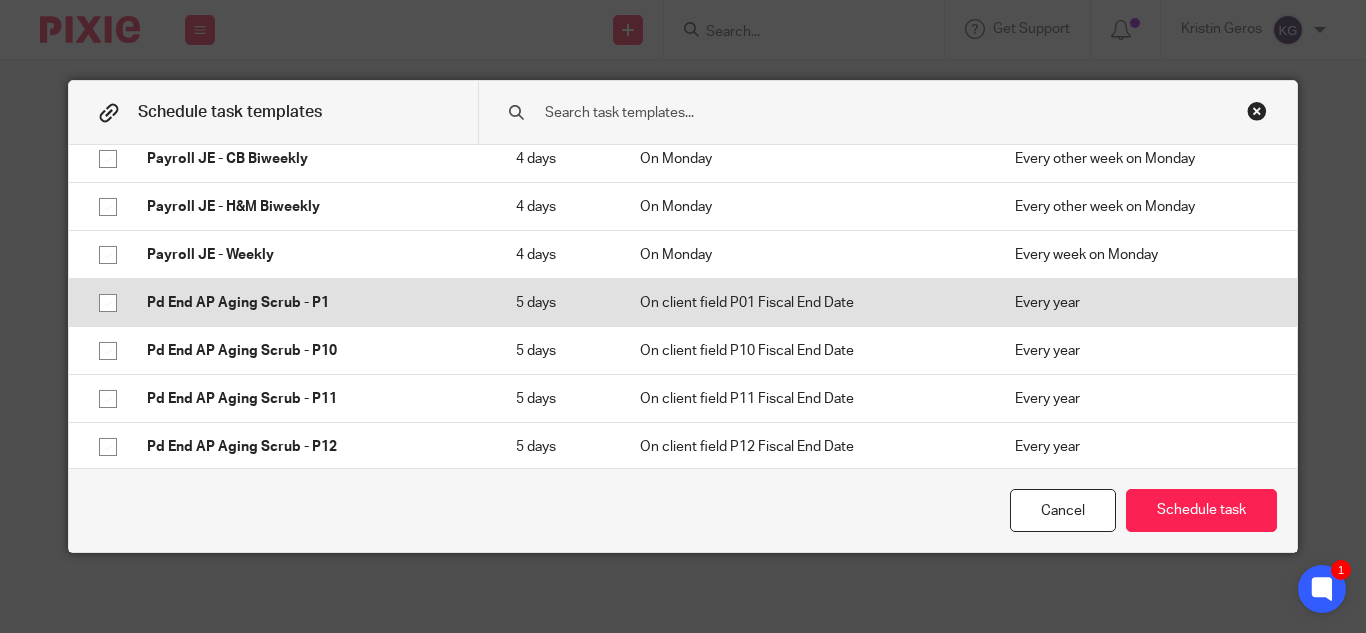 click 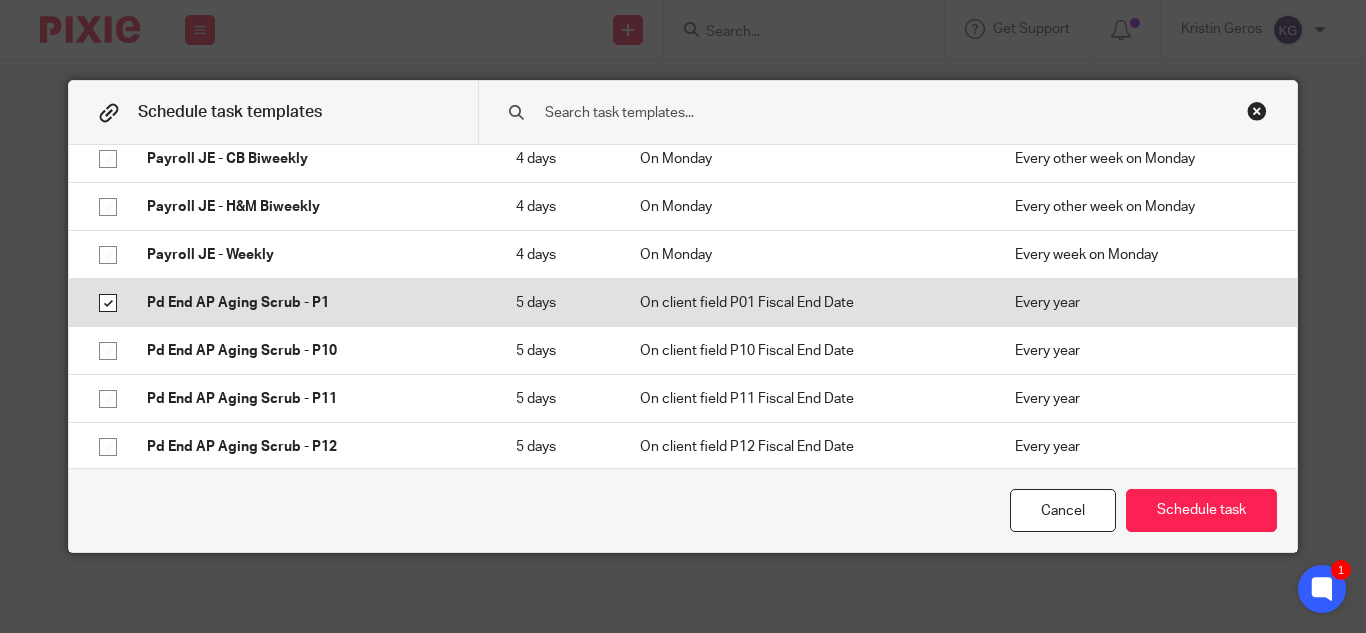 checkbox on "true" 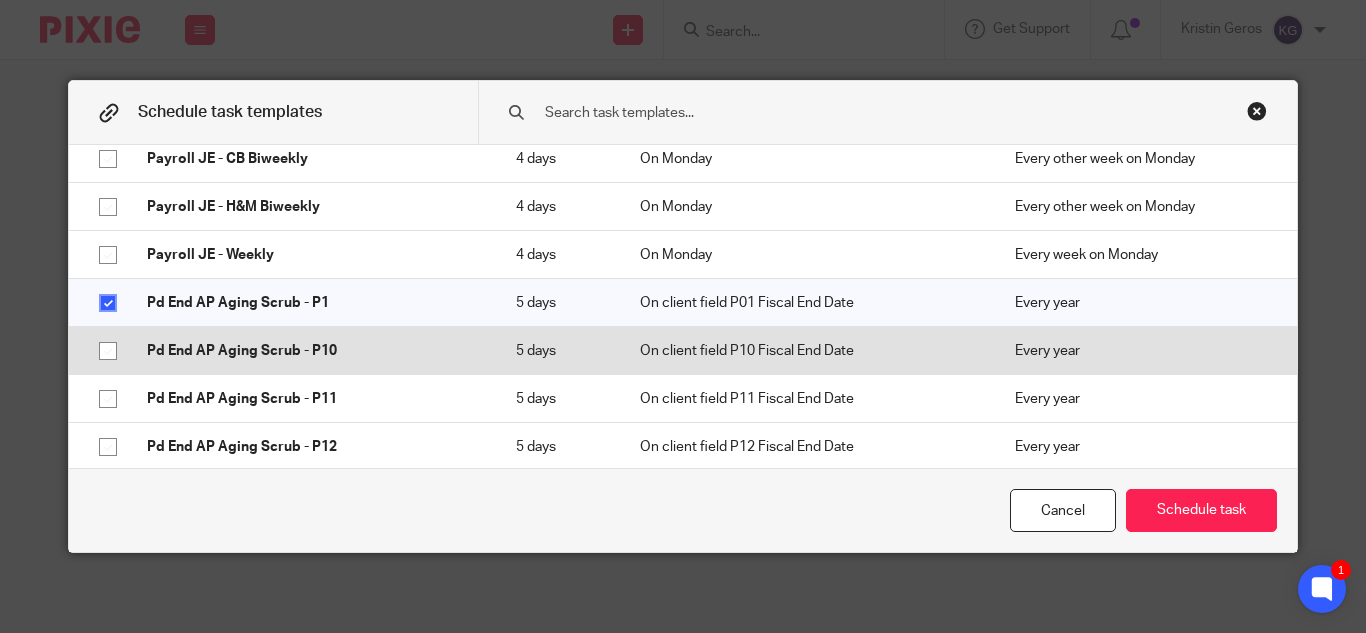 click 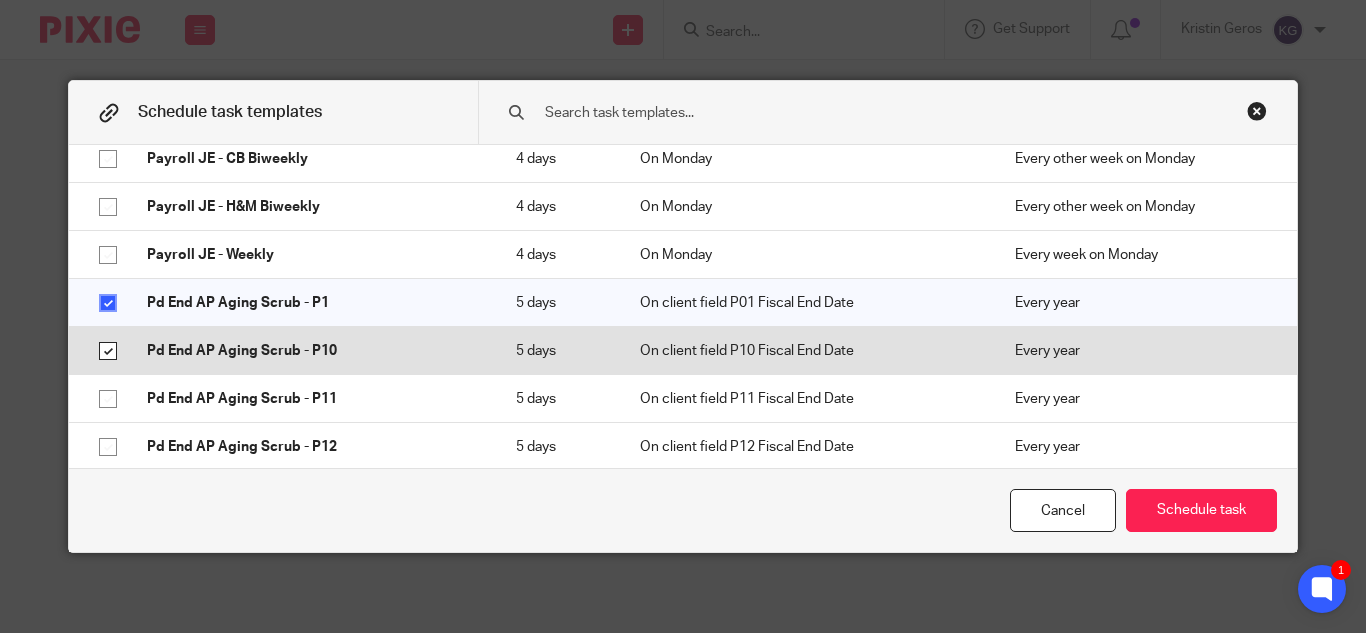 checkbox on "true" 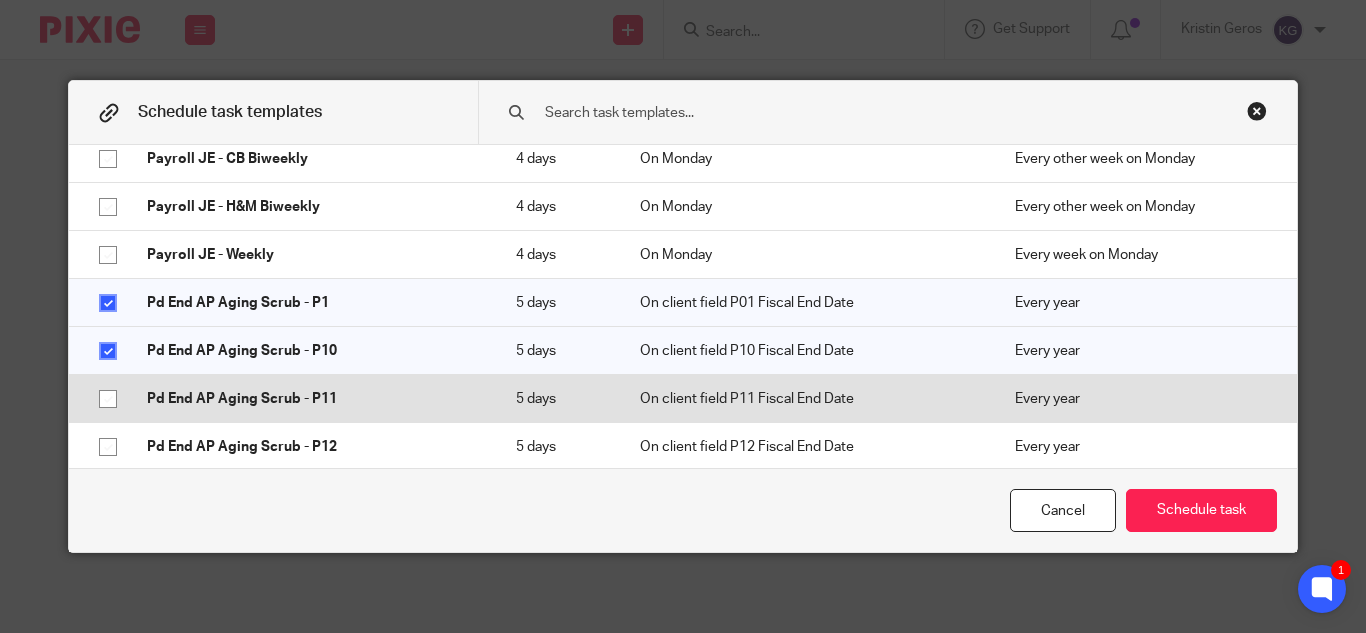 click 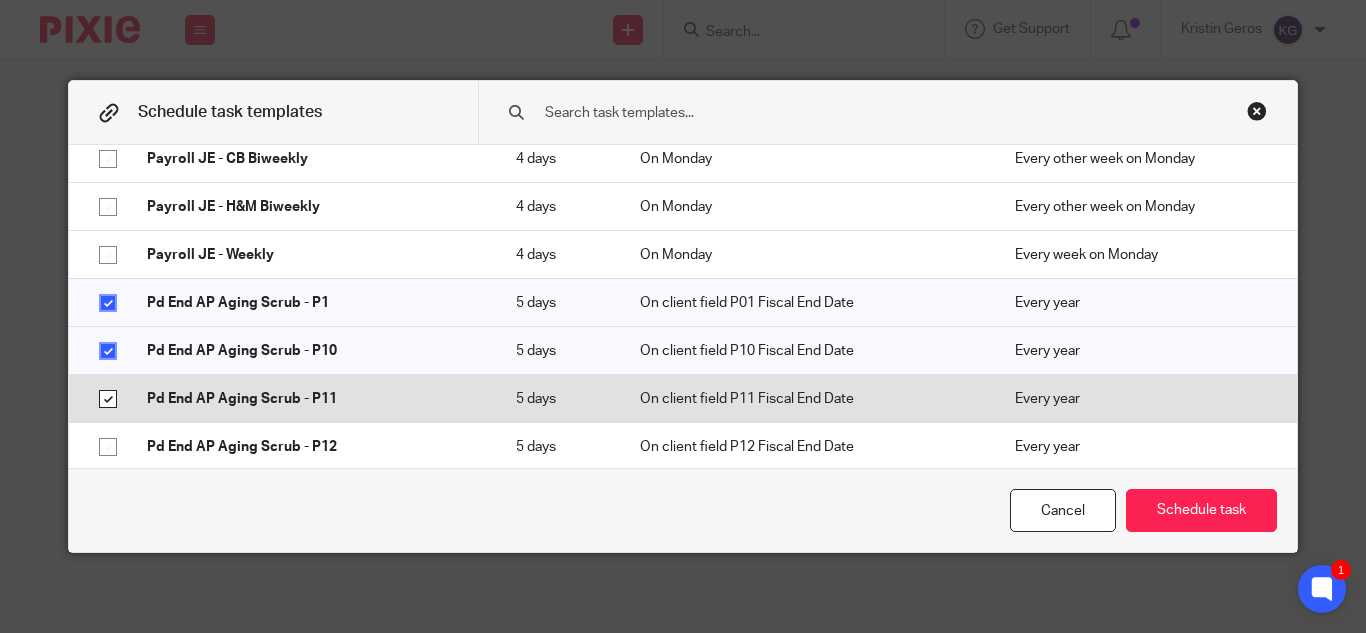 checkbox on "true" 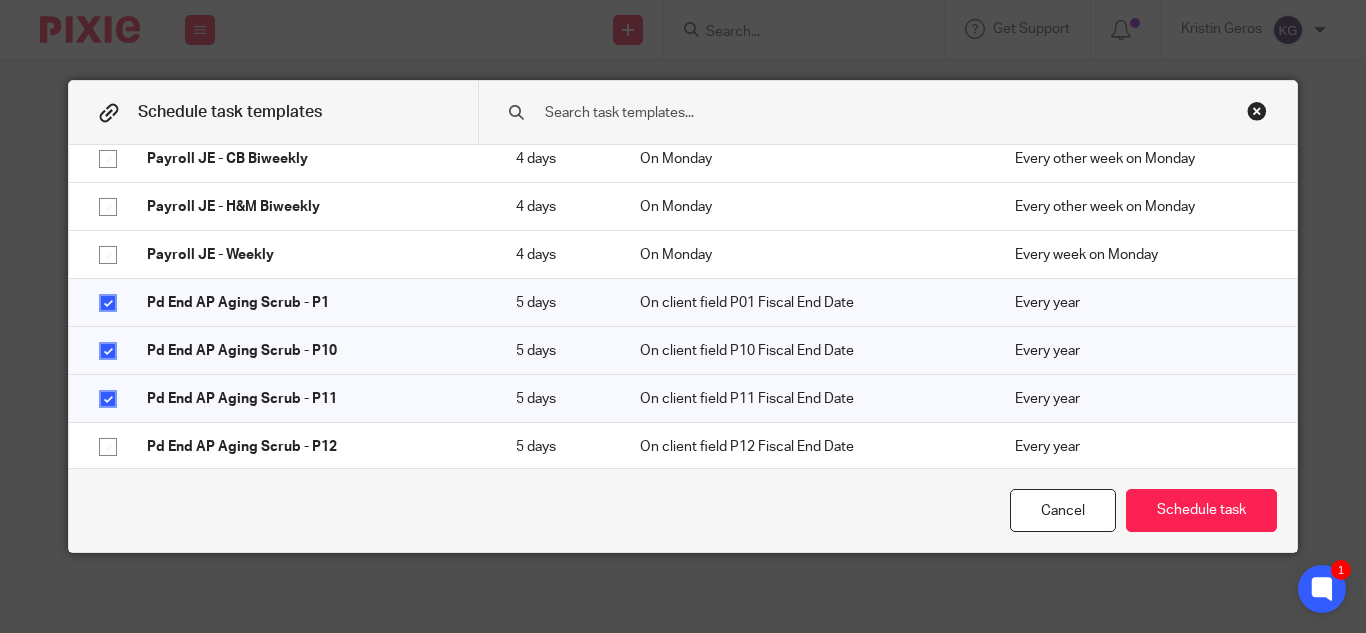 drag, startPoint x: 100, startPoint y: 376, endPoint x: 97, endPoint y: 423, distance: 47.095646 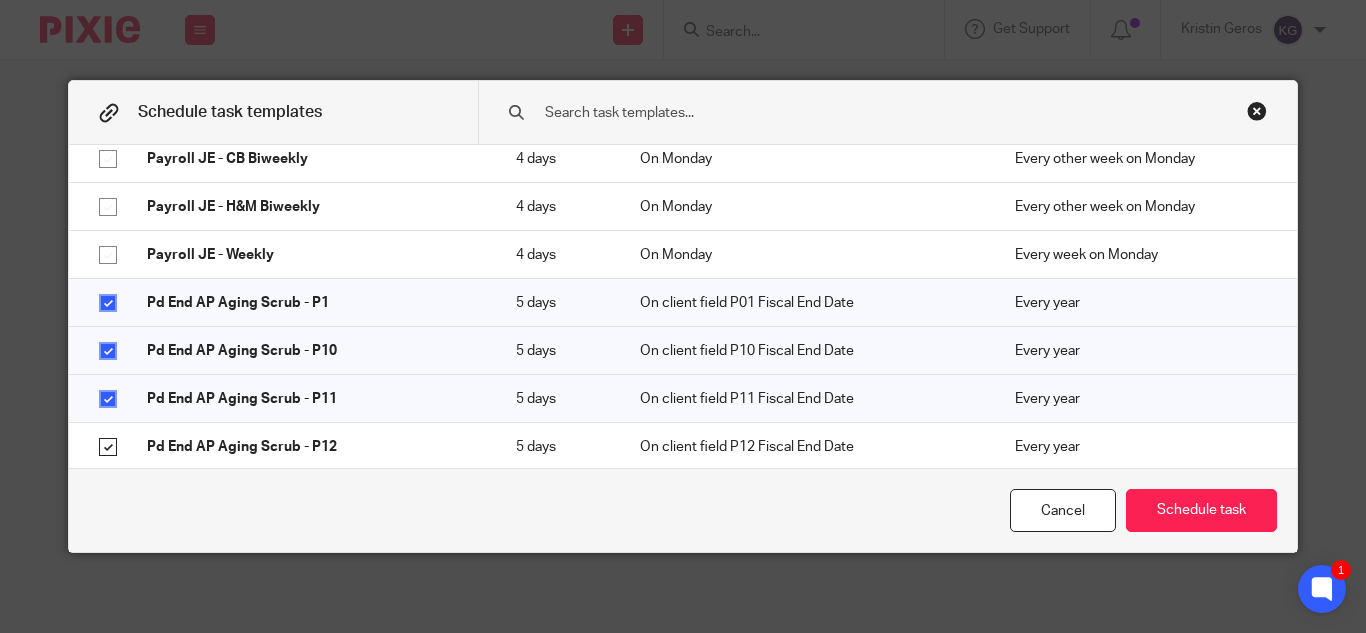 checkbox on "true" 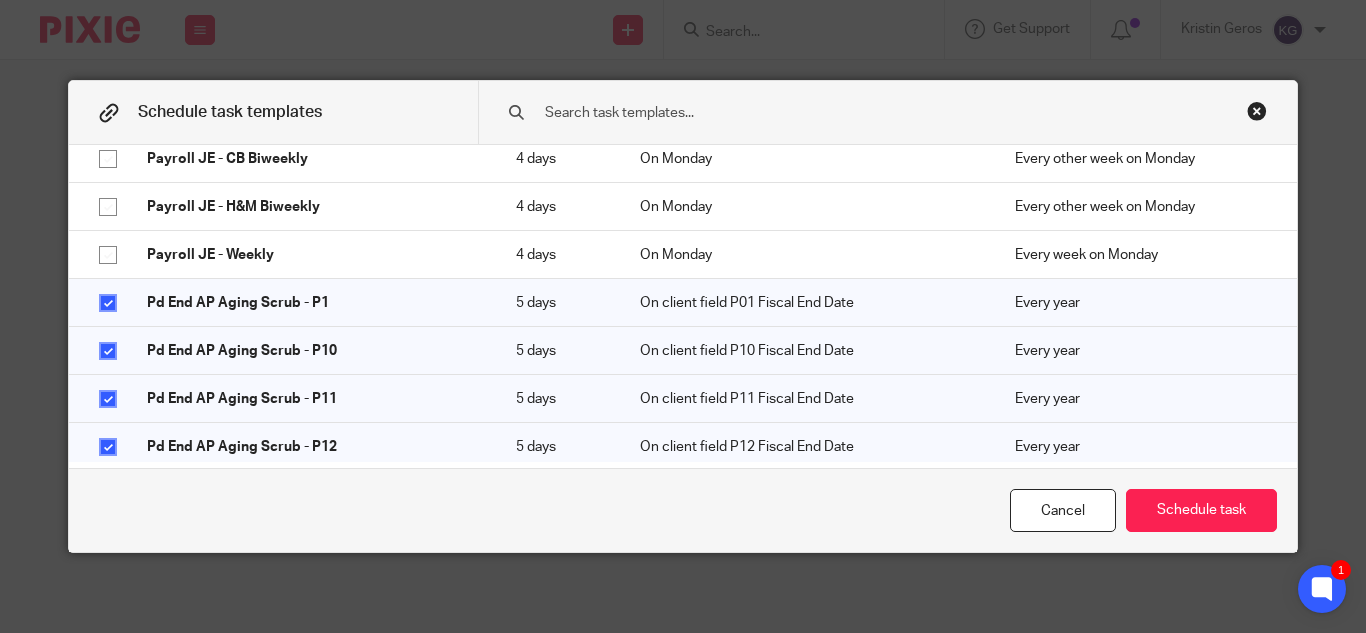 click 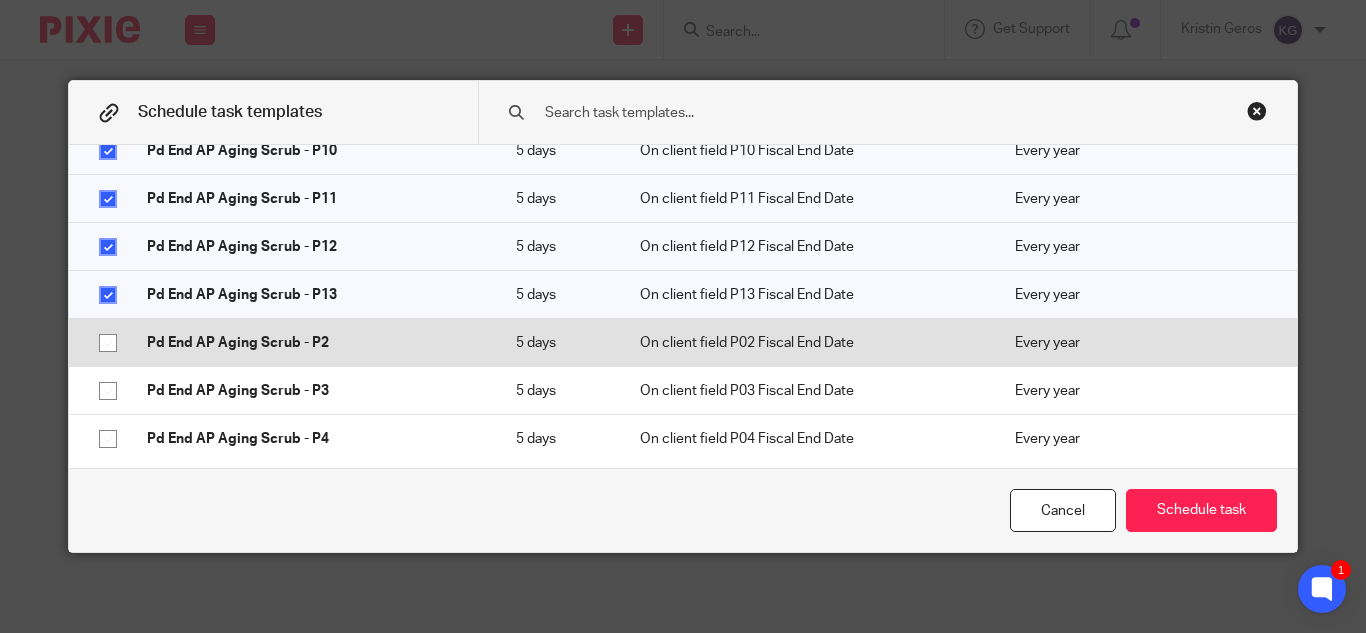 click 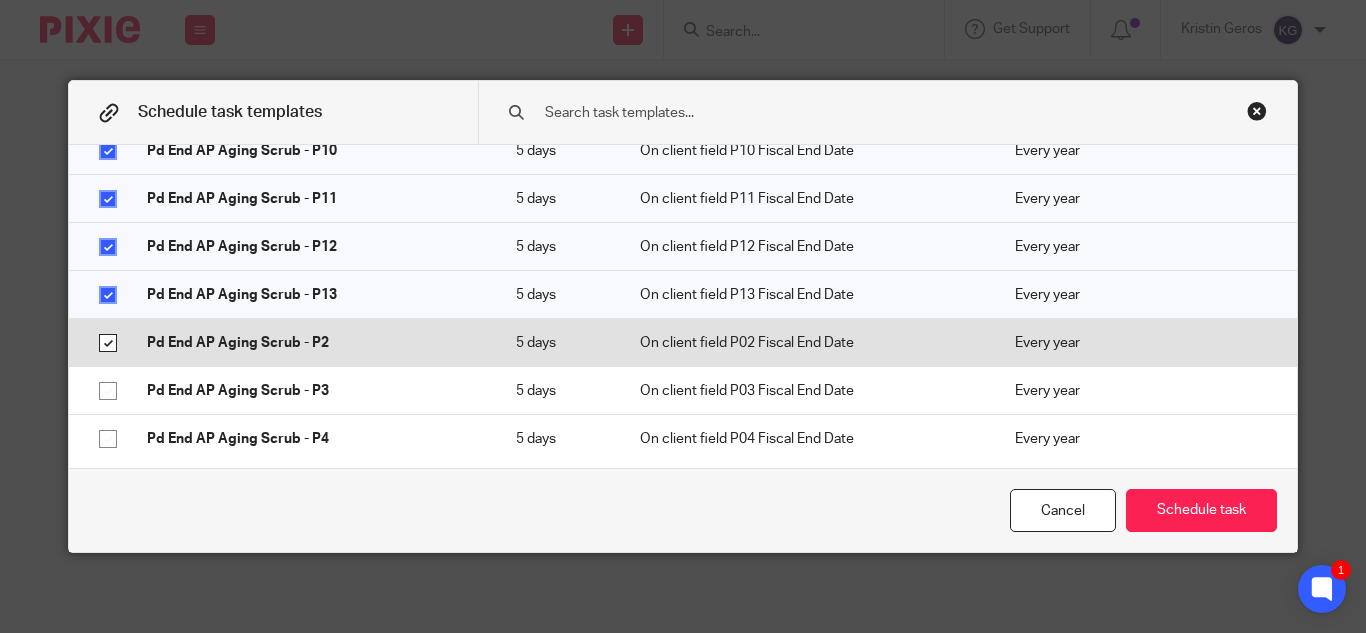 checkbox on "true" 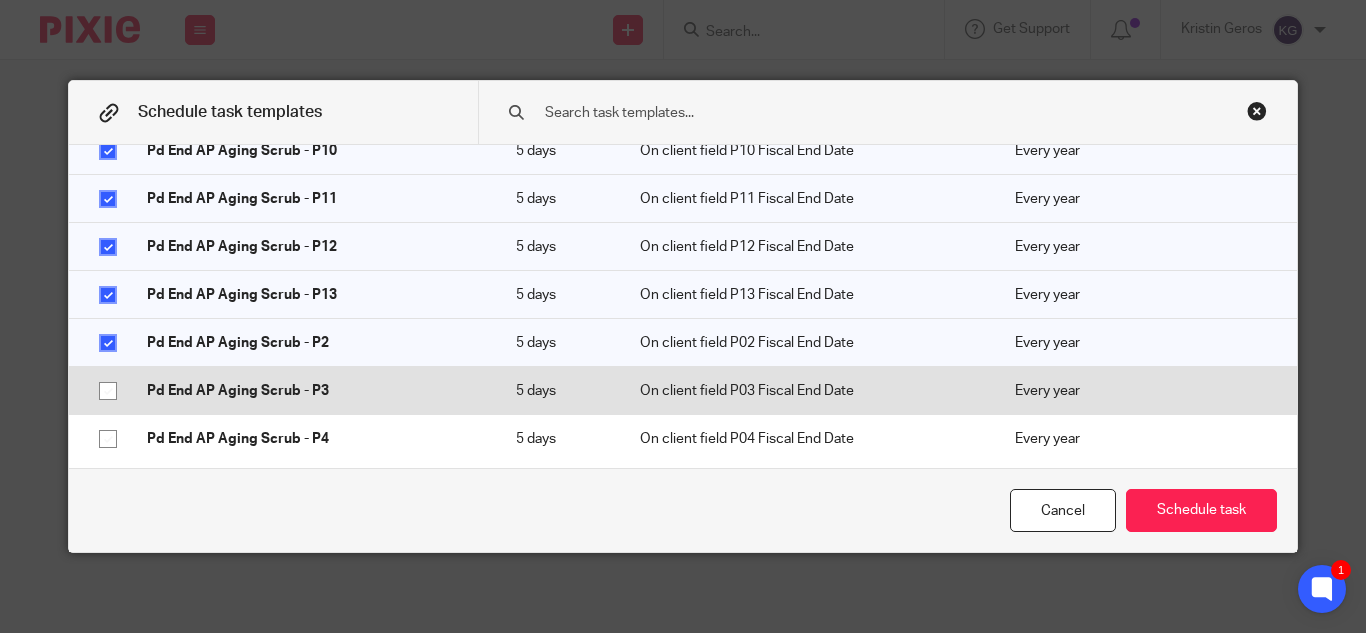 click 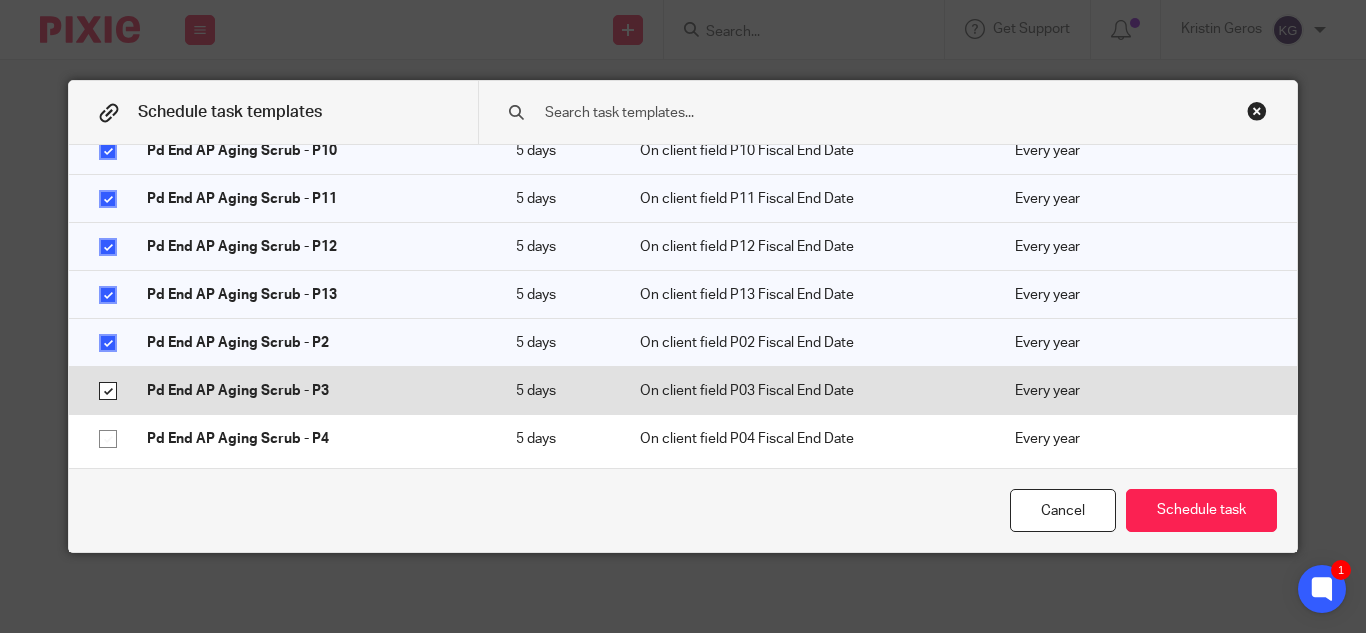 checkbox on "true" 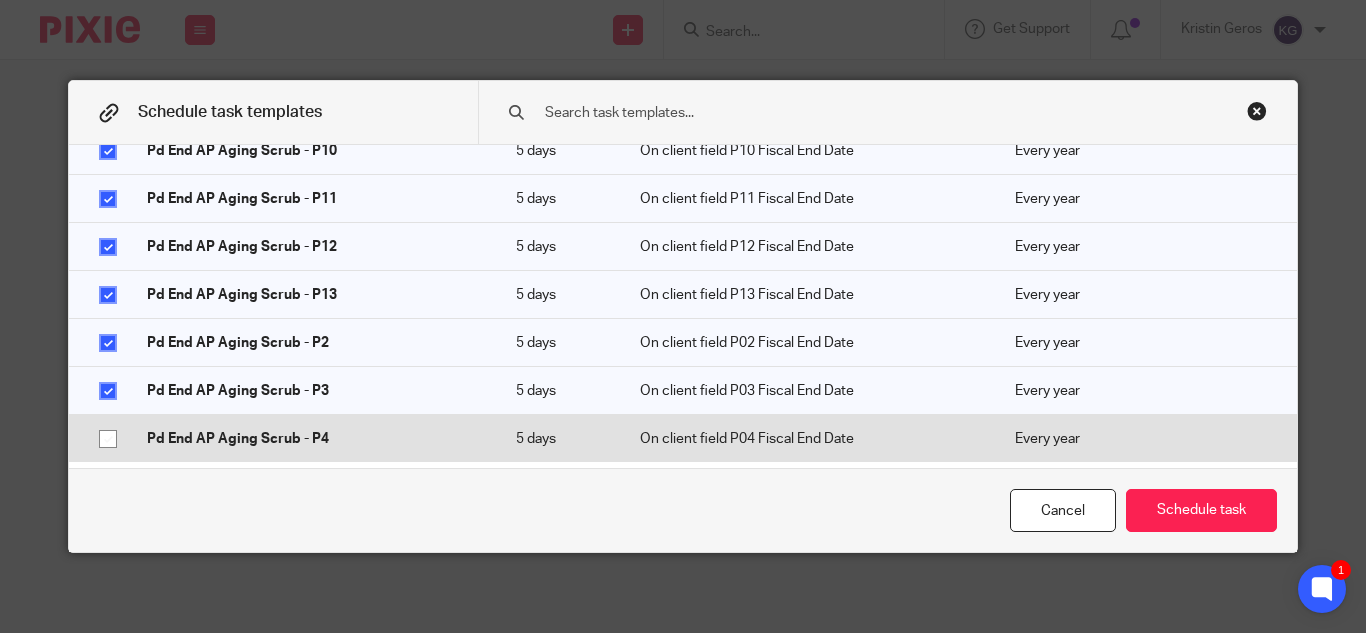 click 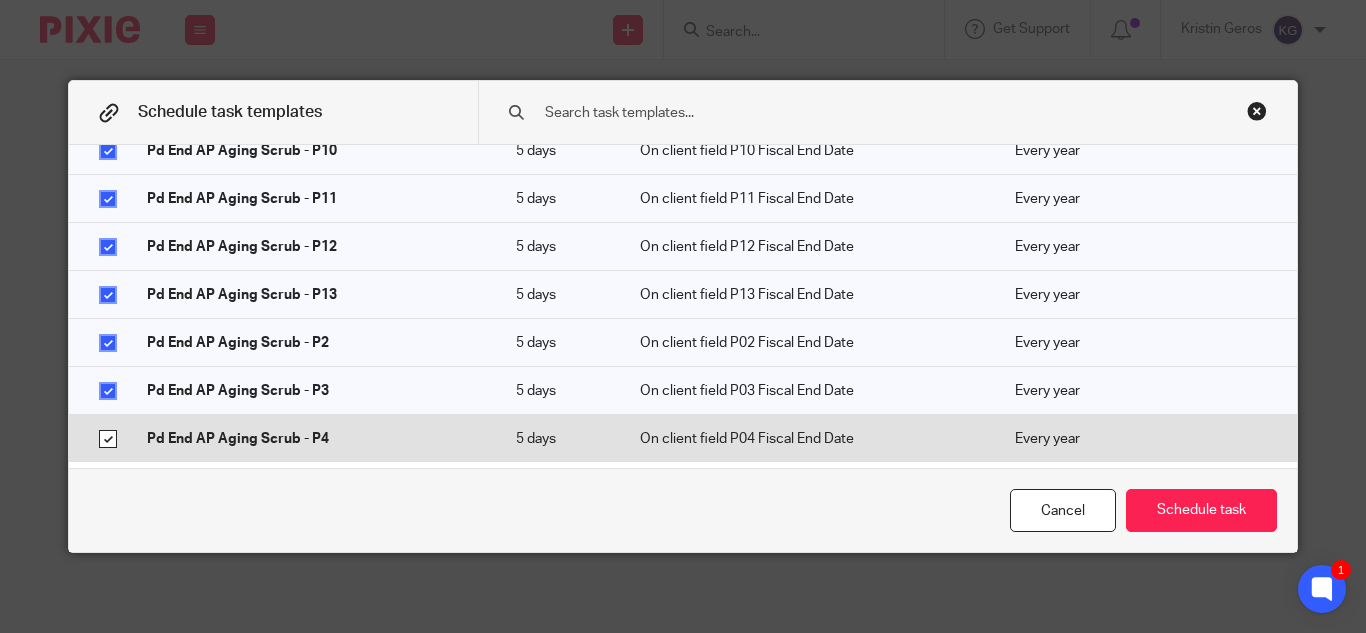 checkbox on "true" 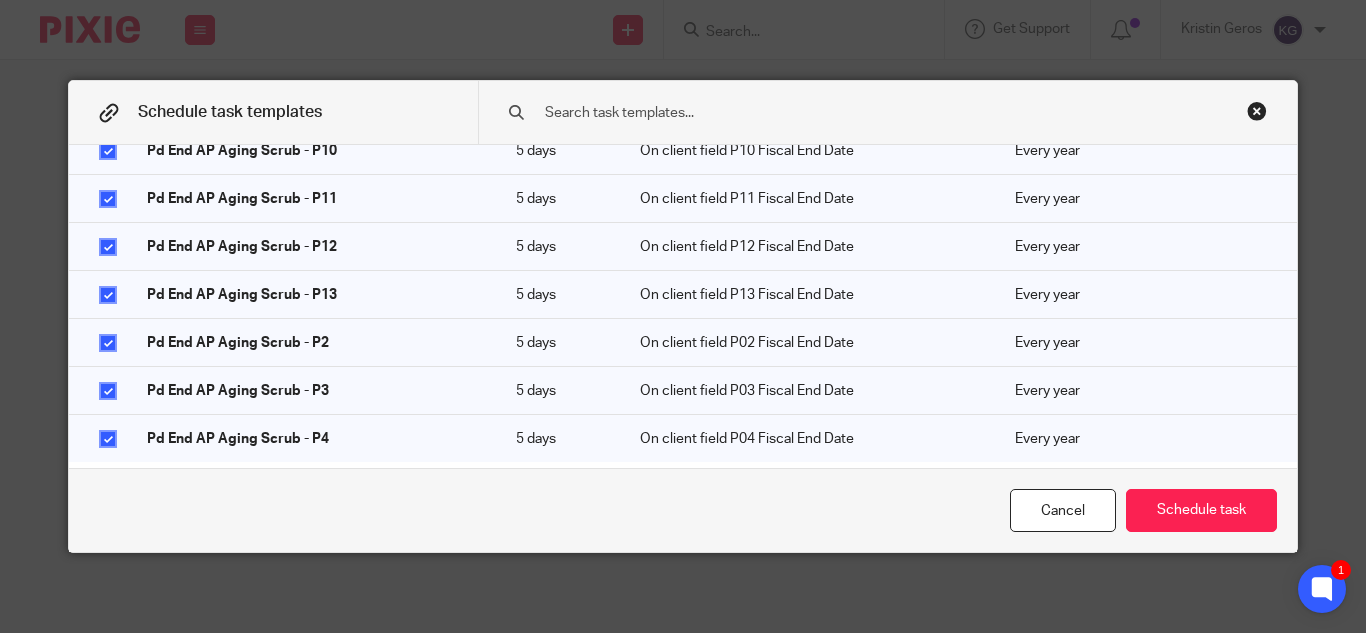click 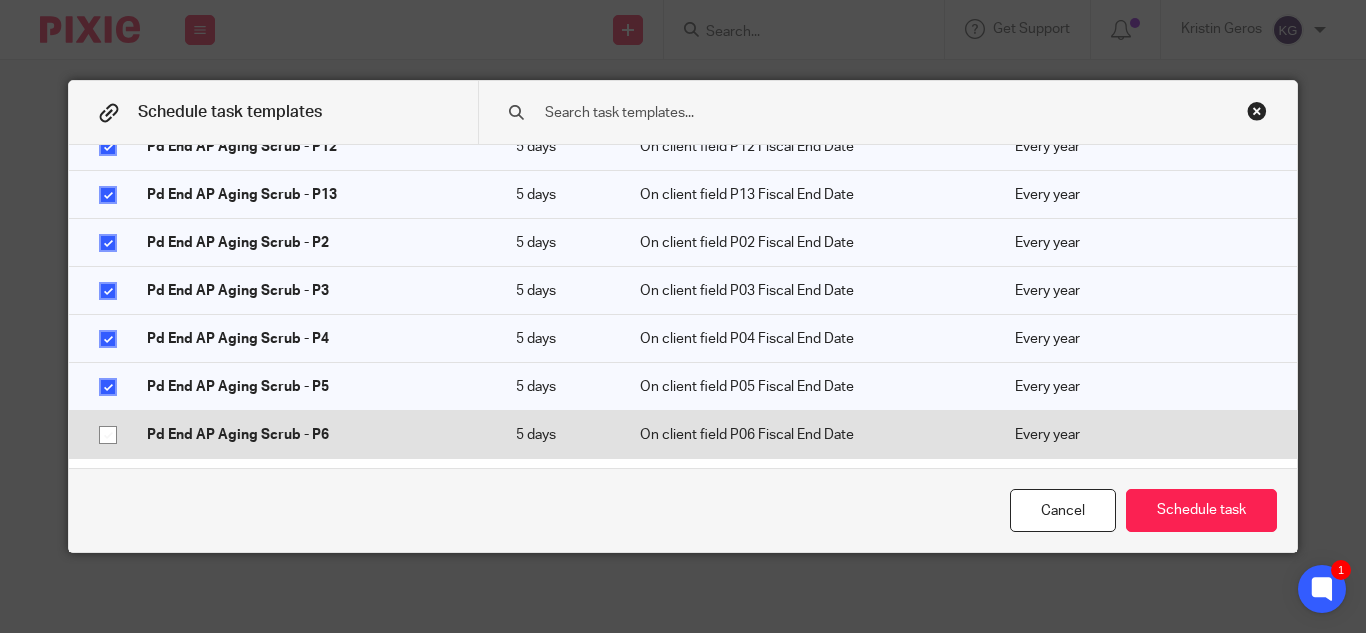 click 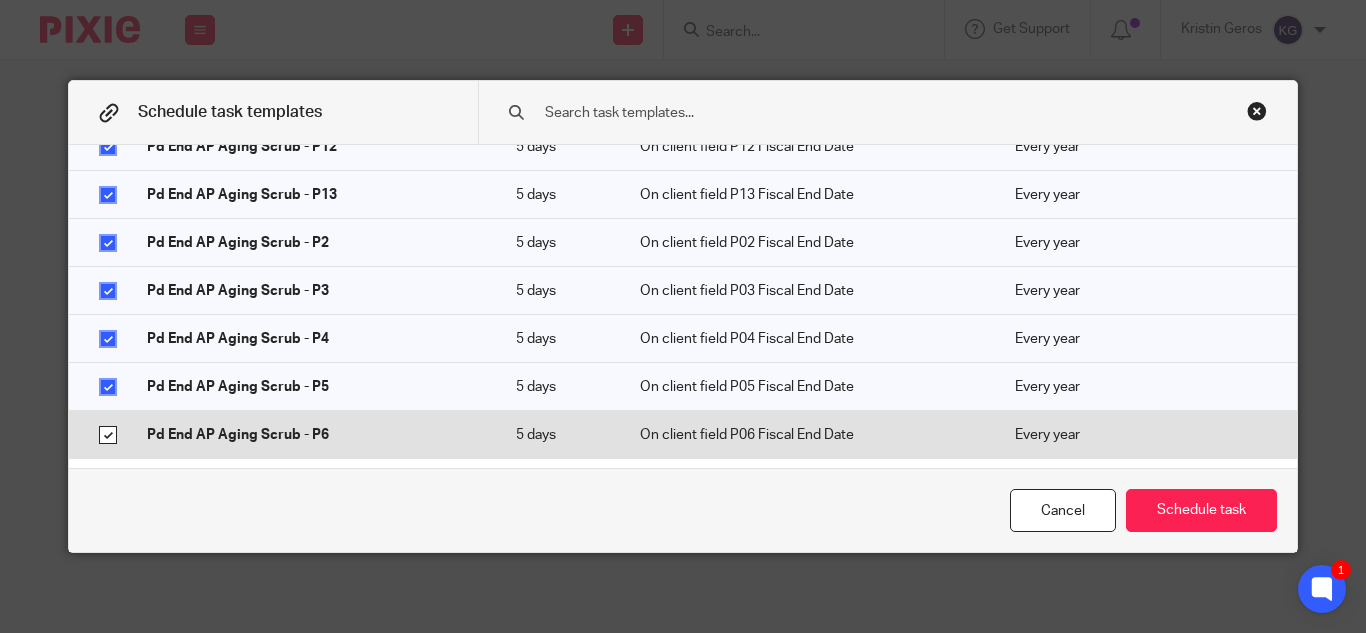 checkbox on "true" 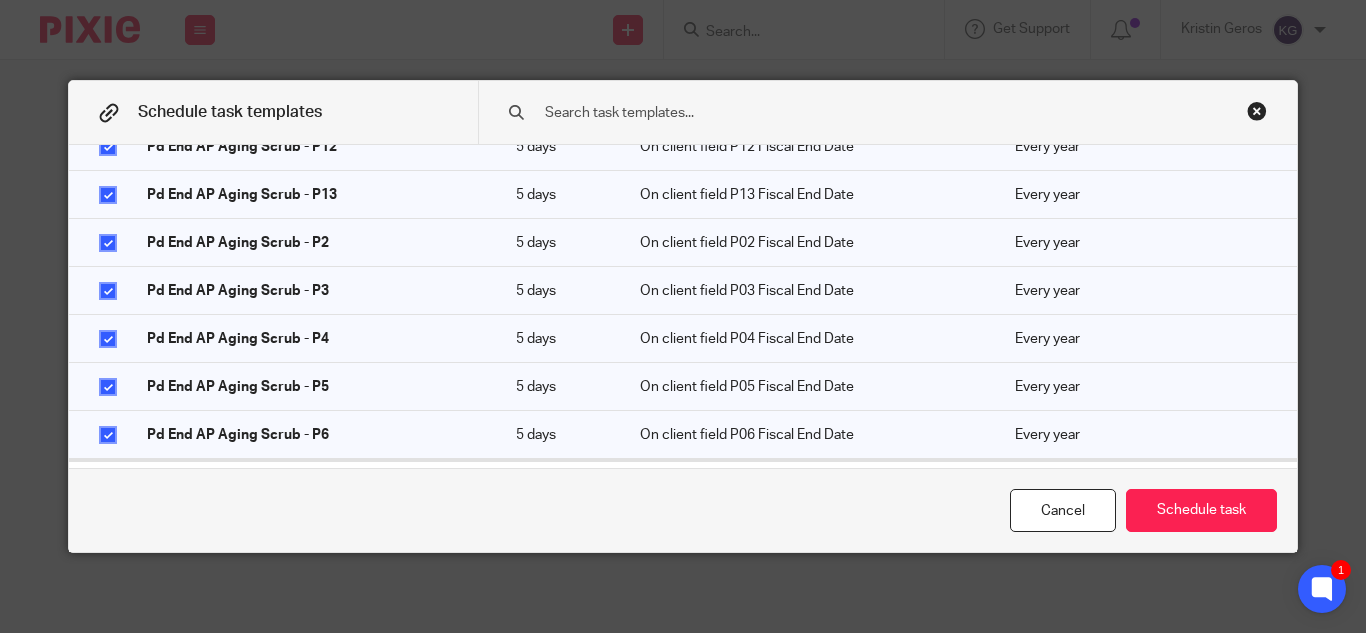 click 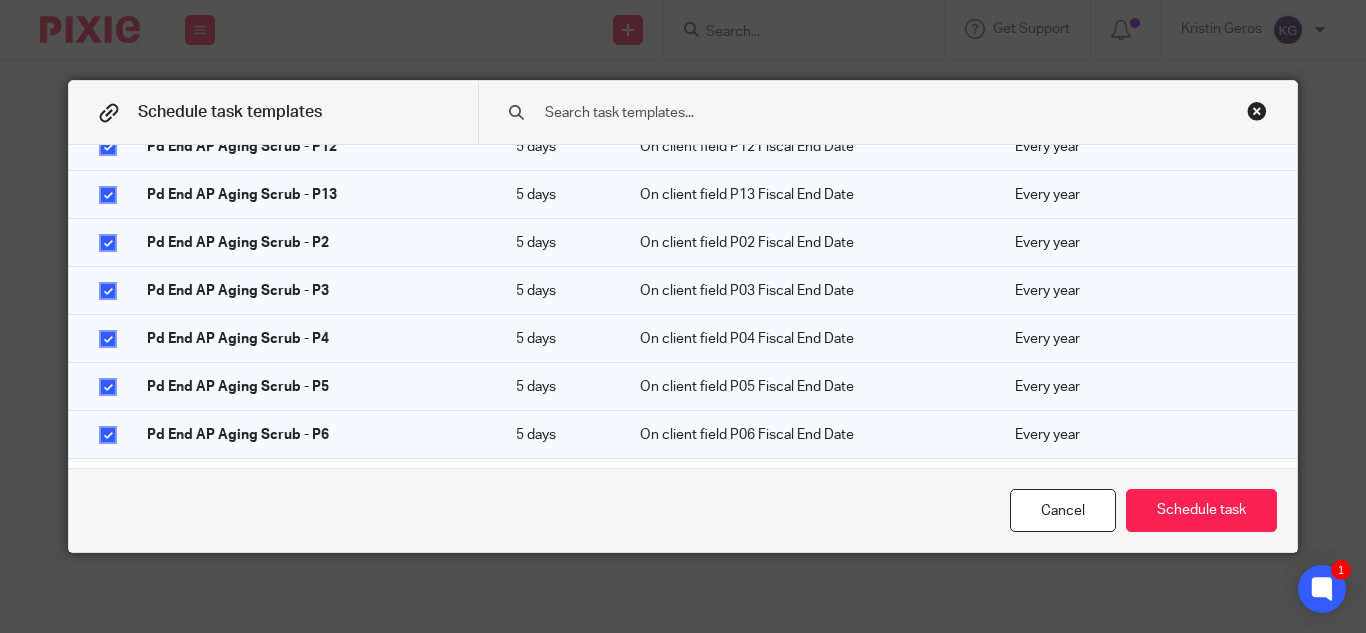 scroll, scrollTop: 8000, scrollLeft: 0, axis: vertical 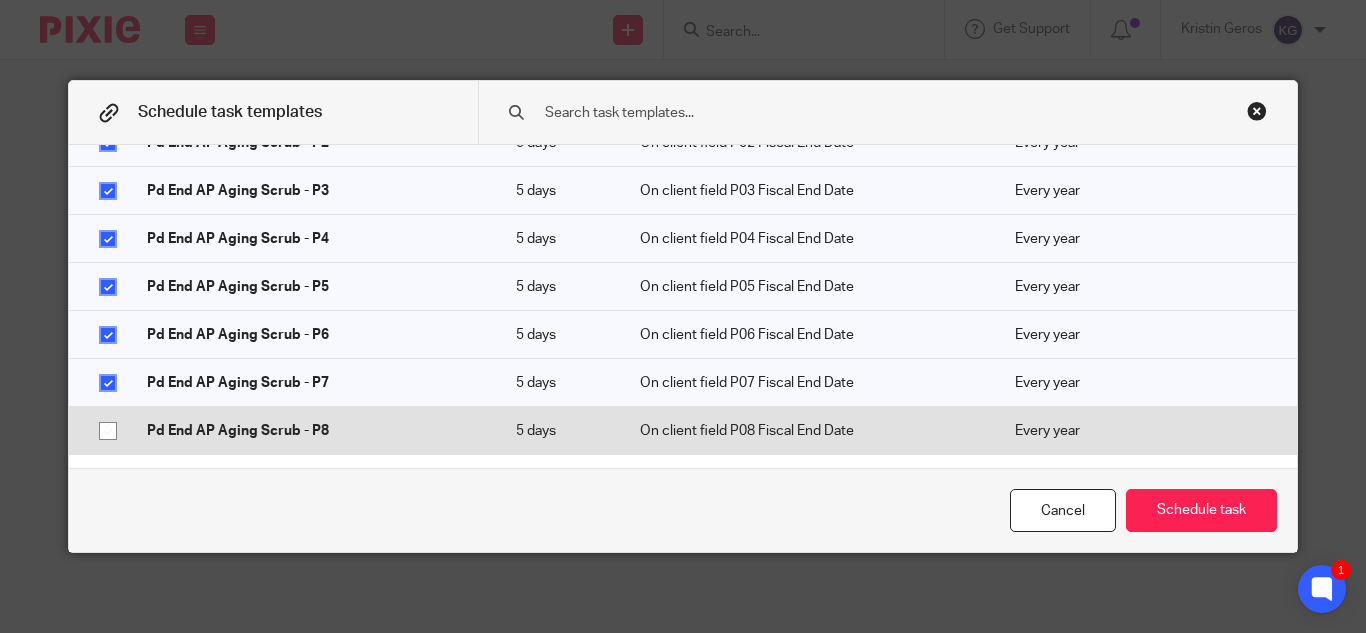 click 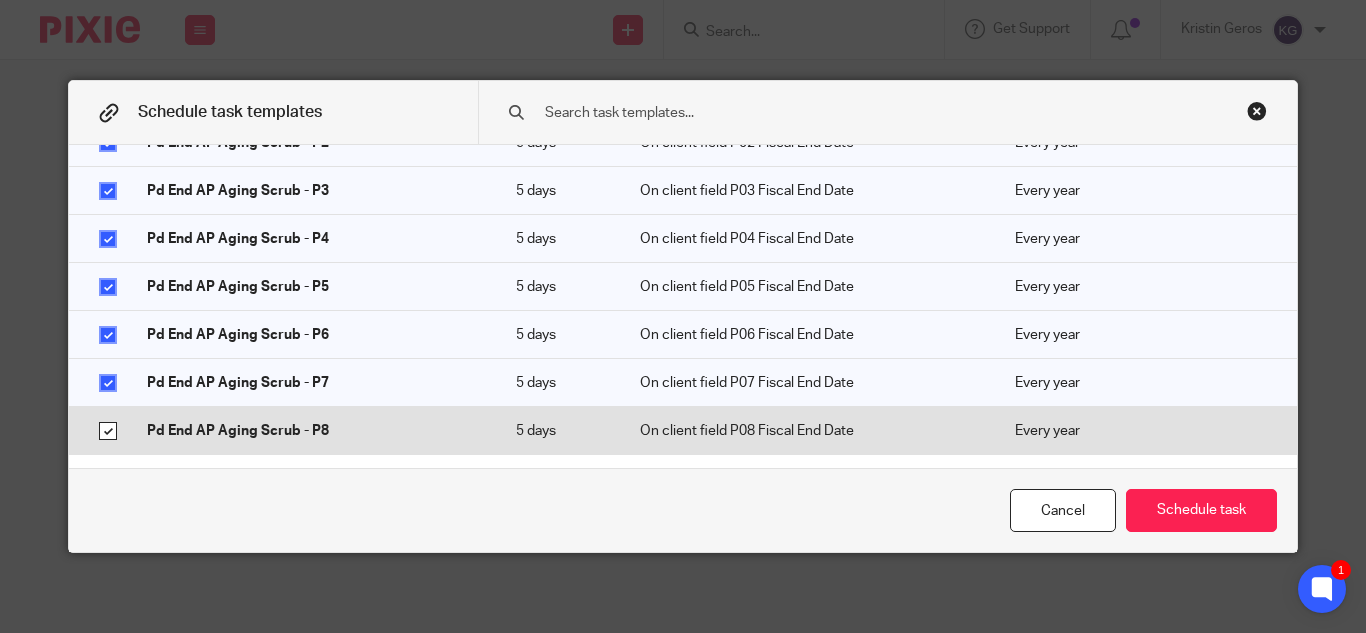 checkbox on "true" 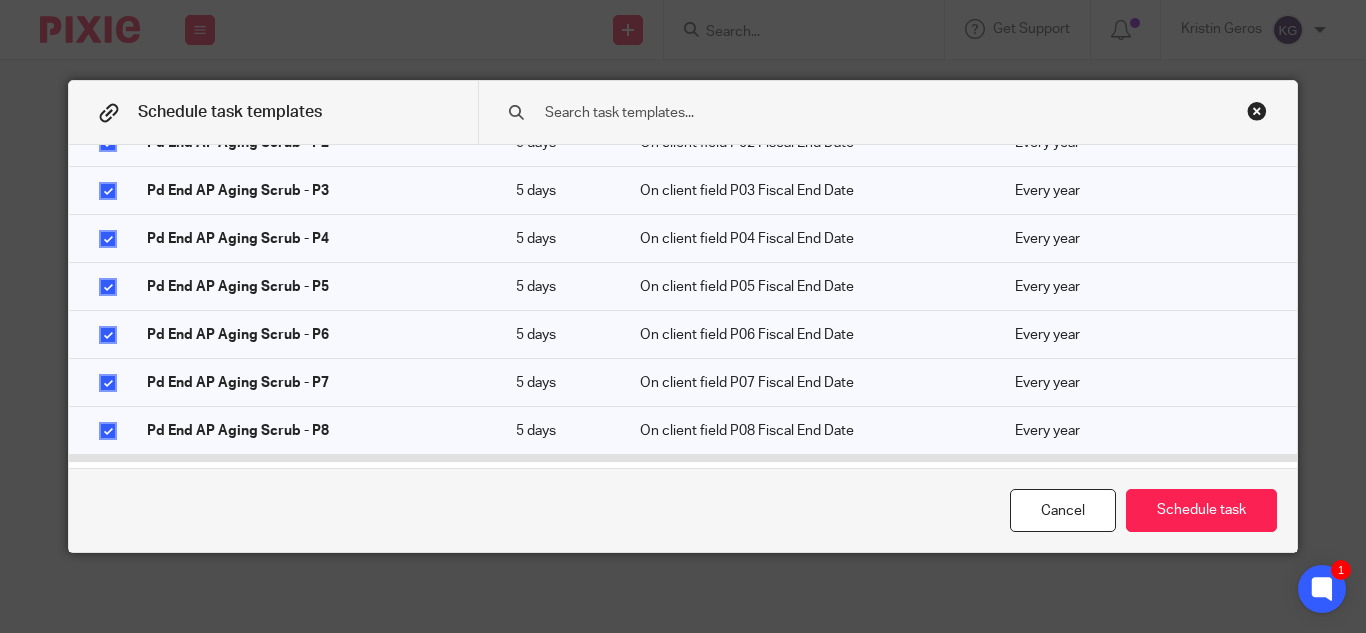 click 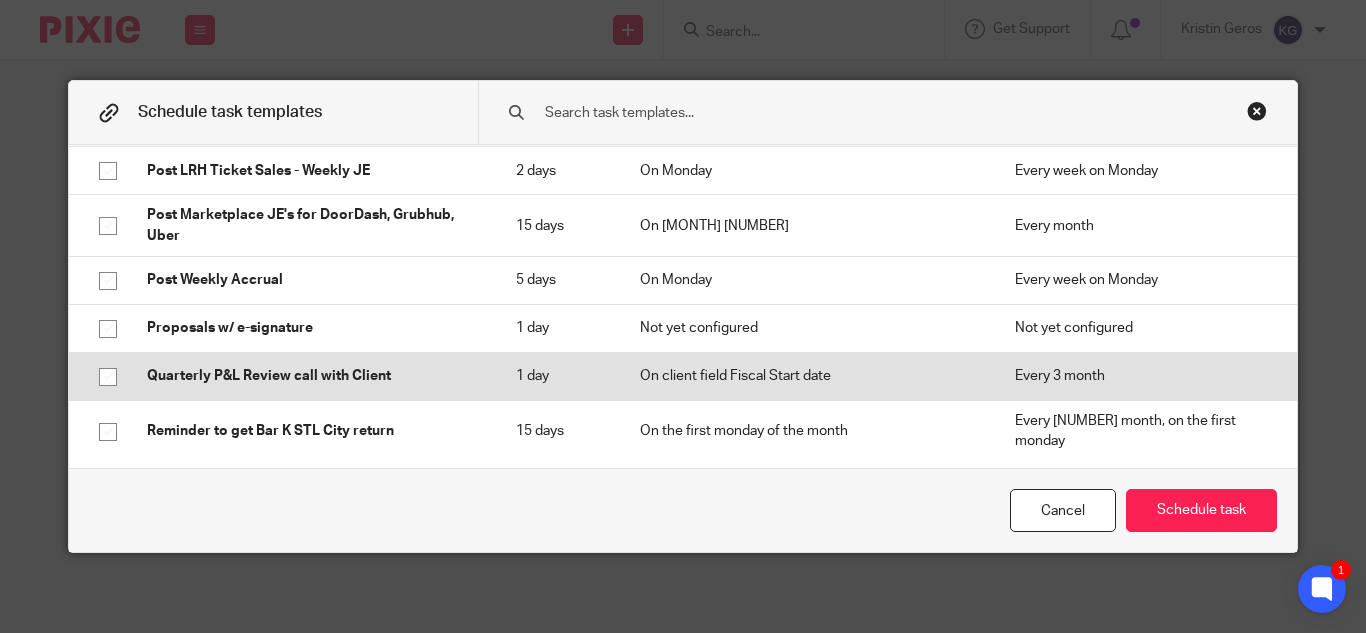 scroll, scrollTop: 8600, scrollLeft: 0, axis: vertical 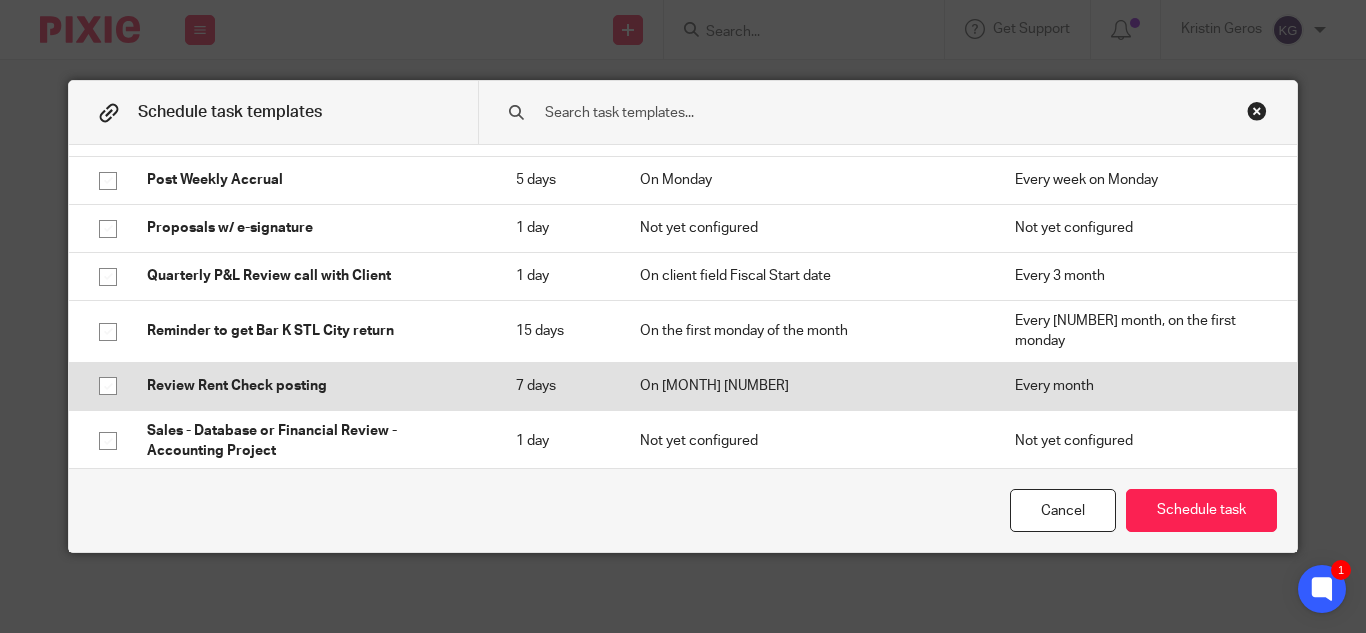 click 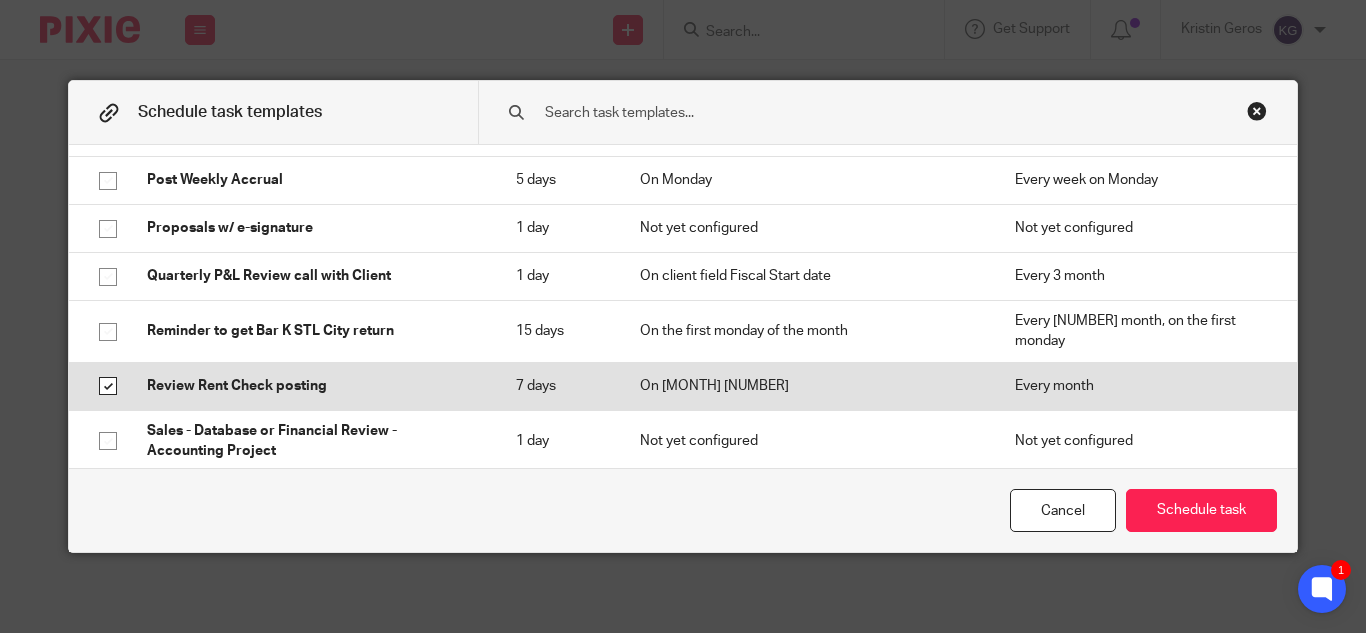 checkbox on "true" 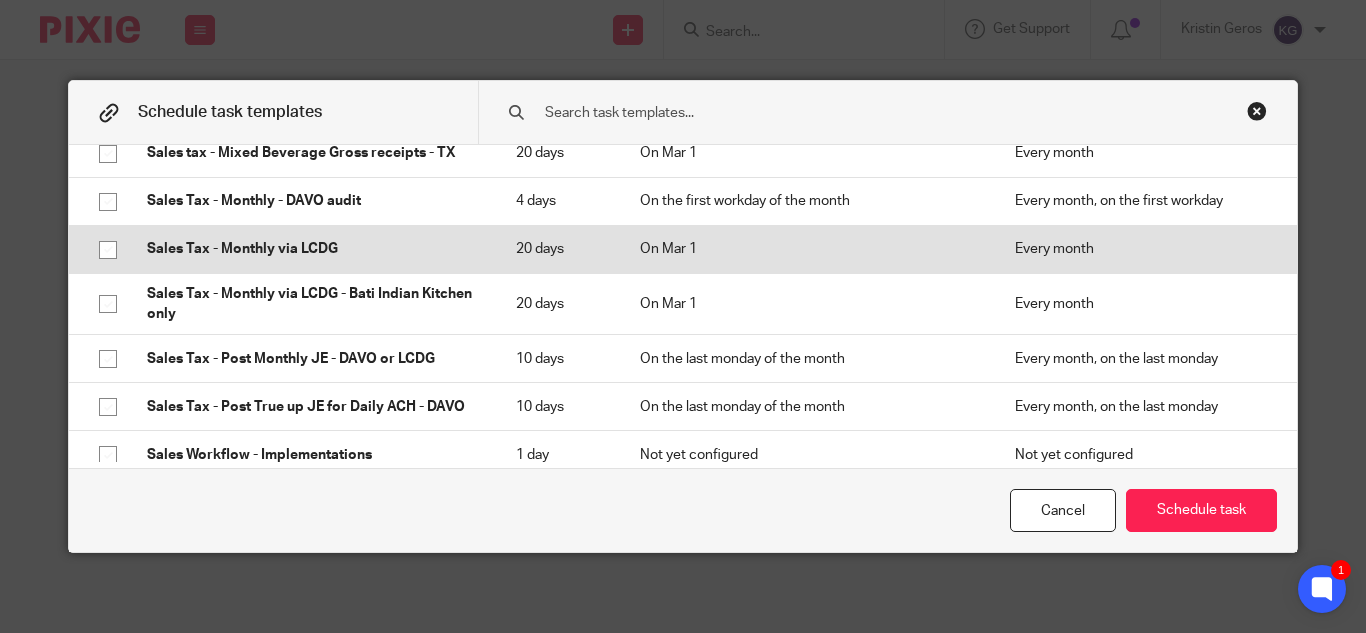 scroll, scrollTop: 9000, scrollLeft: 0, axis: vertical 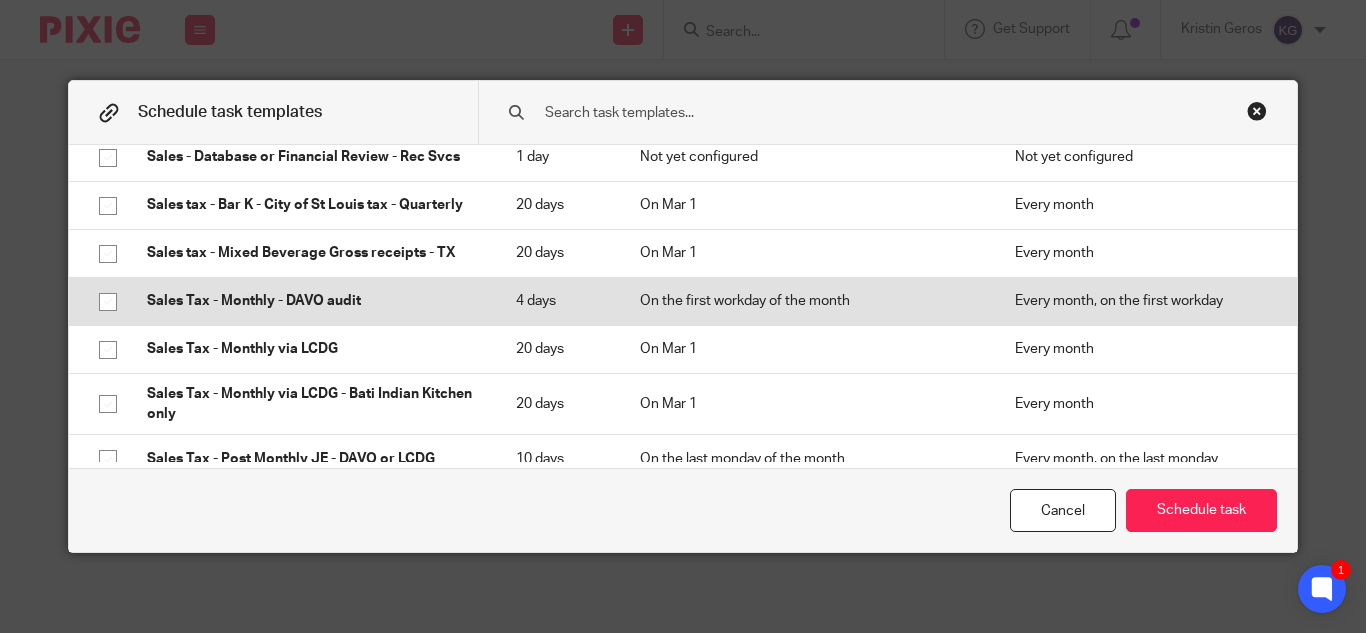 click 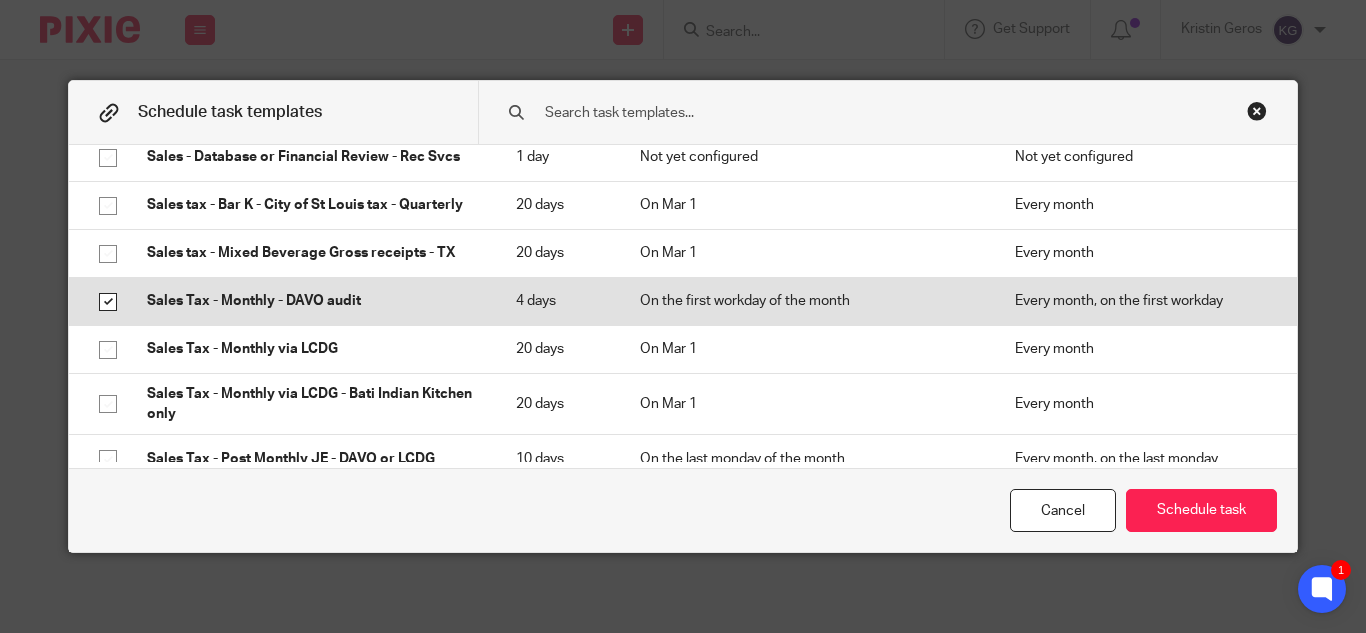 checkbox on "true" 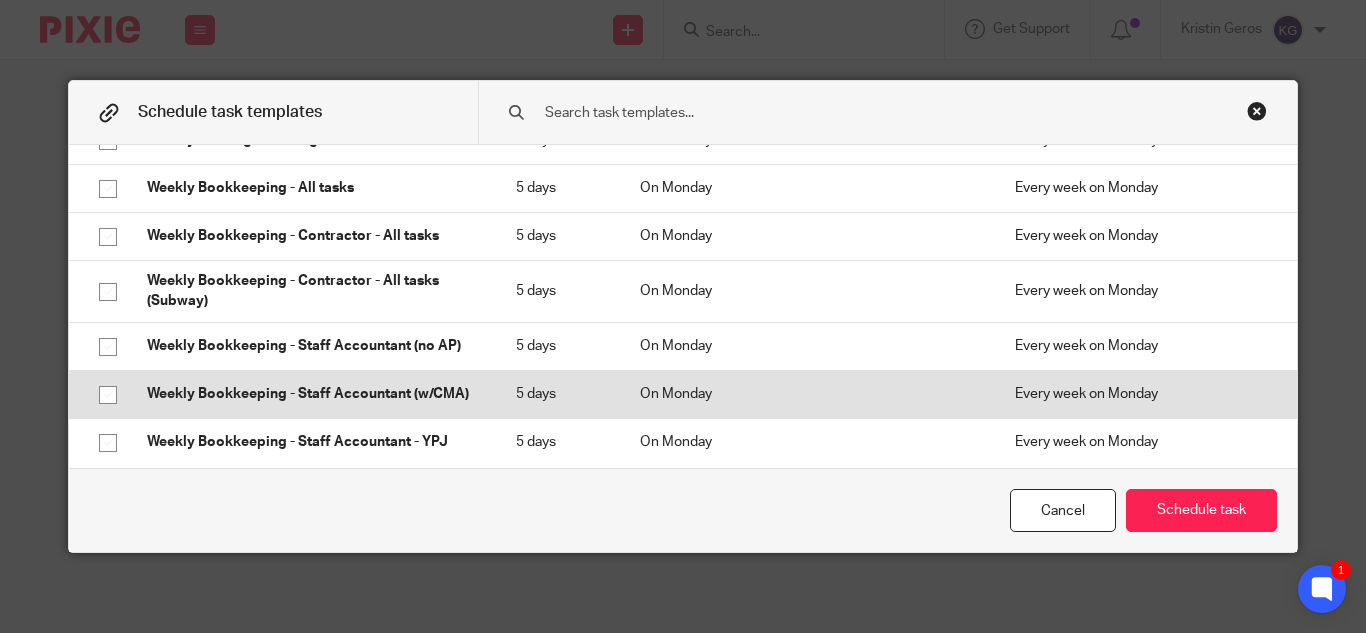 scroll, scrollTop: 10261, scrollLeft: 0, axis: vertical 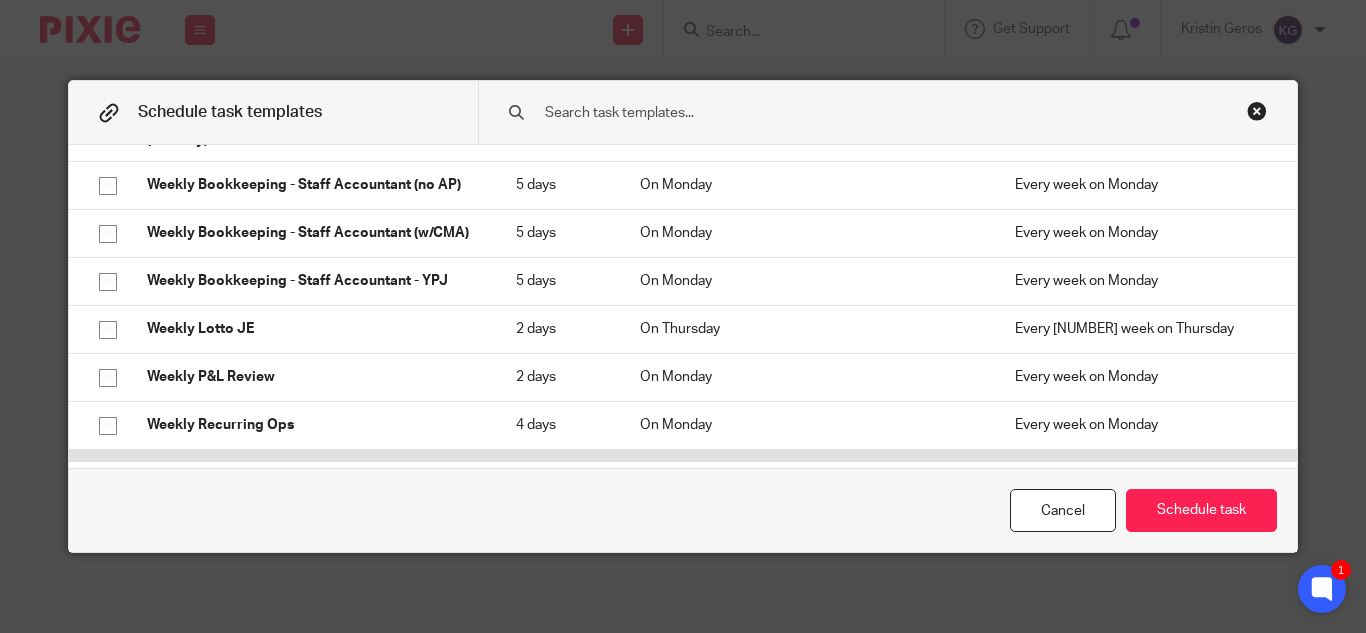 click 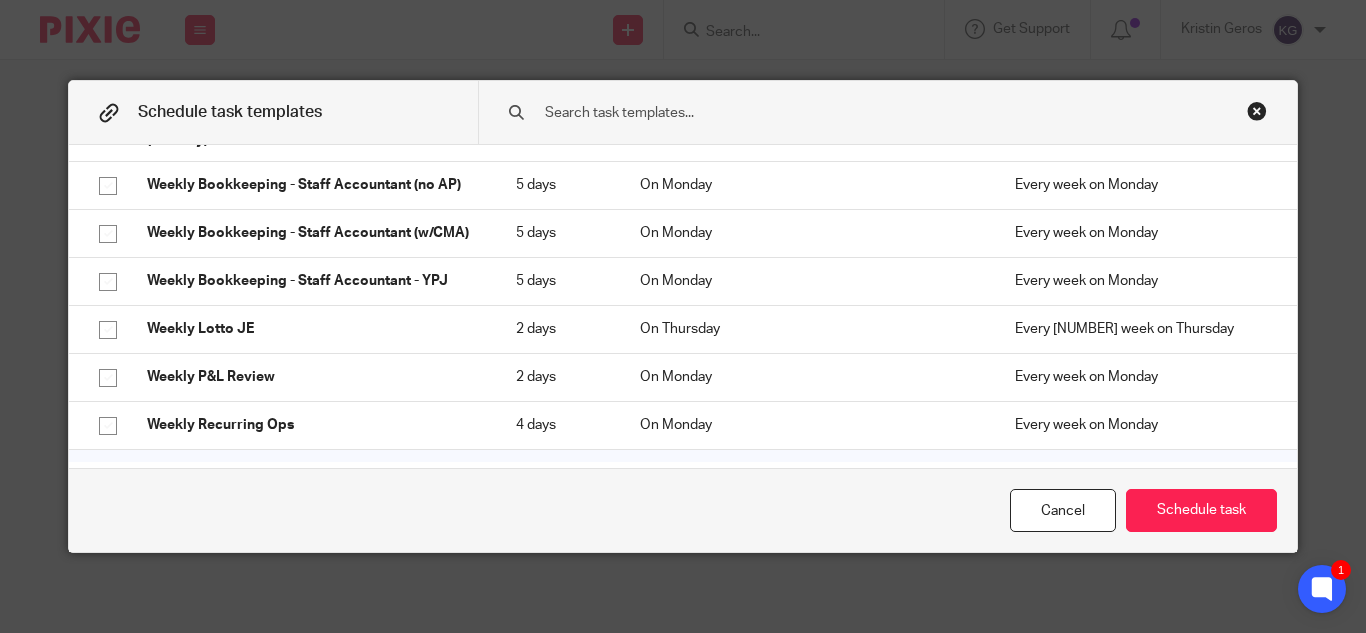 click 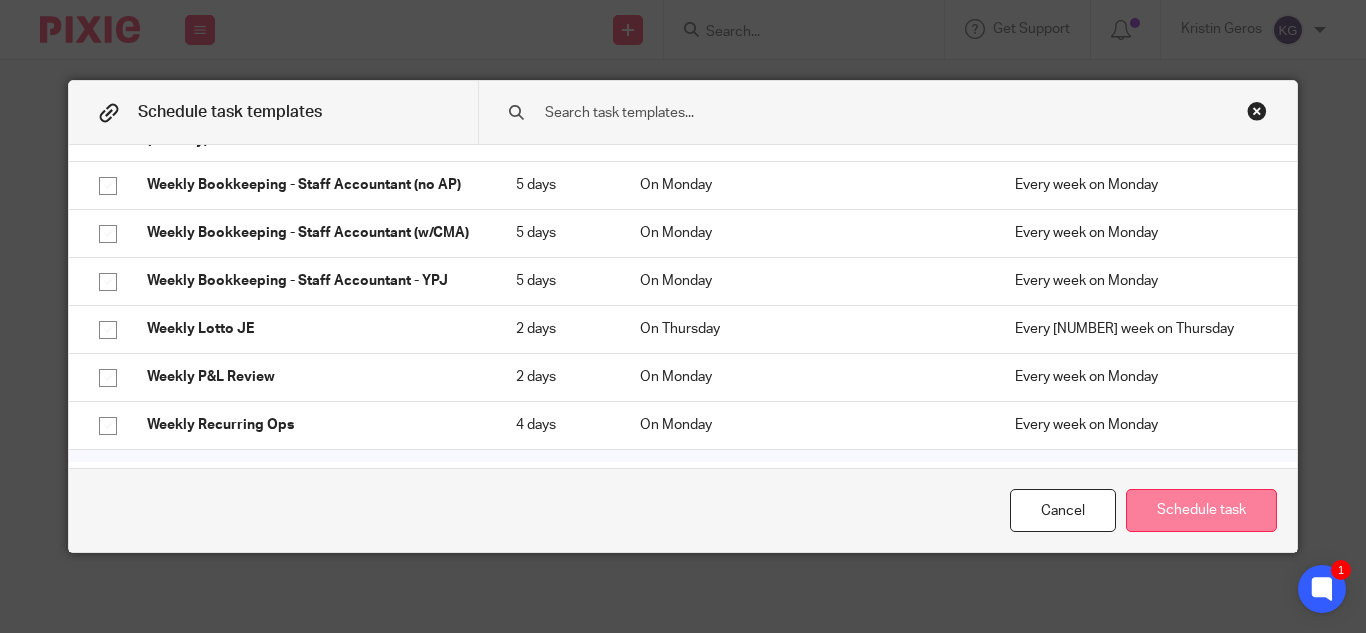 click on "Schedule task" 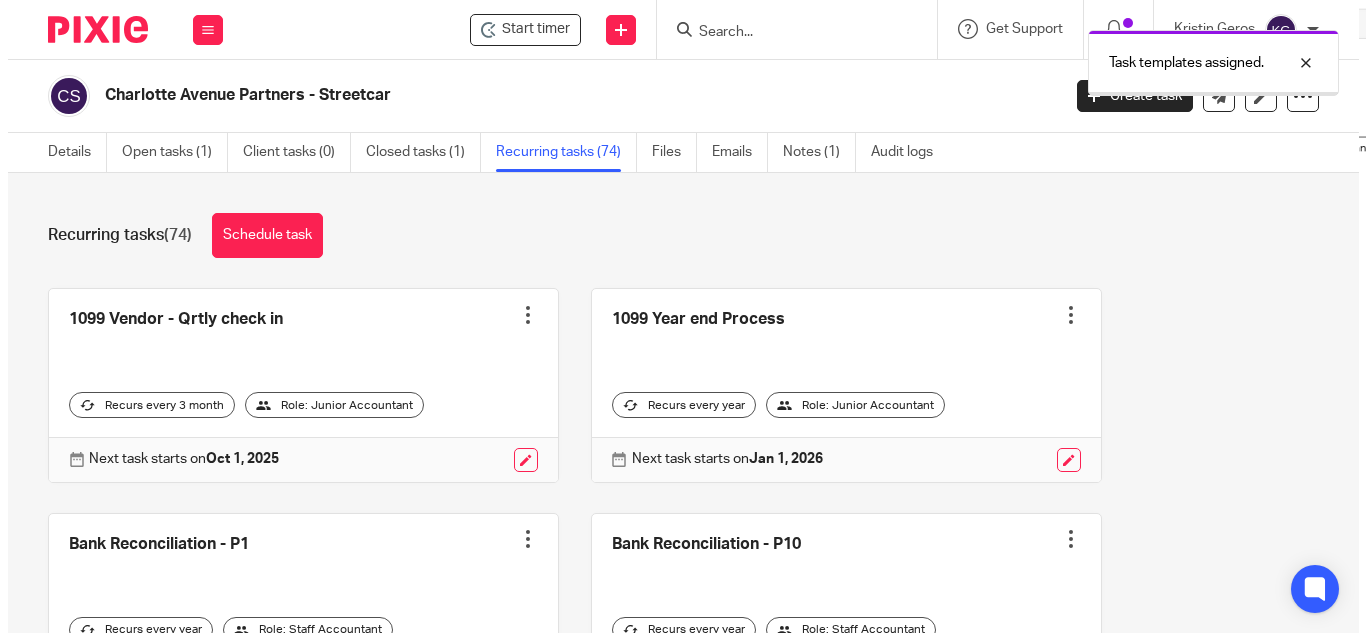 scroll, scrollTop: 0, scrollLeft: 0, axis: both 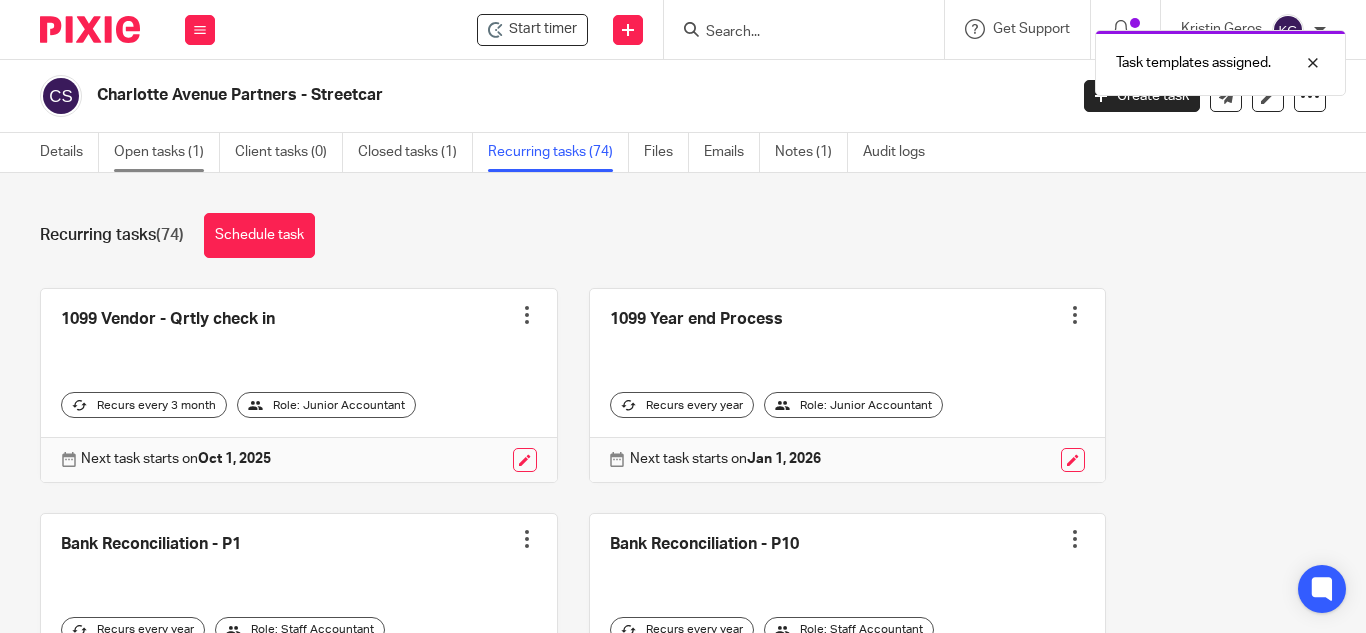 click on "Open tasks (1)" at bounding box center (167, 152) 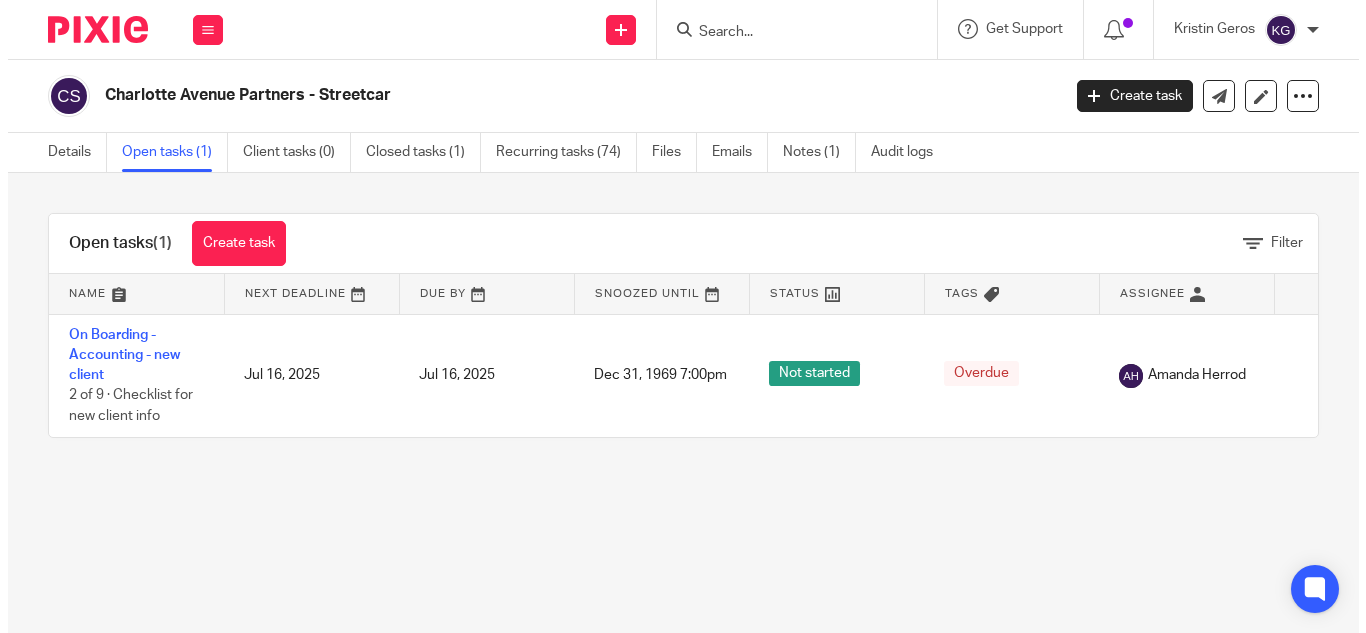 scroll, scrollTop: 0, scrollLeft: 0, axis: both 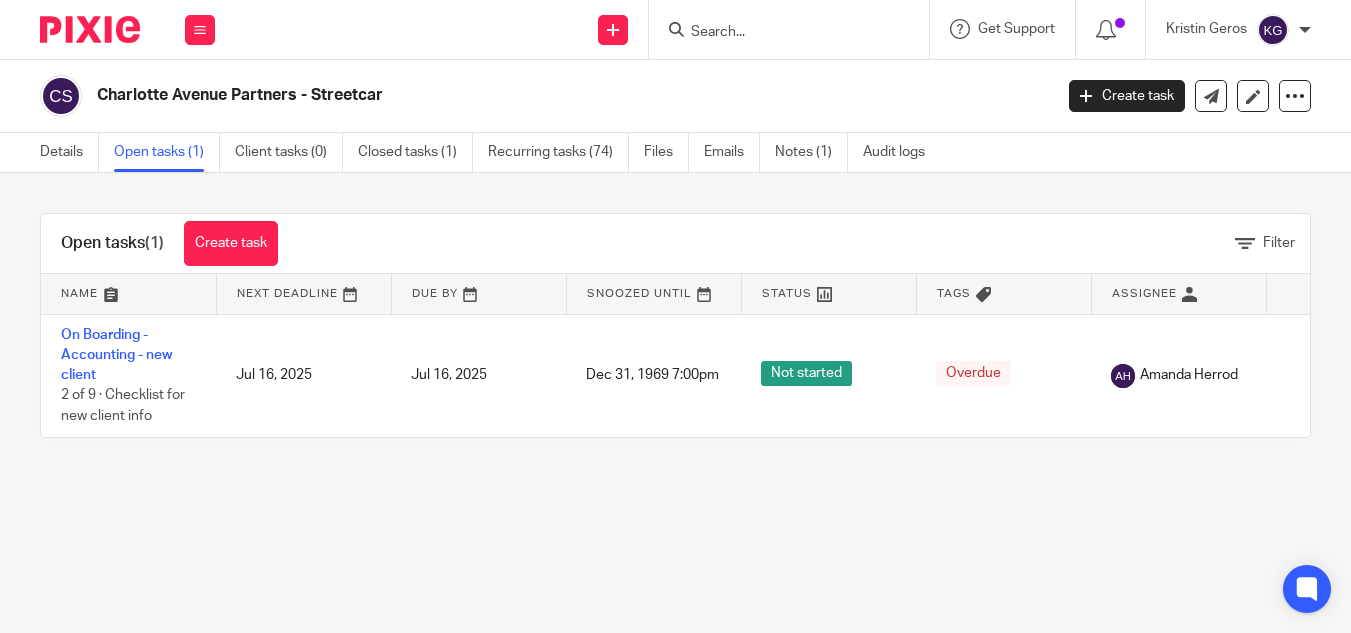 click on "Details" at bounding box center (69, 152) 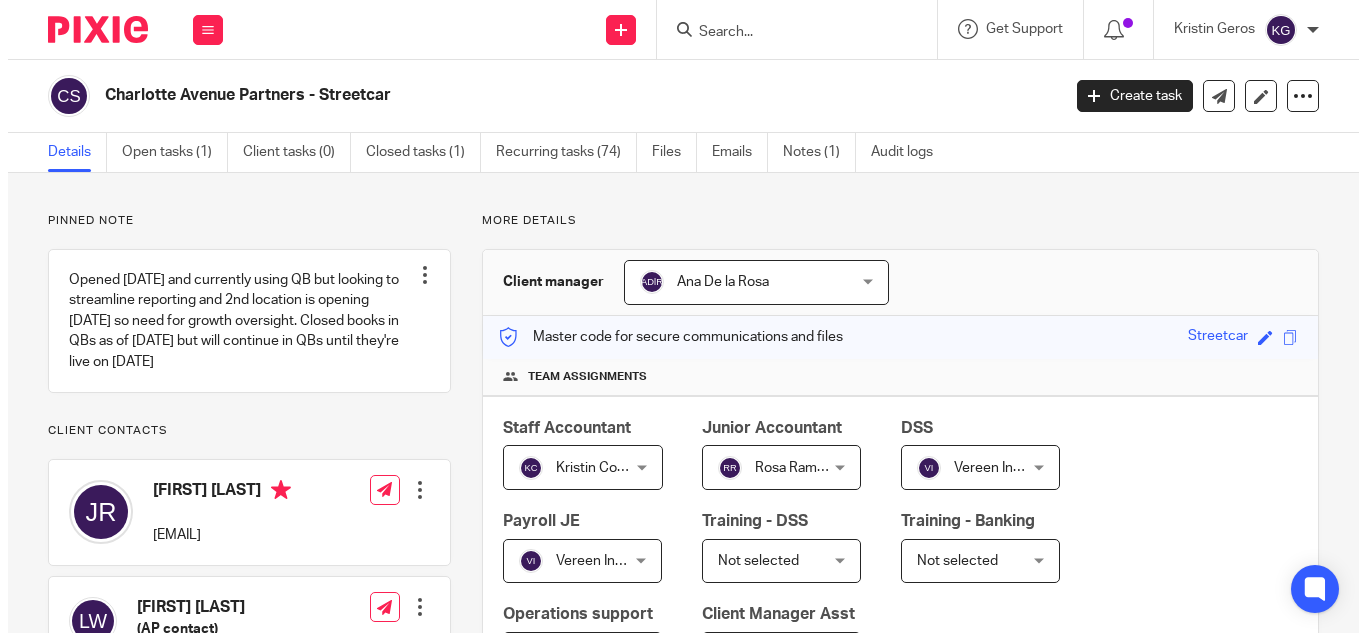 scroll, scrollTop: 0, scrollLeft: 0, axis: both 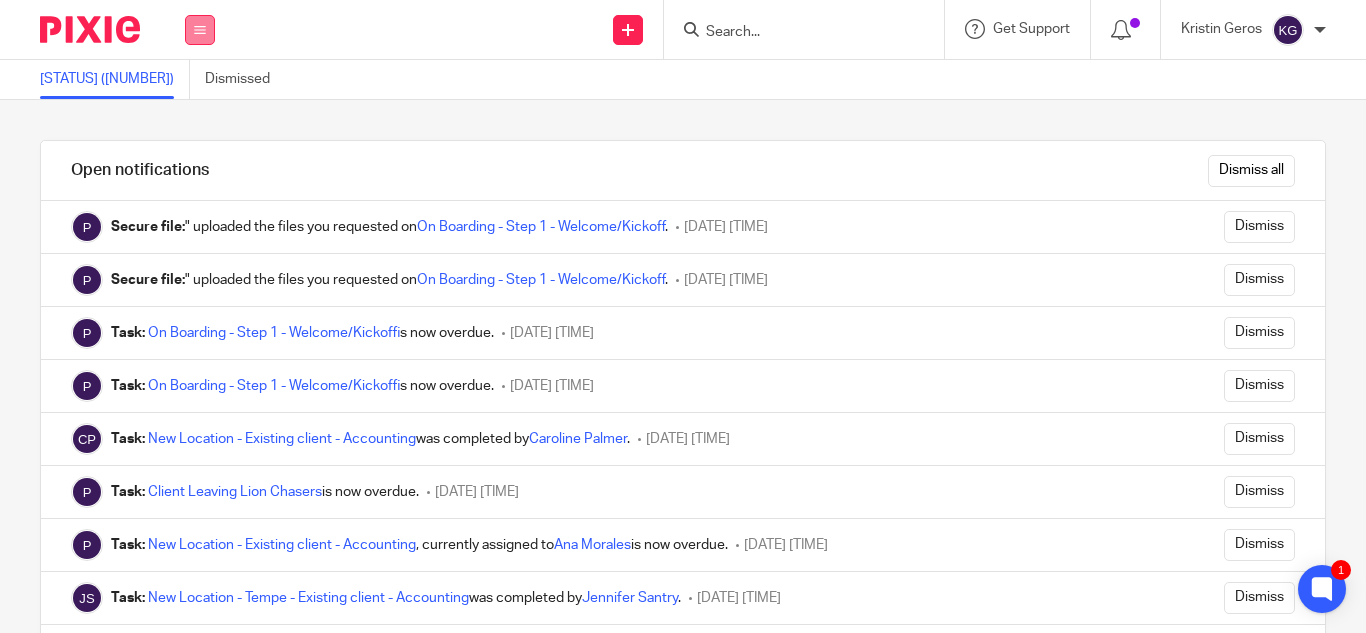 click at bounding box center [200, 30] 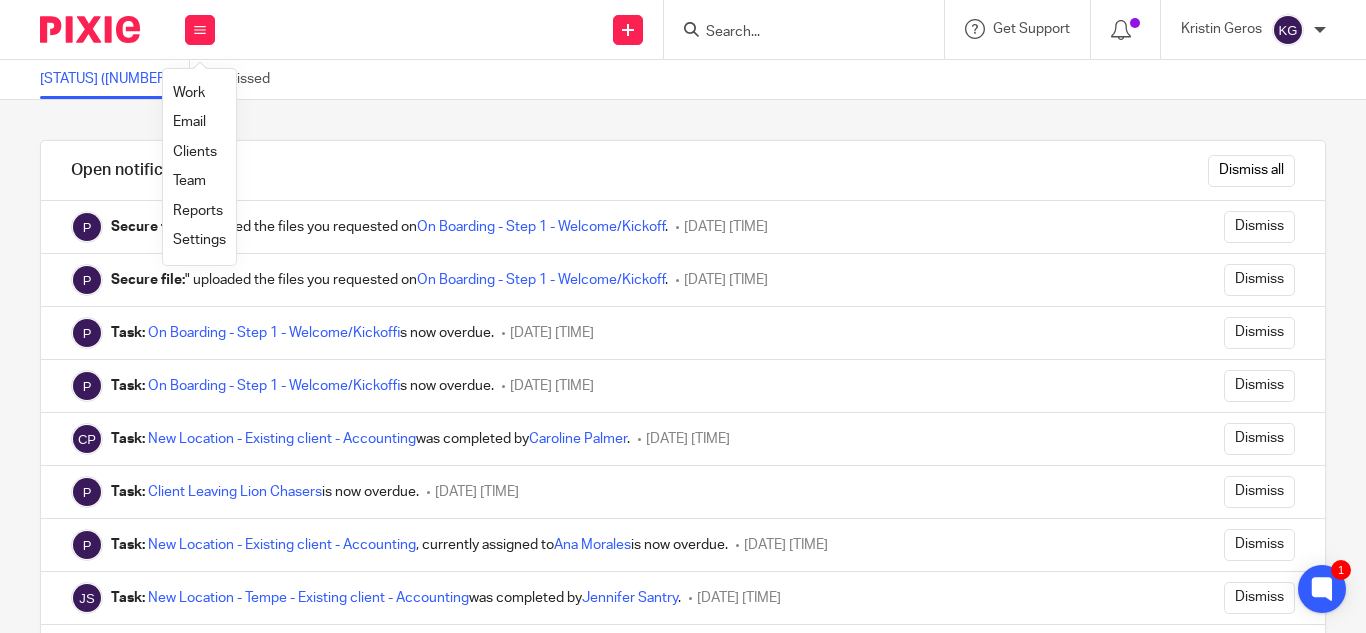 click on "Work" at bounding box center (189, 93) 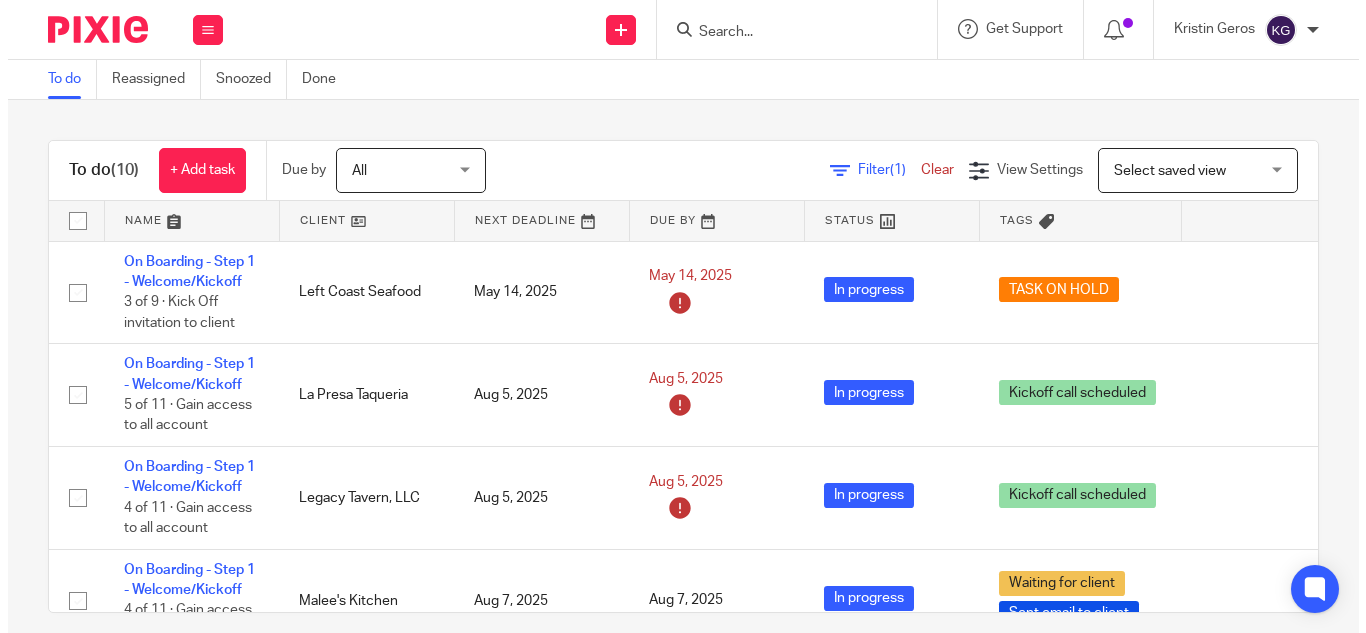scroll, scrollTop: 0, scrollLeft: 0, axis: both 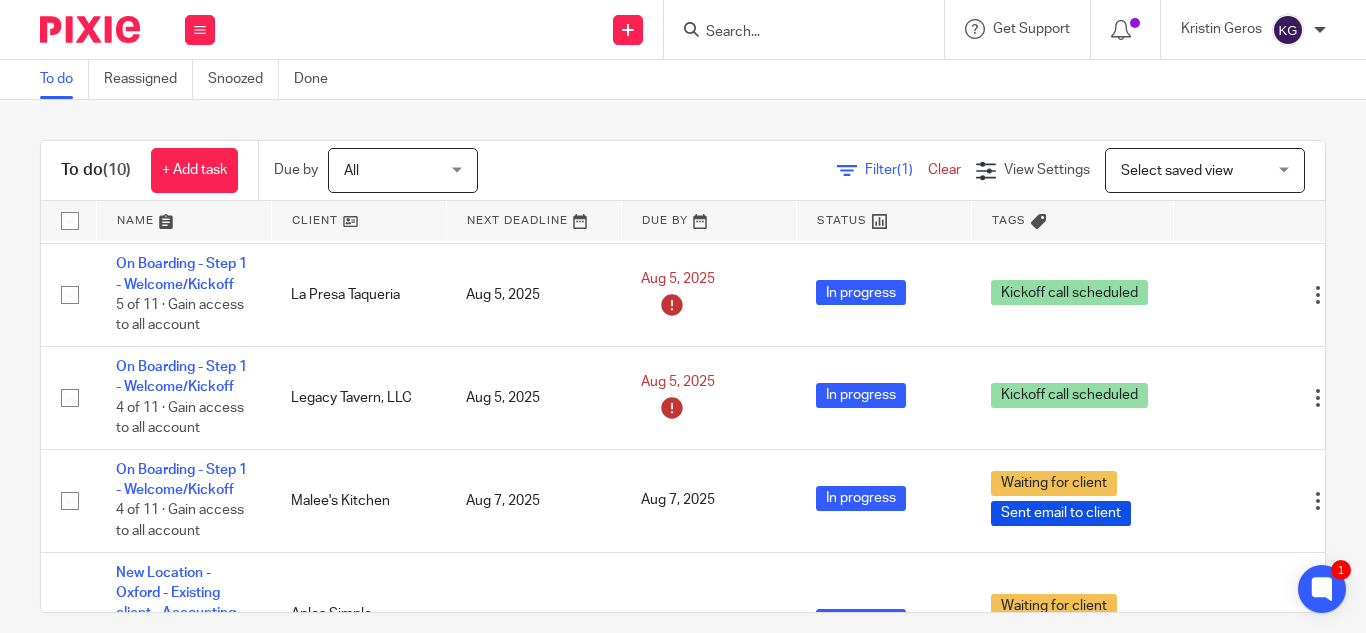 click at bounding box center (794, 33) 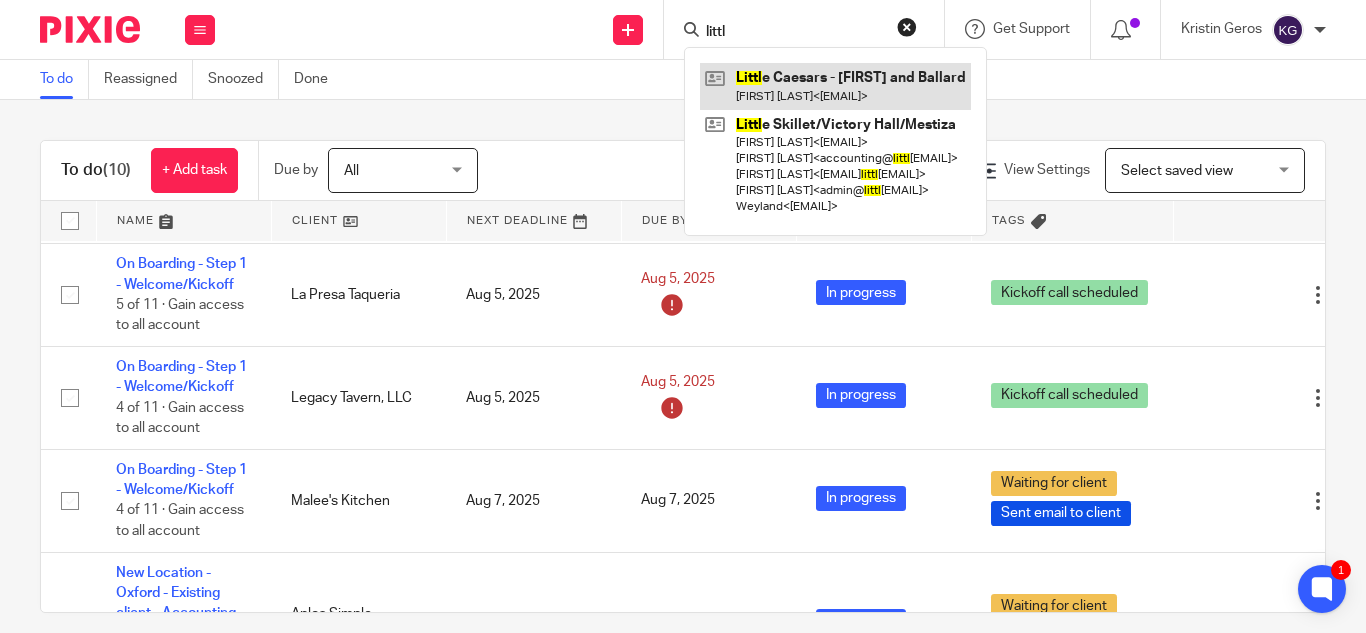 type on "littl" 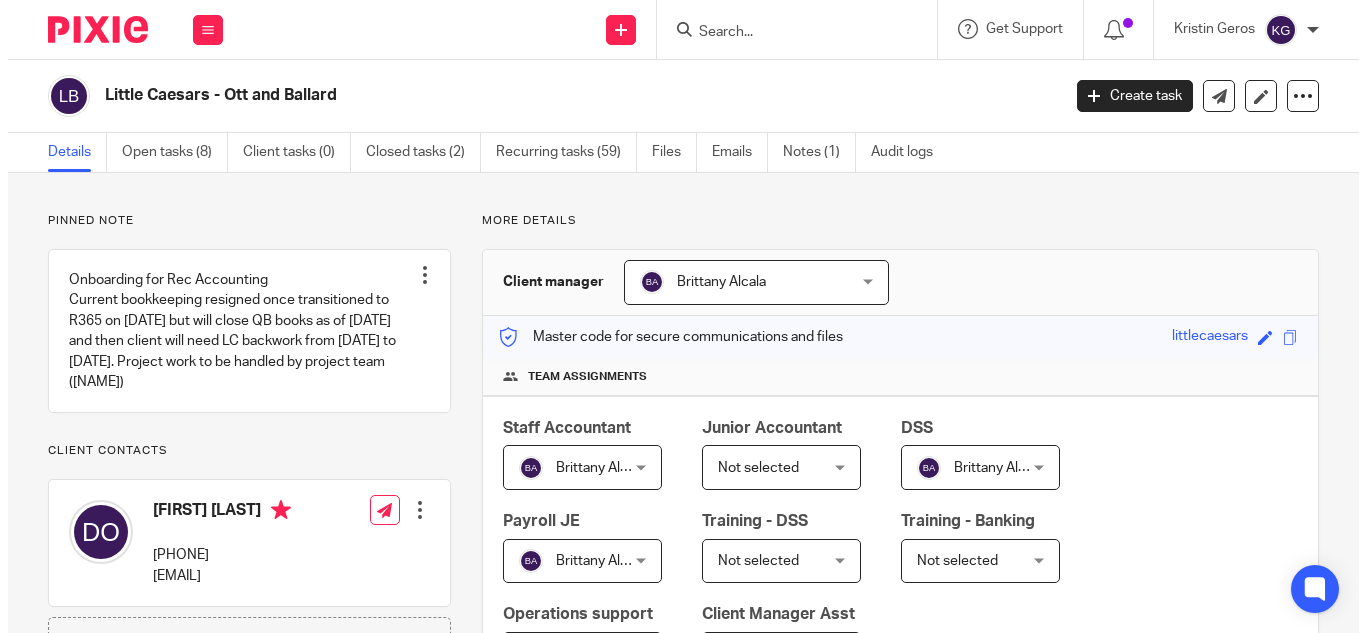 scroll, scrollTop: 0, scrollLeft: 0, axis: both 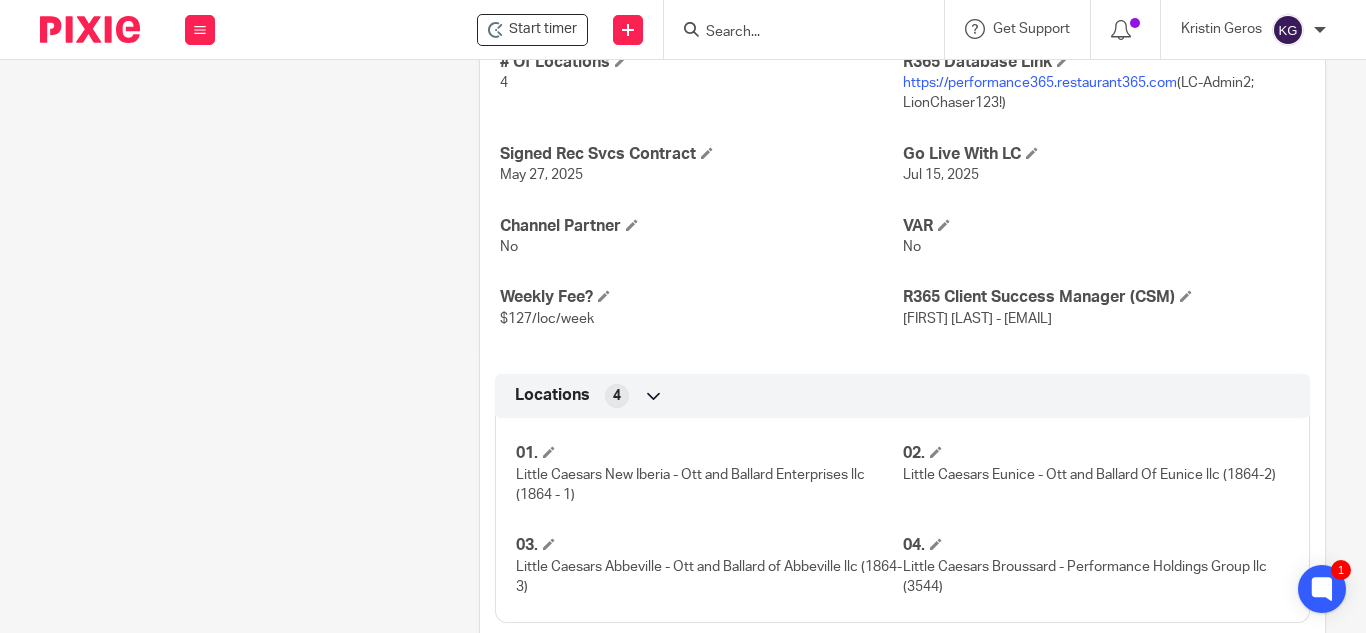 click on "https://performance365.restaurant365.com" at bounding box center (1040, 83) 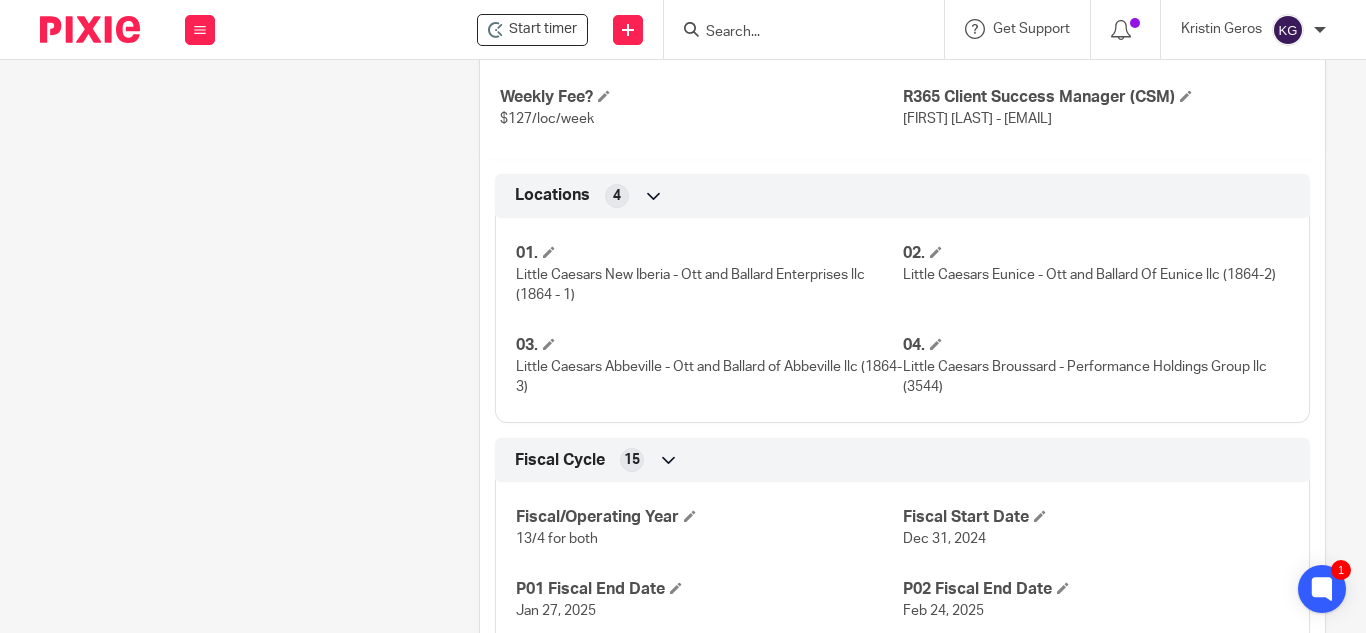 scroll, scrollTop: 1100, scrollLeft: 0, axis: vertical 